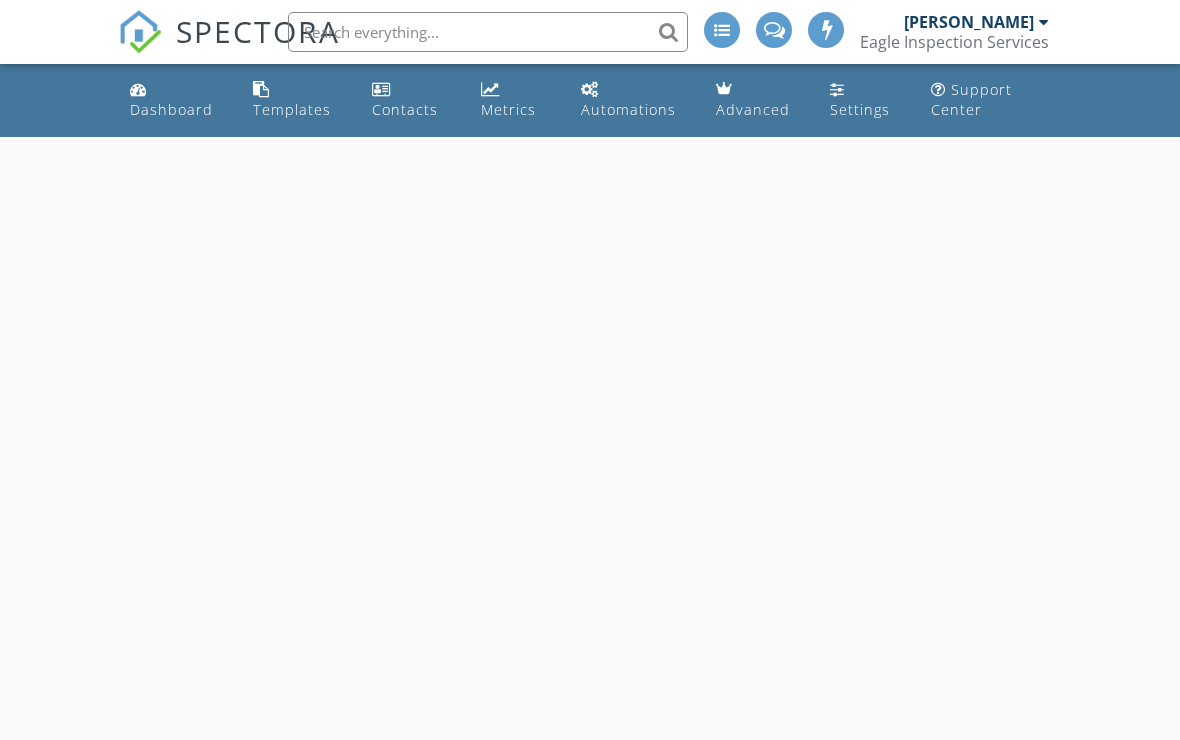 scroll, scrollTop: 0, scrollLeft: 0, axis: both 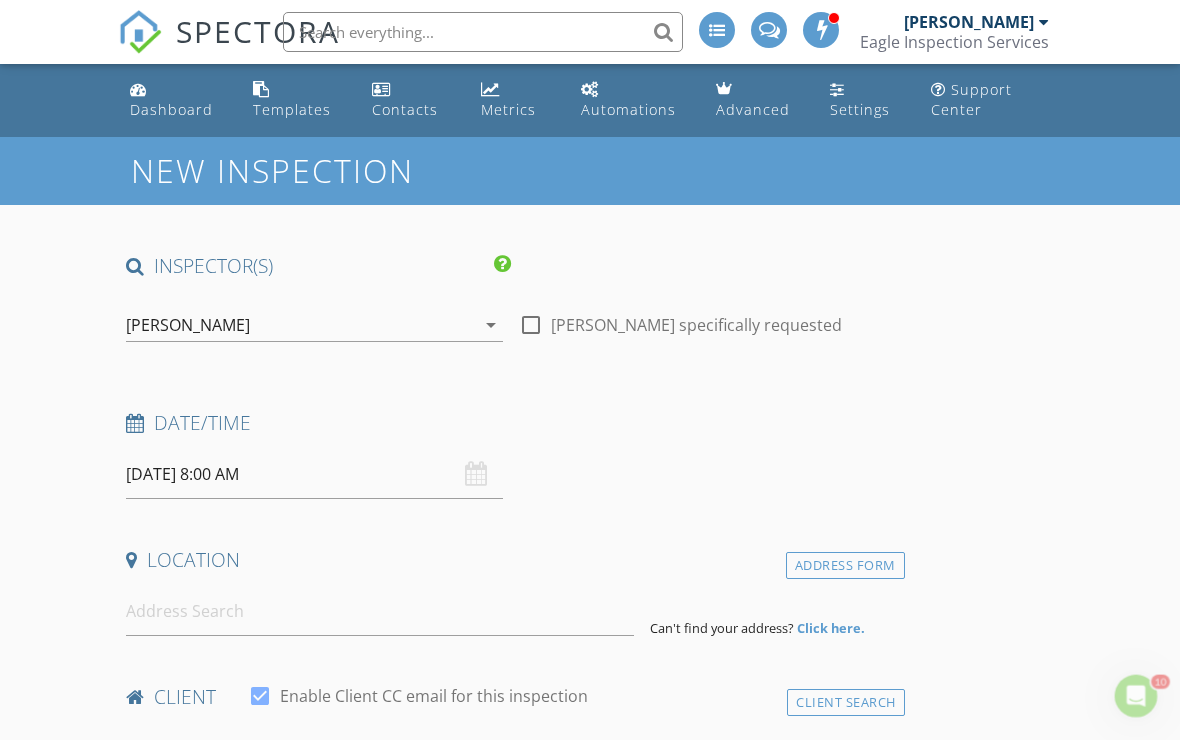 click on "[DATE] 8:00 AM" at bounding box center [314, 474] 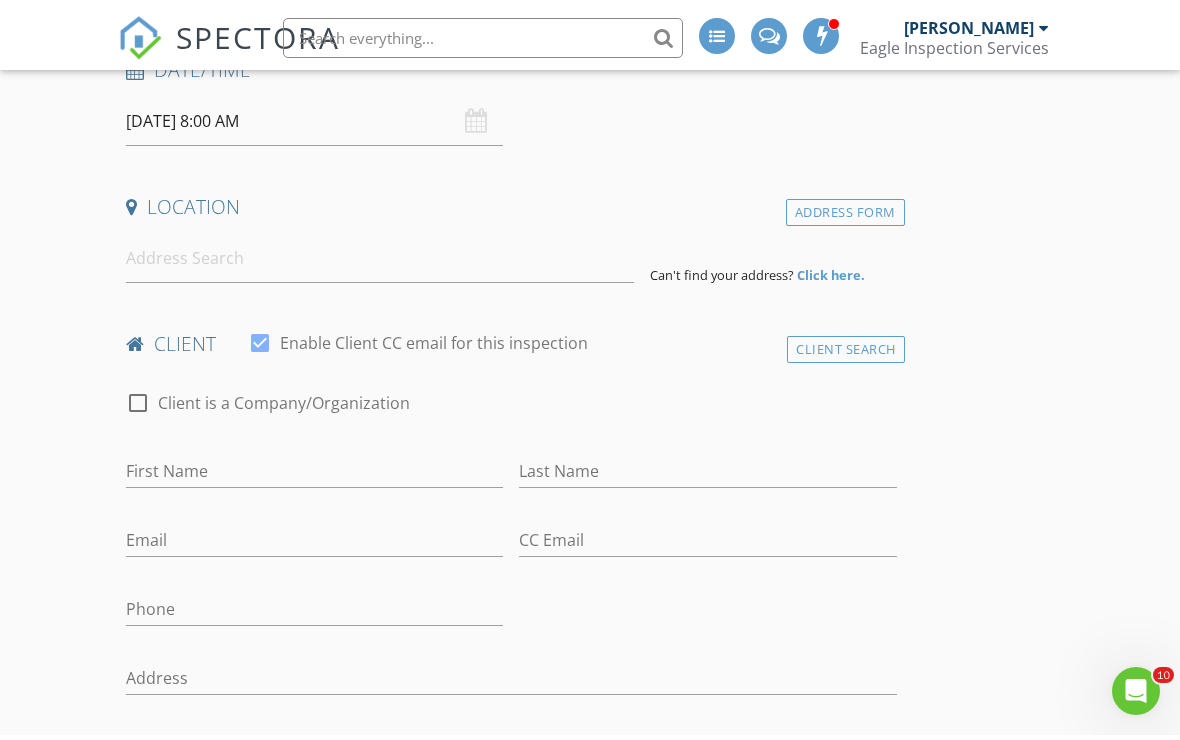 scroll, scrollTop: 352, scrollLeft: 0, axis: vertical 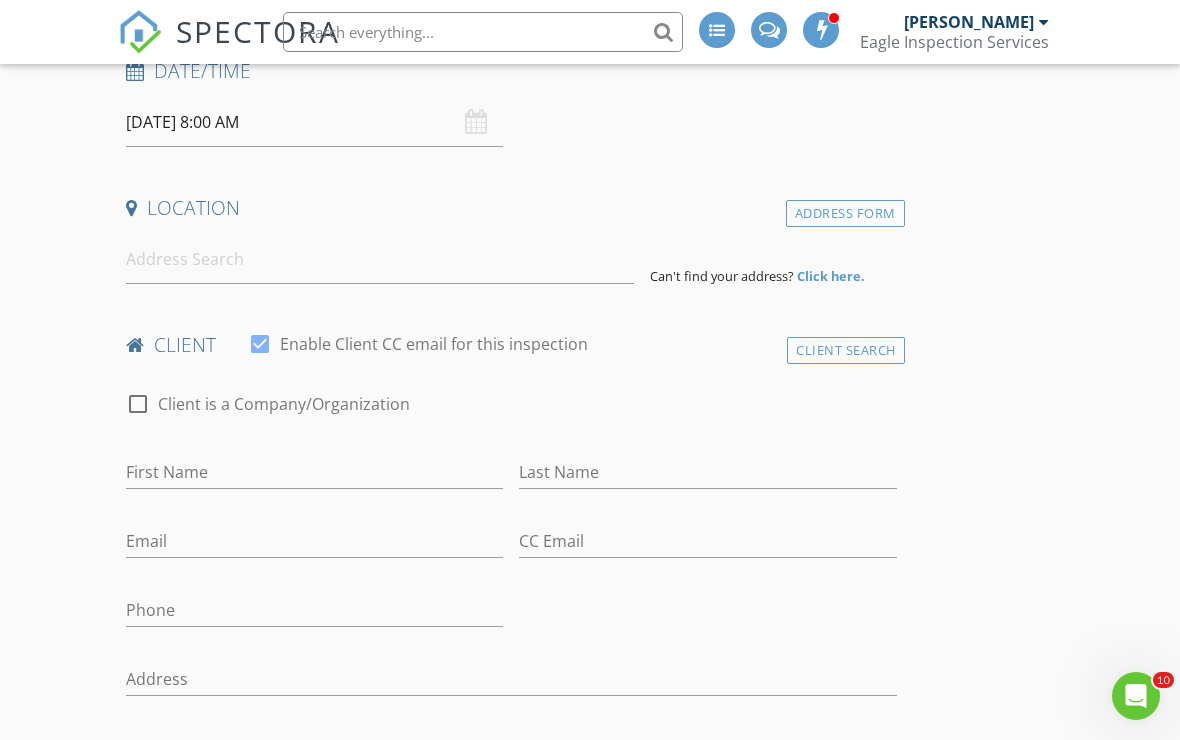 click on "[DATE] 8:00 AM" at bounding box center [314, 122] 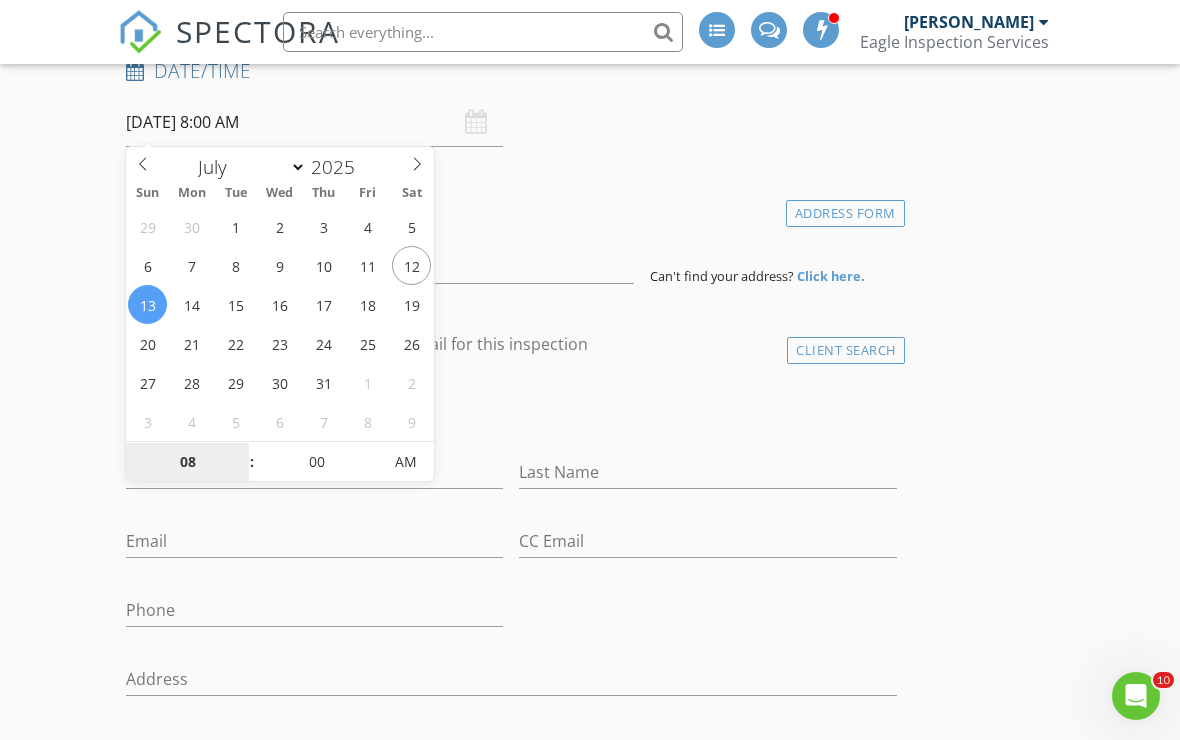 click on "08" at bounding box center (187, 463) 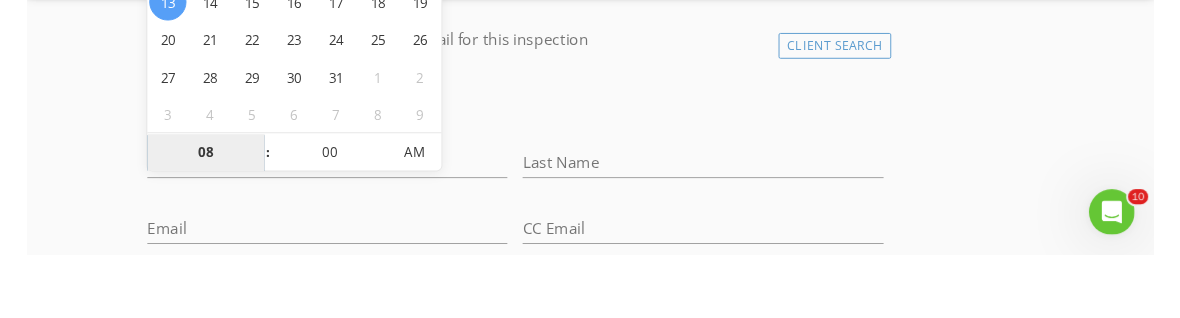 scroll, scrollTop: 656, scrollLeft: 0, axis: vertical 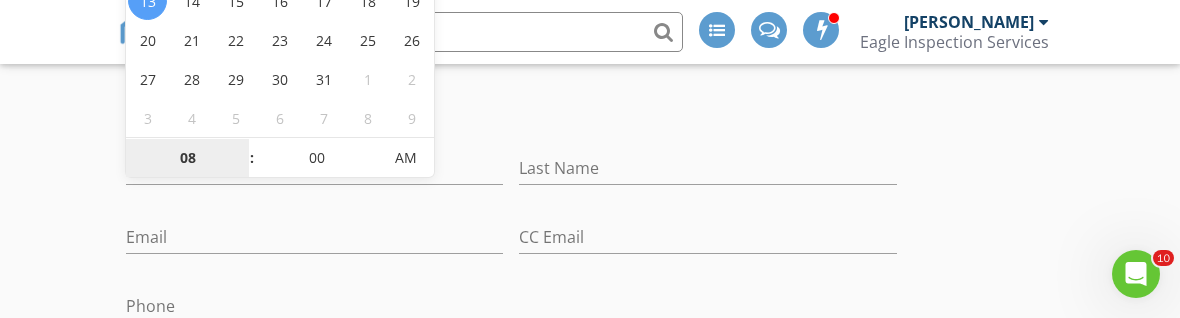 click on "08" at bounding box center (187, 159) 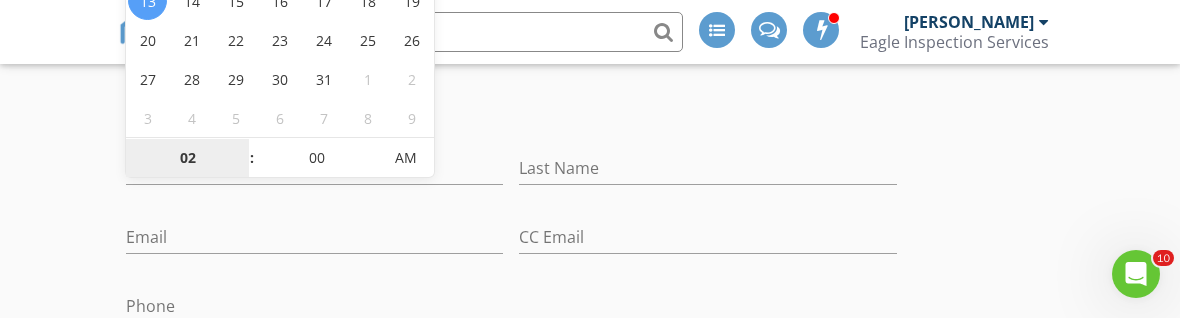 type on "02" 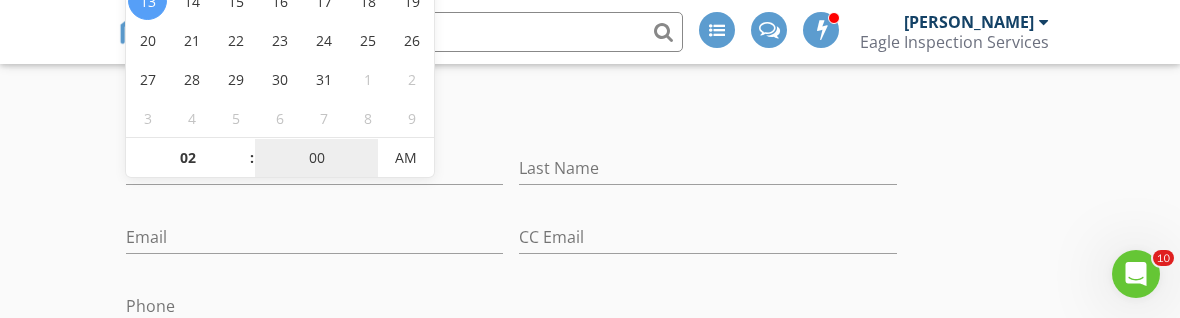 click on "00" at bounding box center (316, 159) 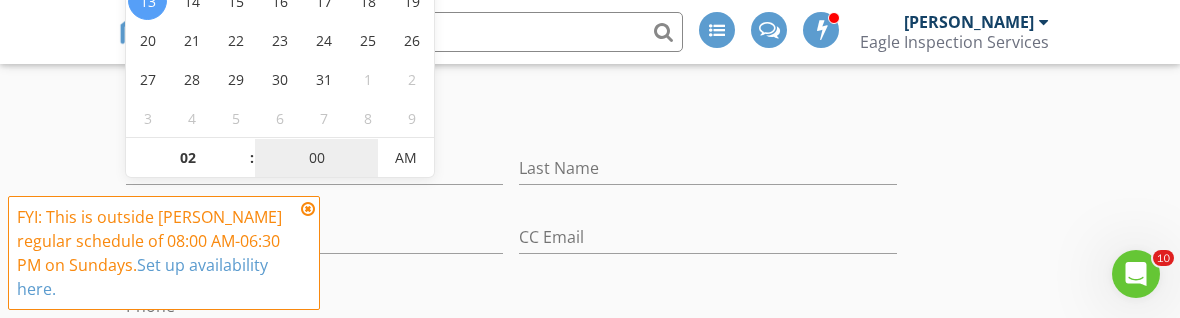 type on "3" 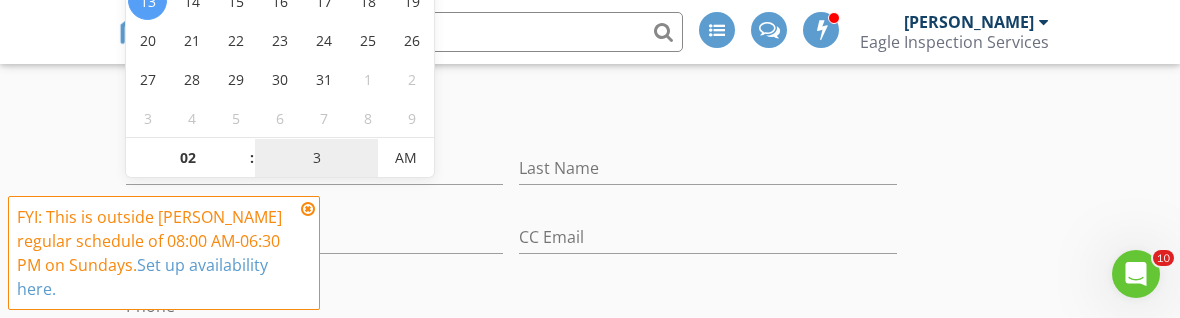 type on "30" 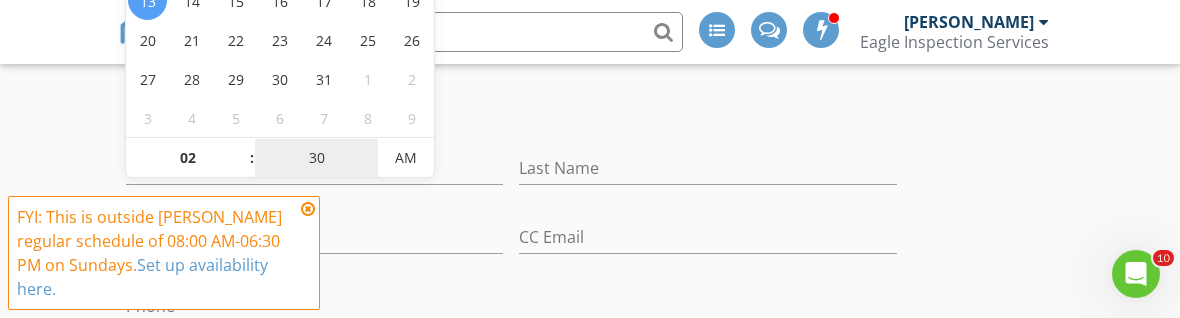 click on "AM" at bounding box center (405, 158) 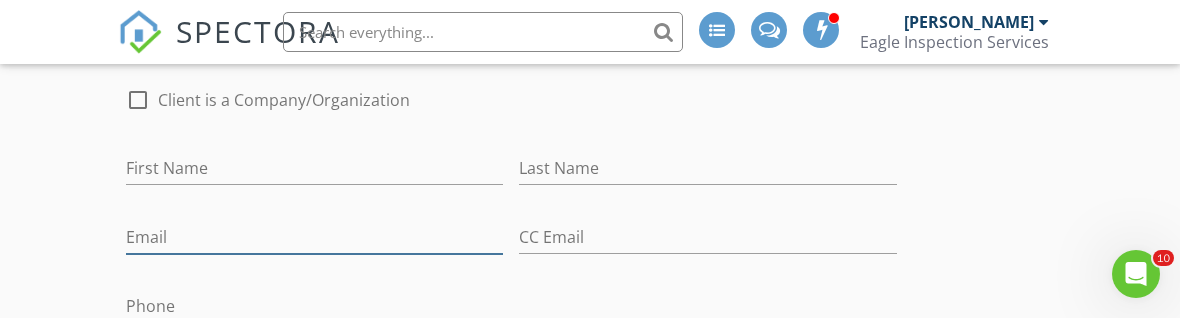 click on "Email" at bounding box center (314, 237) 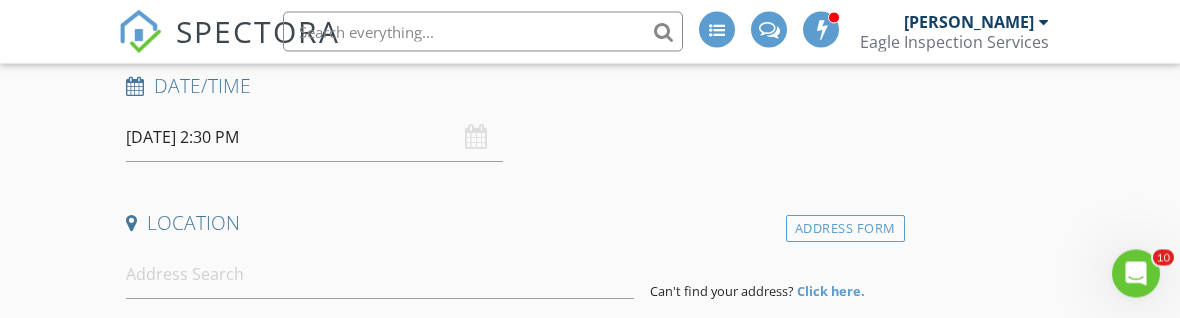 scroll, scrollTop: 349, scrollLeft: 0, axis: vertical 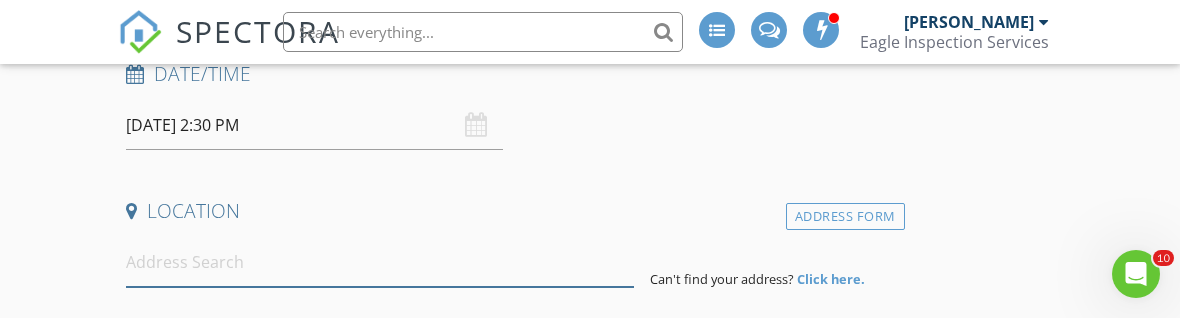 click at bounding box center [380, 262] 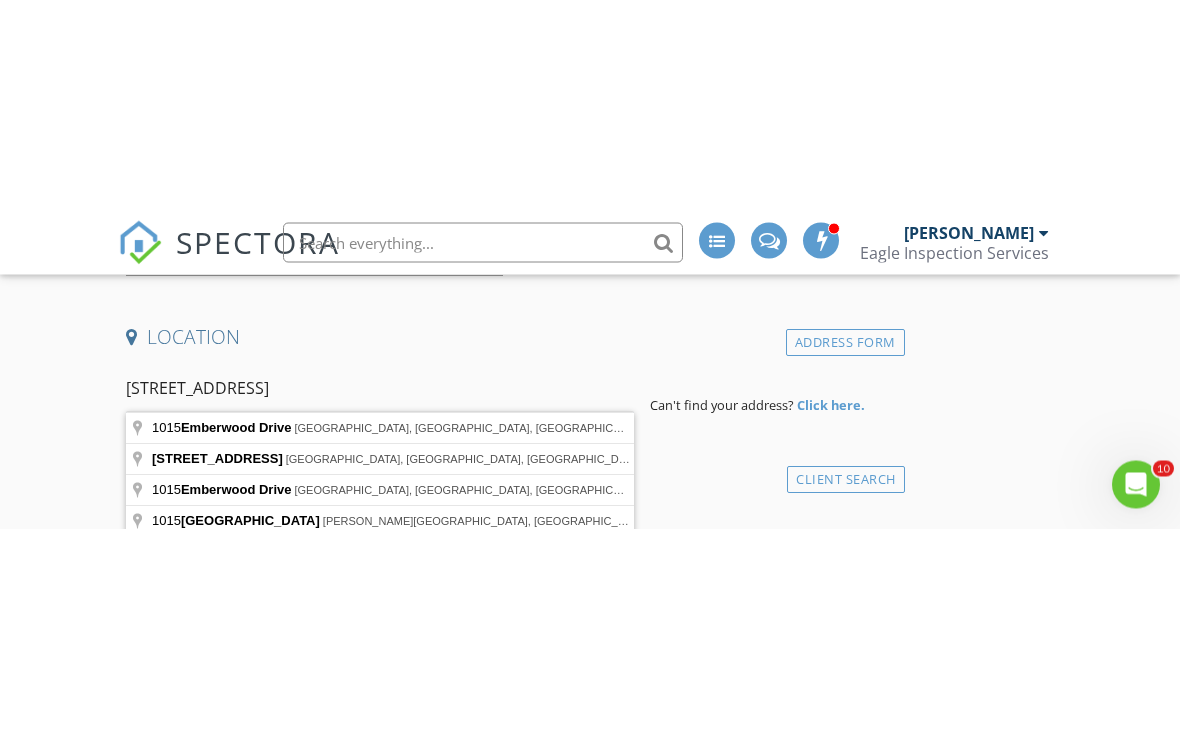scroll, scrollTop: 434, scrollLeft: 0, axis: vertical 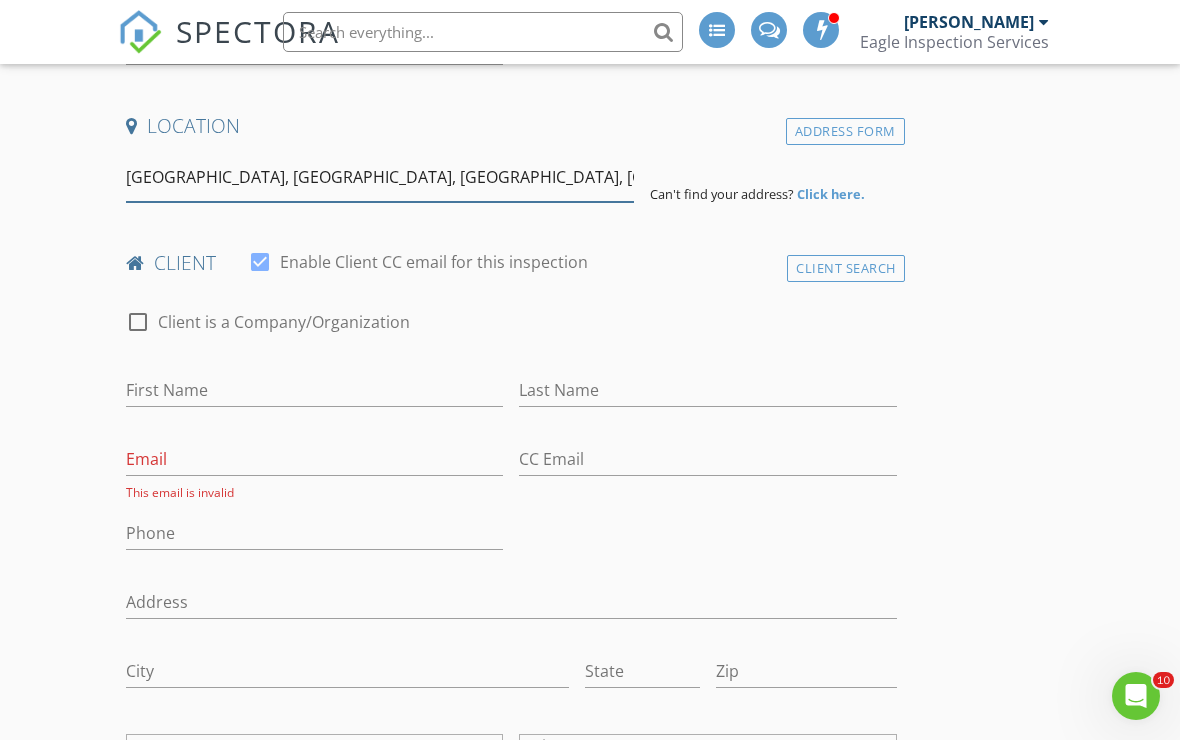 click on "1015 Barrell Road, McKinney, TX, USA" at bounding box center (380, 177) 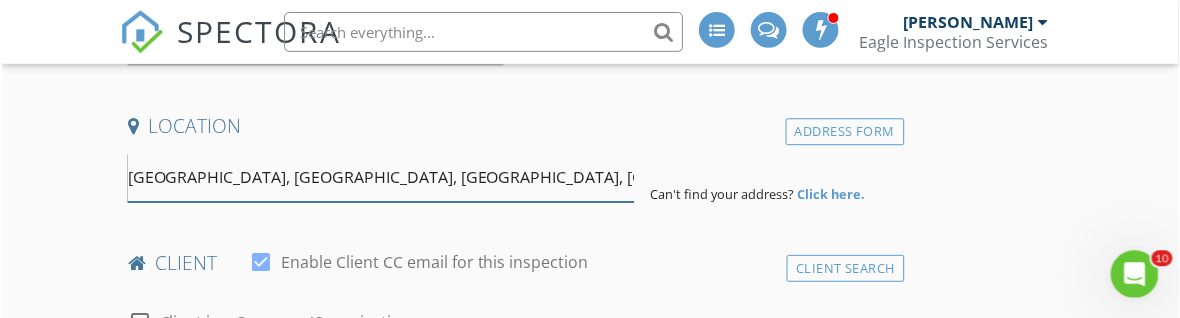 scroll, scrollTop: 434, scrollLeft: 0, axis: vertical 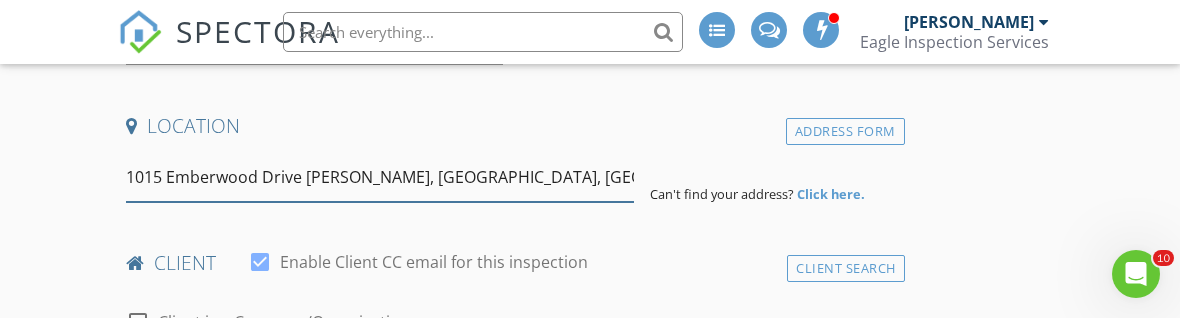 click on "1015 Emberwood Drive McKinney, TX, USA" at bounding box center (380, 177) 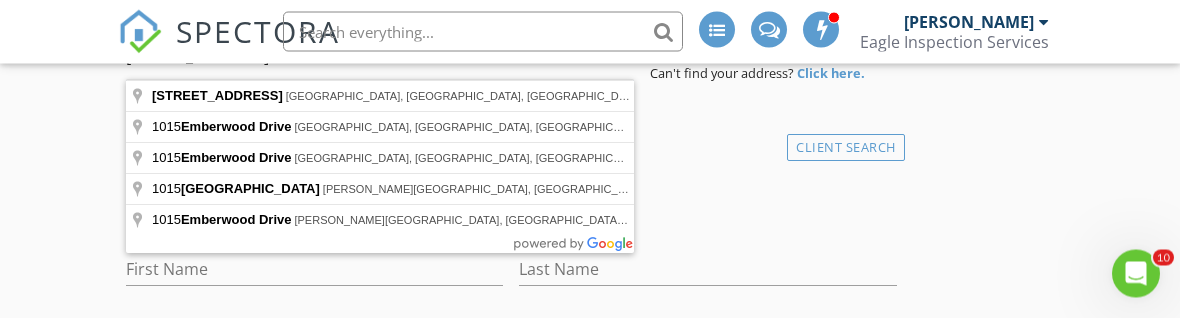 scroll, scrollTop: 558, scrollLeft: 0, axis: vertical 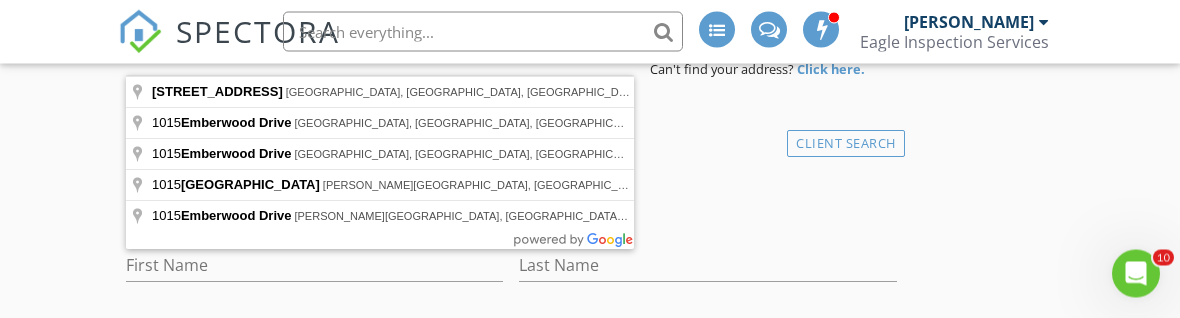 type on "1015 Emberwood Drive, Lowry Crossing, TX, USA" 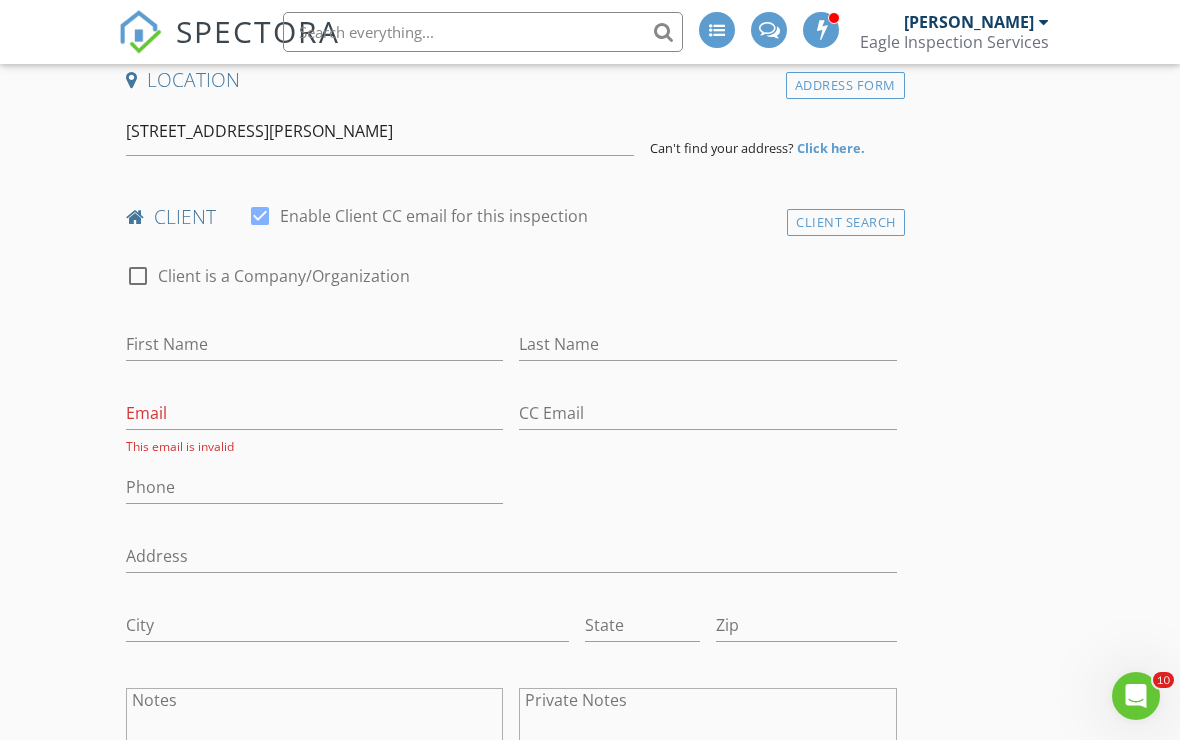 scroll, scrollTop: 483, scrollLeft: 0, axis: vertical 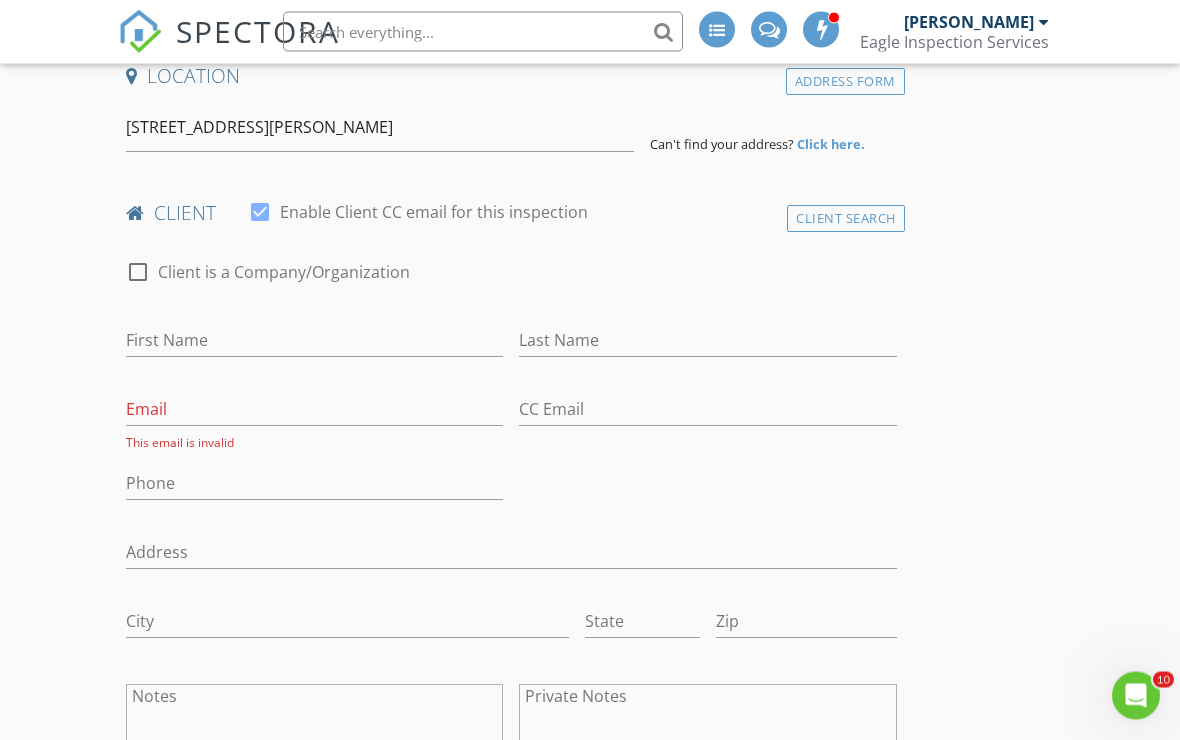 click on "First Name" at bounding box center [314, 345] 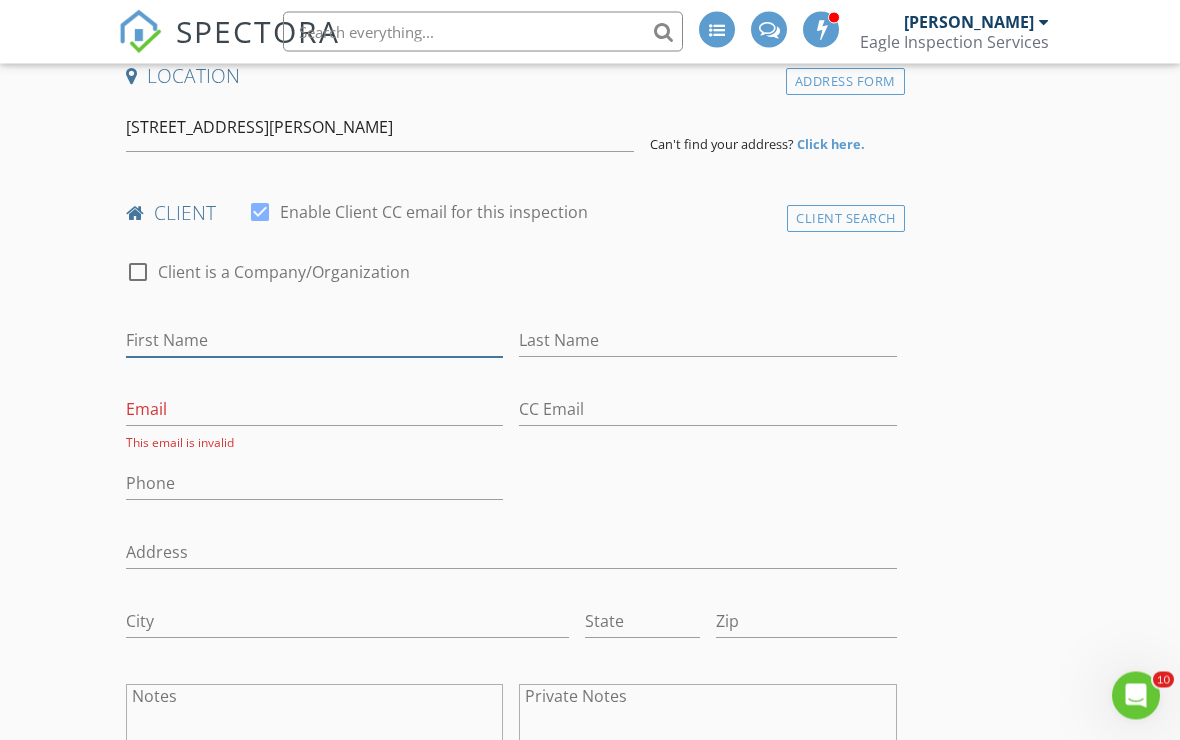 click on "First Name" at bounding box center (314, 341) 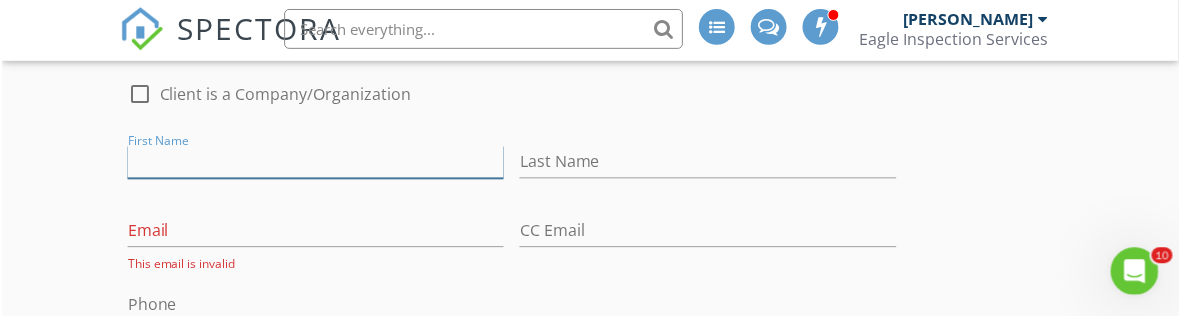 scroll, scrollTop: 663, scrollLeft: 0, axis: vertical 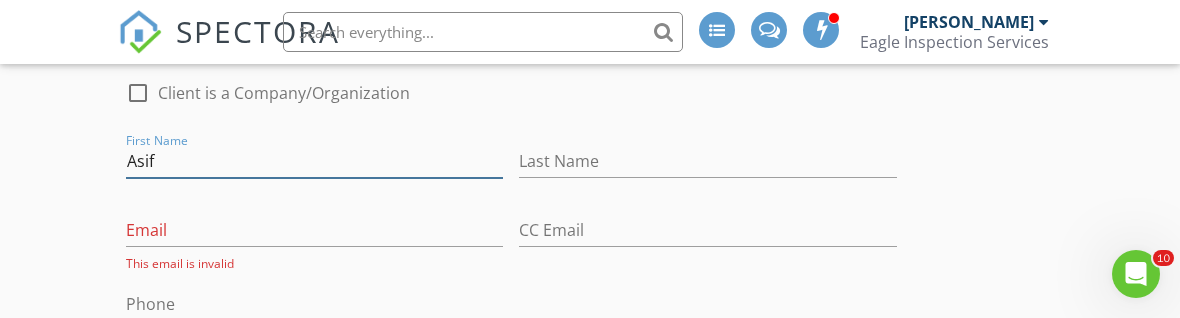 type on "Asif" 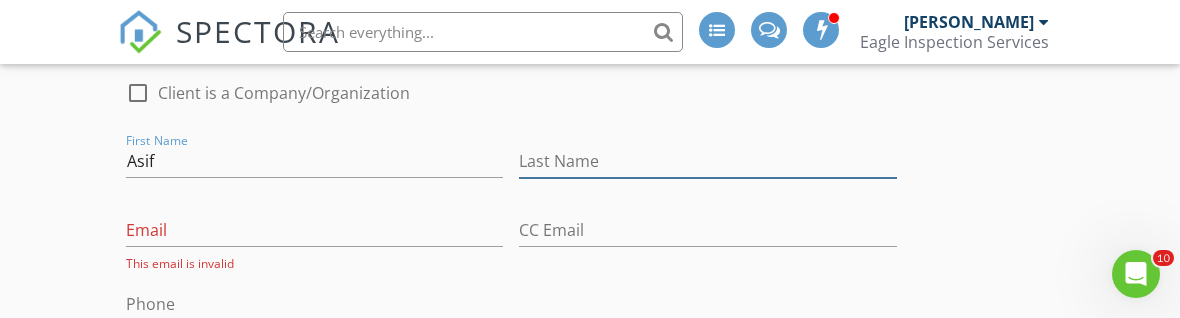 click on "Last Name" at bounding box center [707, 161] 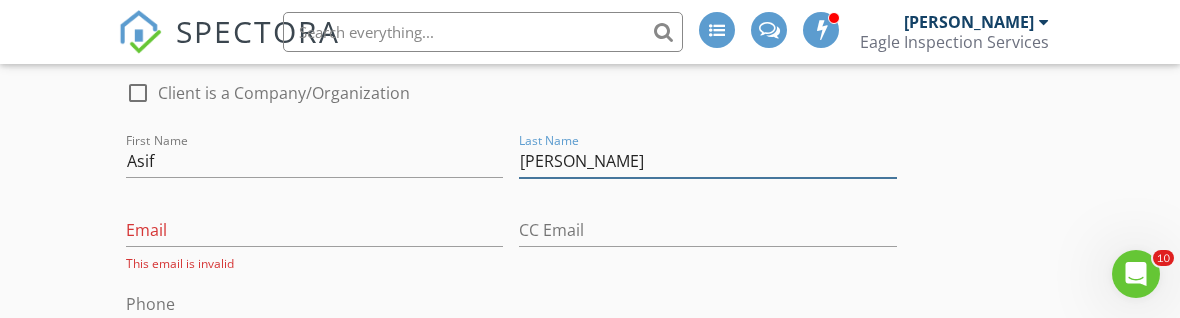 type on "[PERSON_NAME]" 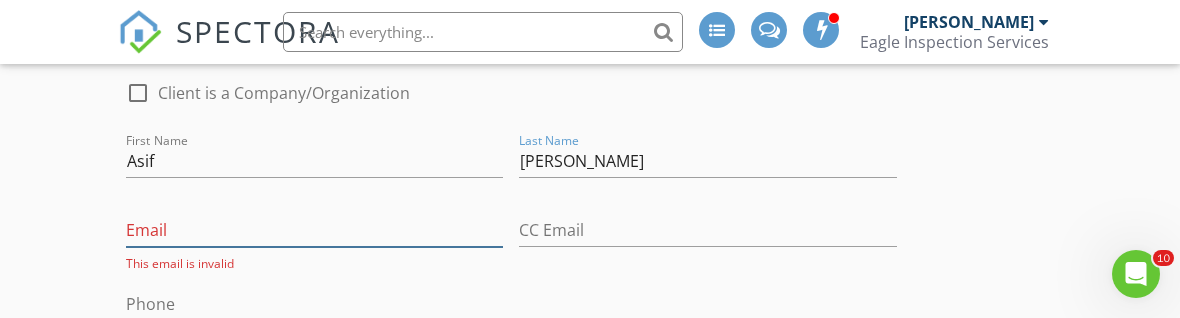 click on "Email" at bounding box center (314, 230) 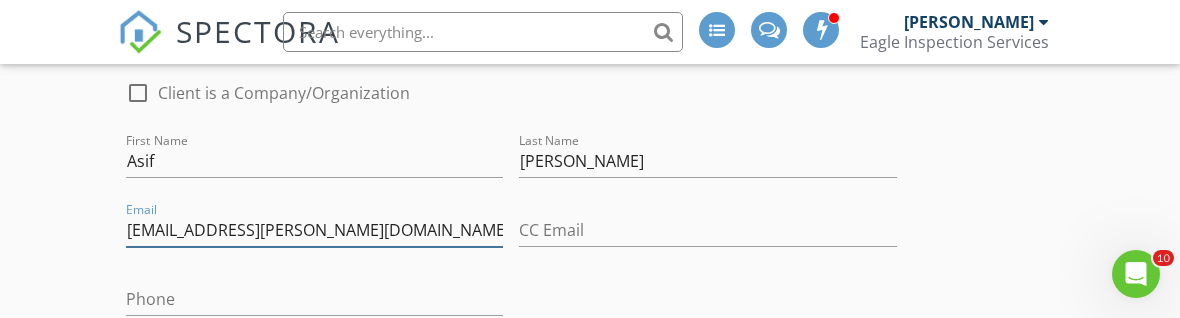 type on "[EMAIL_ADDRESS][PERSON_NAME][DOMAIN_NAME]" 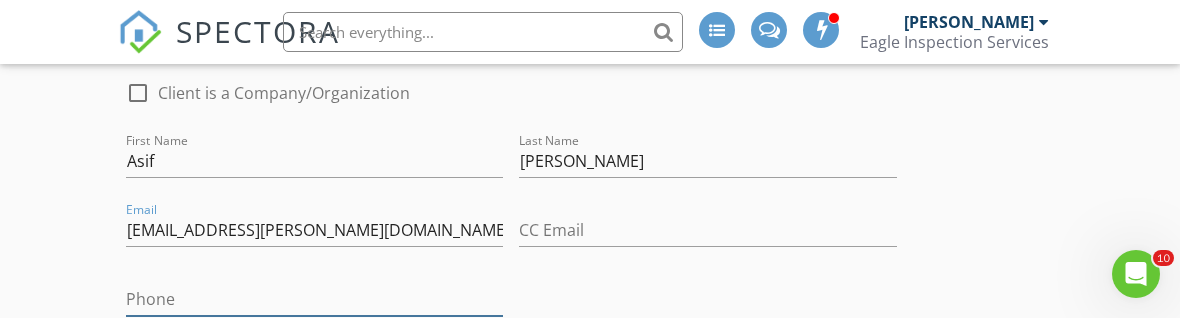 click on "Phone" at bounding box center [314, 299] 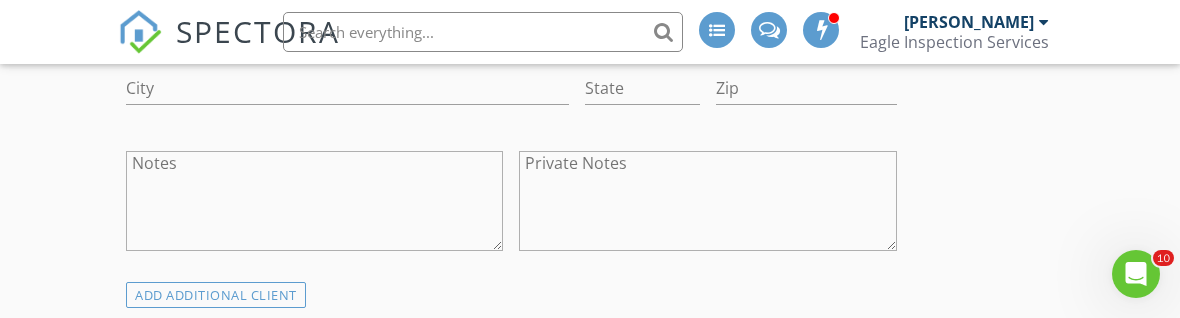 scroll, scrollTop: 1015, scrollLeft: 0, axis: vertical 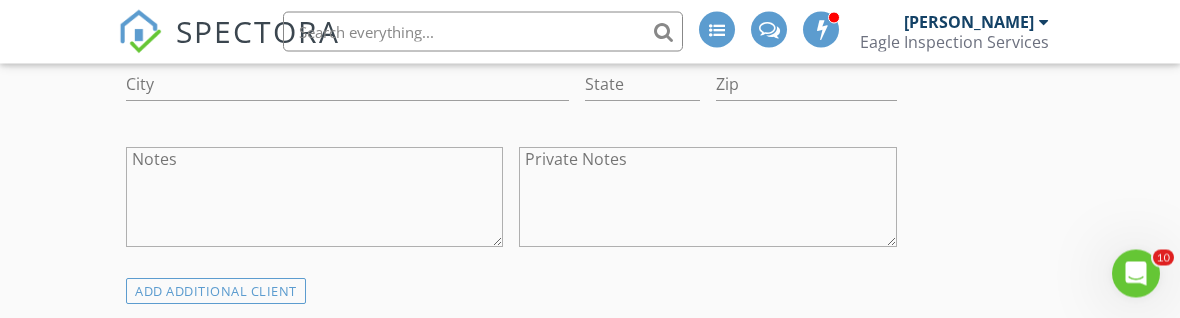 type on "[PHONE_NUMBER]" 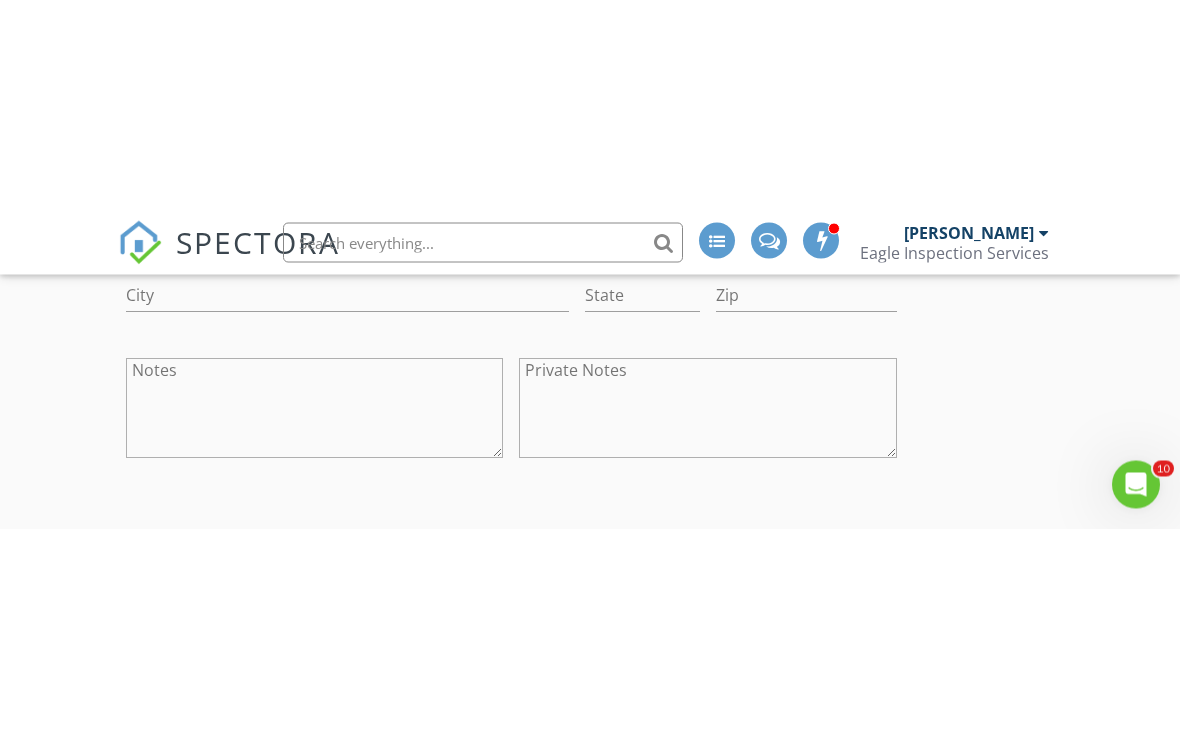 scroll, scrollTop: 1016, scrollLeft: 0, axis: vertical 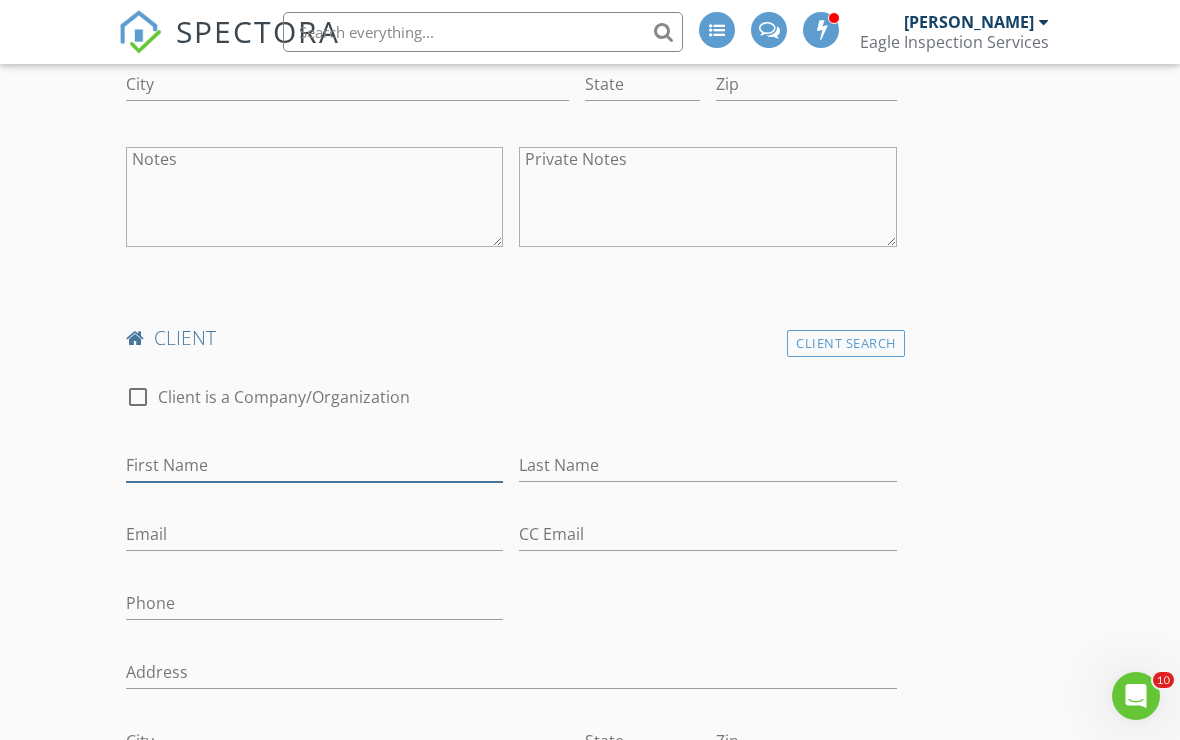 click on "First Name" at bounding box center (314, 465) 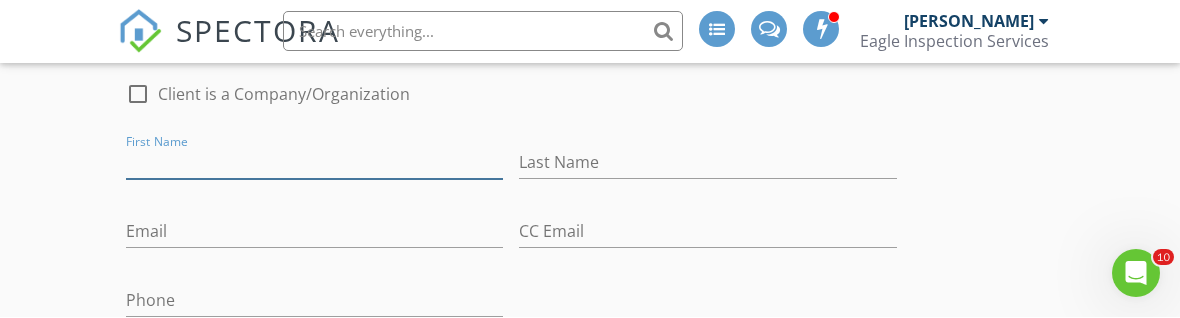 scroll, scrollTop: 1319, scrollLeft: 0, axis: vertical 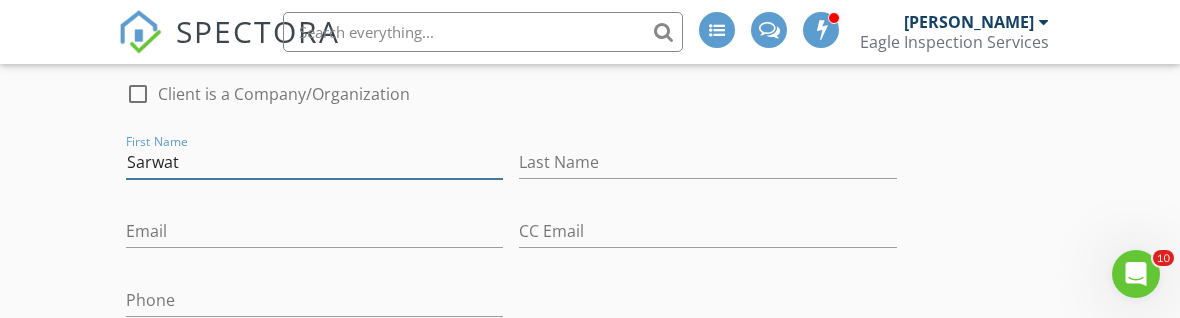type on "Sarwat" 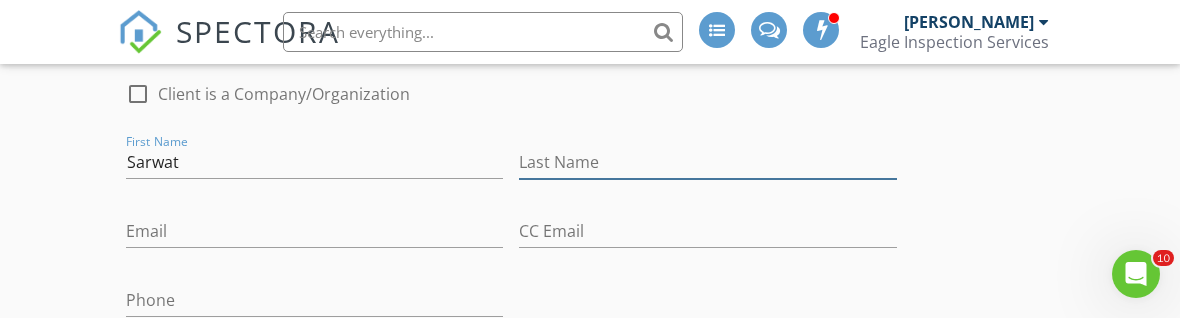 click on "Last Name" at bounding box center (707, 162) 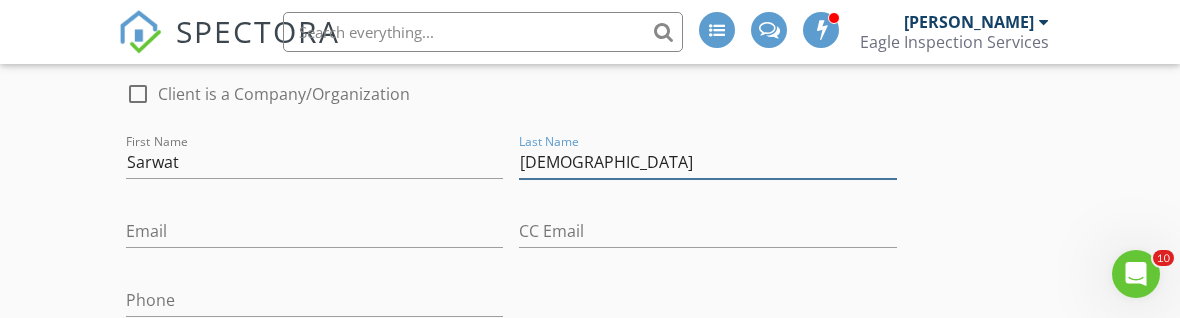 type on "Ansari" 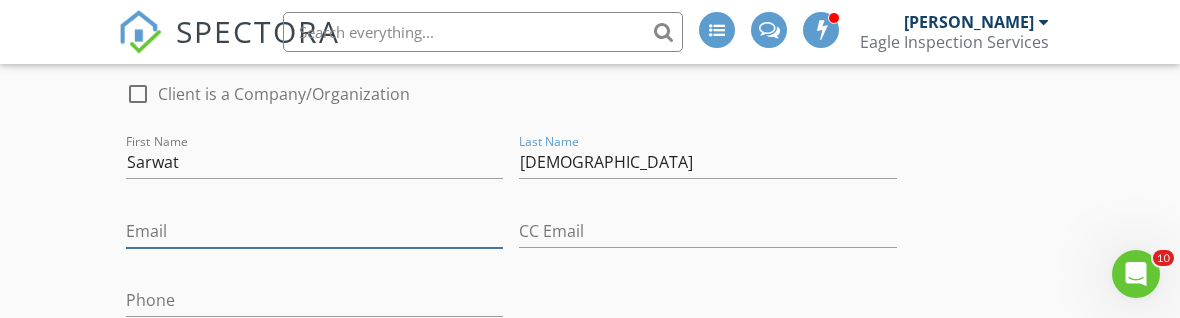 click on "Email" at bounding box center [314, 231] 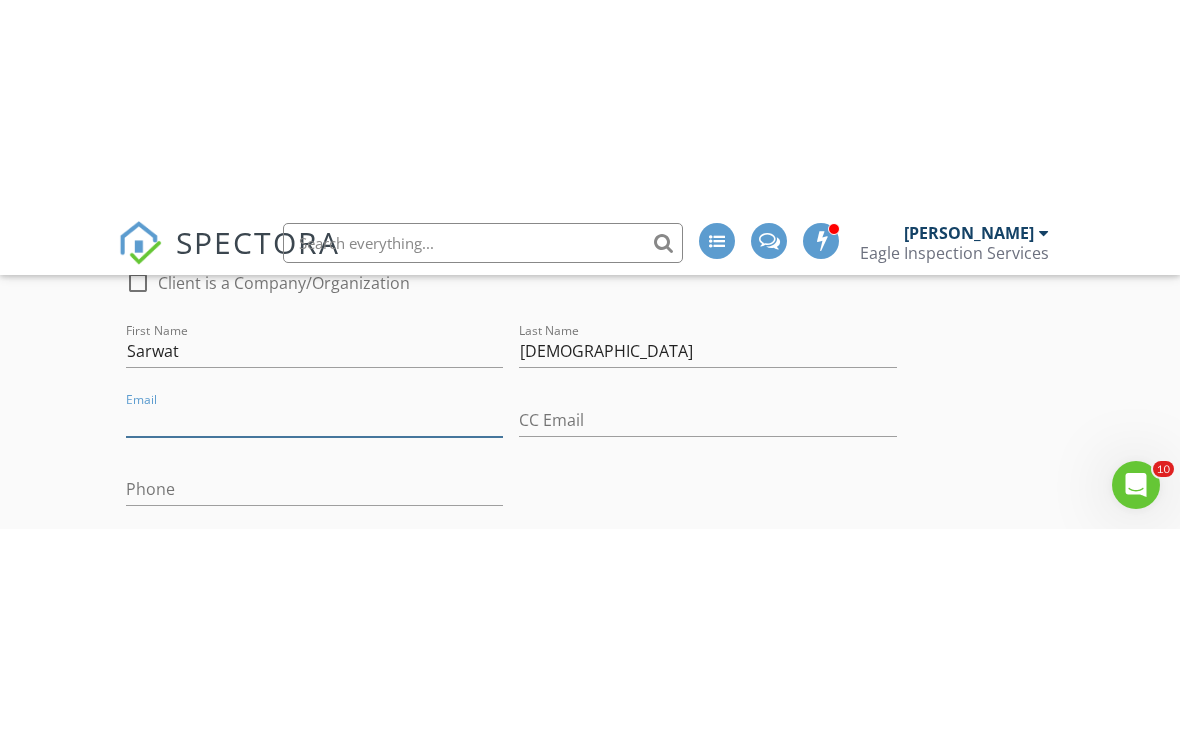 scroll, scrollTop: 1351, scrollLeft: 0, axis: vertical 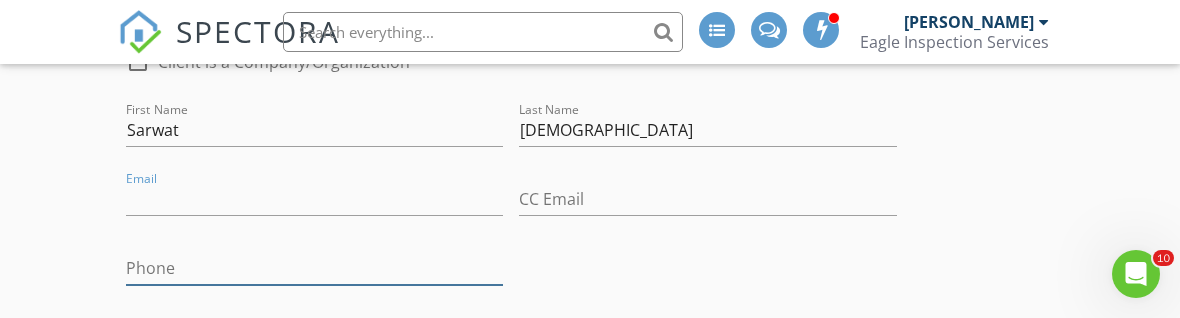 click on "Phone" at bounding box center [314, 268] 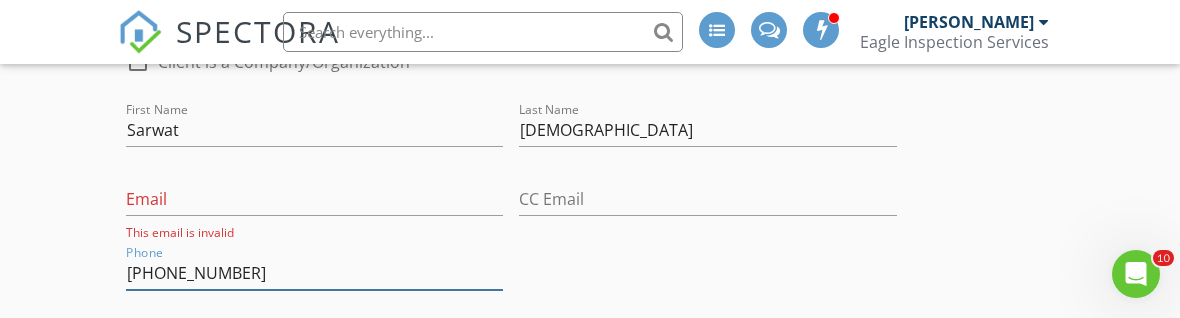 type on "972-315-4499" 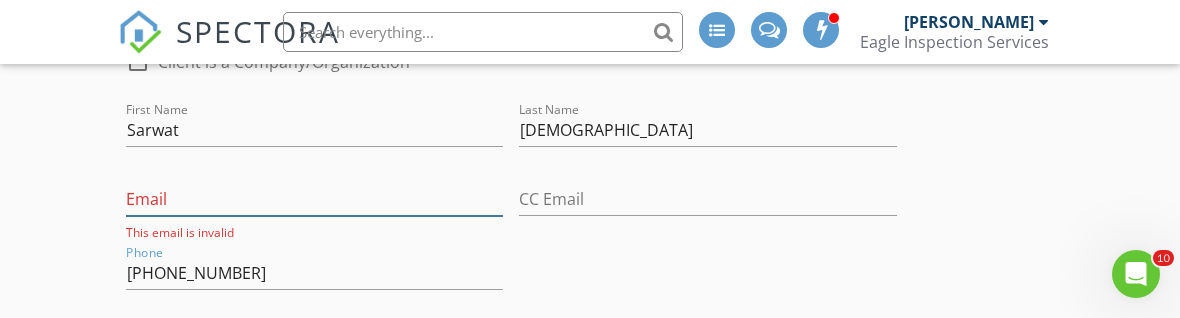 click on "Email" at bounding box center (314, 199) 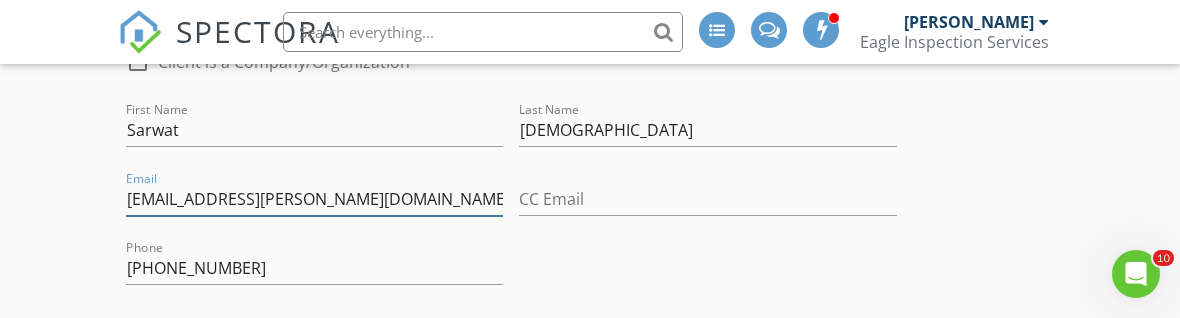 type on "[EMAIL_ADDRESS][PERSON_NAME][DOMAIN_NAME]" 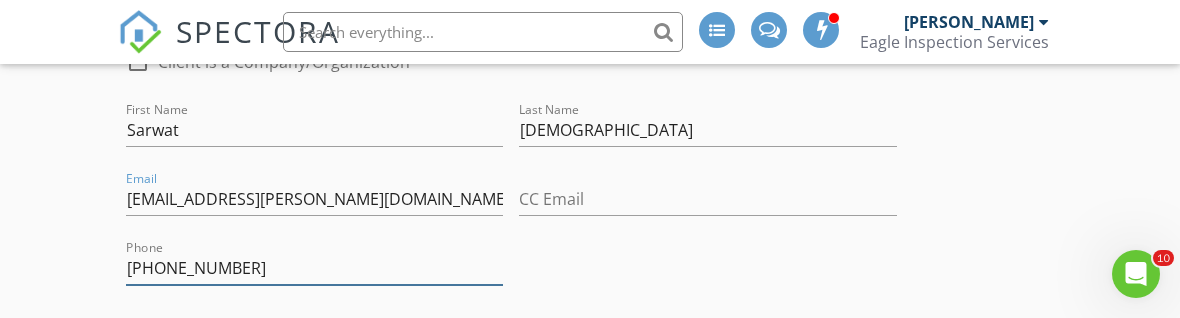 click on "972-315-4499" at bounding box center (314, 268) 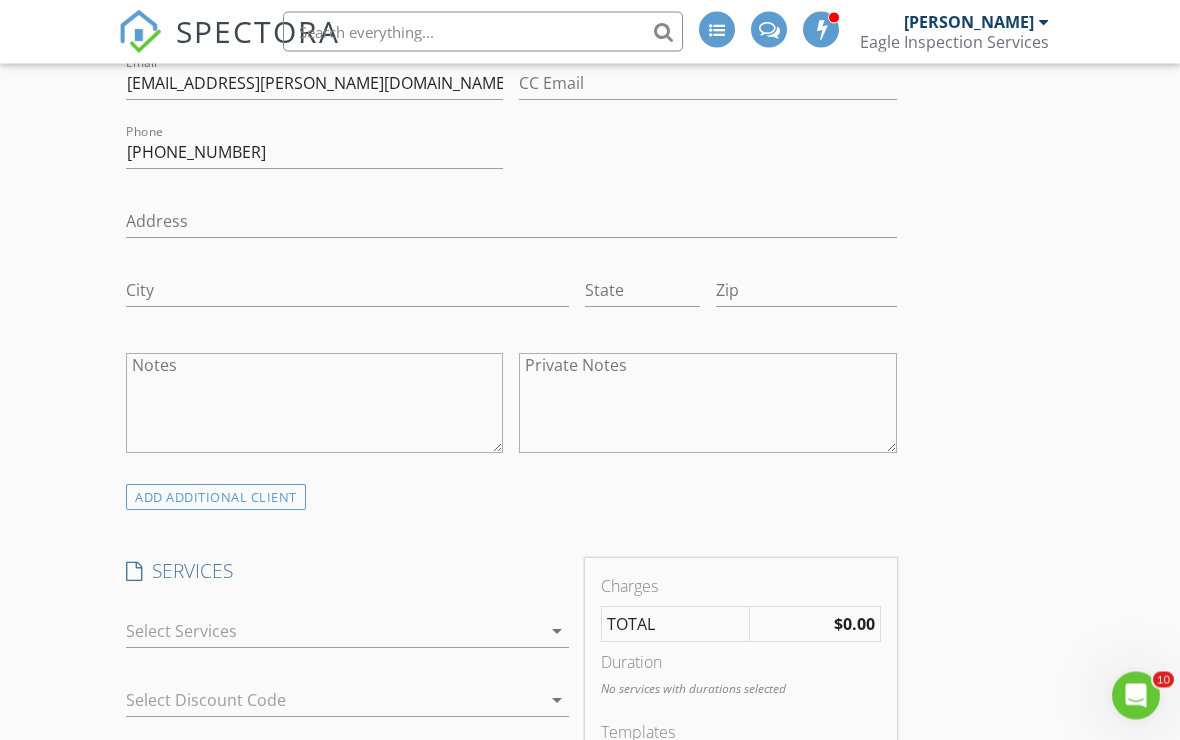 scroll, scrollTop: 1512, scrollLeft: 0, axis: vertical 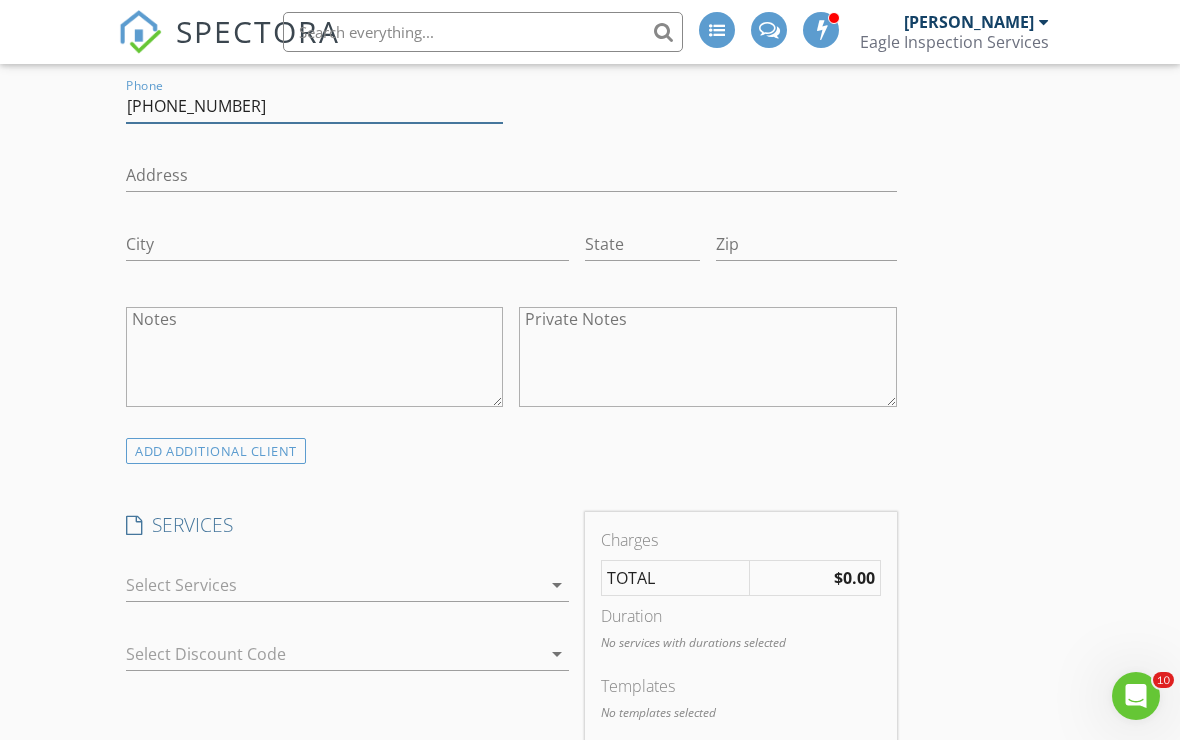 type on "972-214-4499" 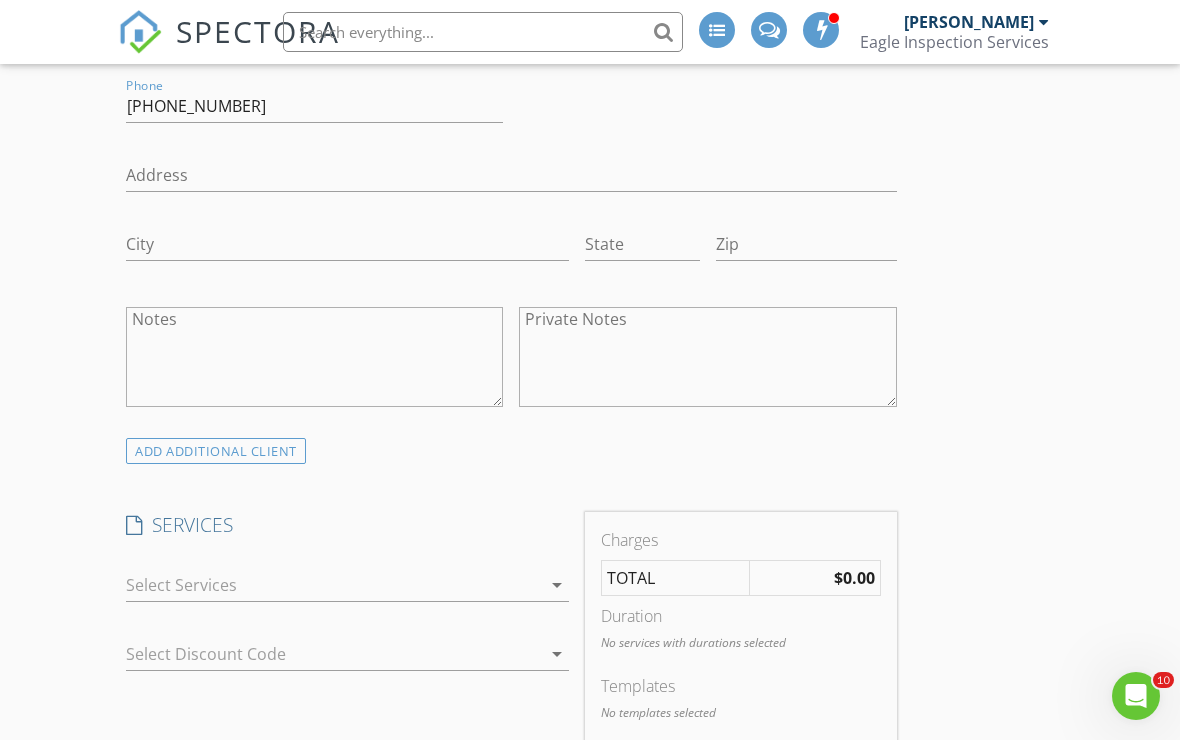 click on "arrow_drop_down" at bounding box center [347, 585] 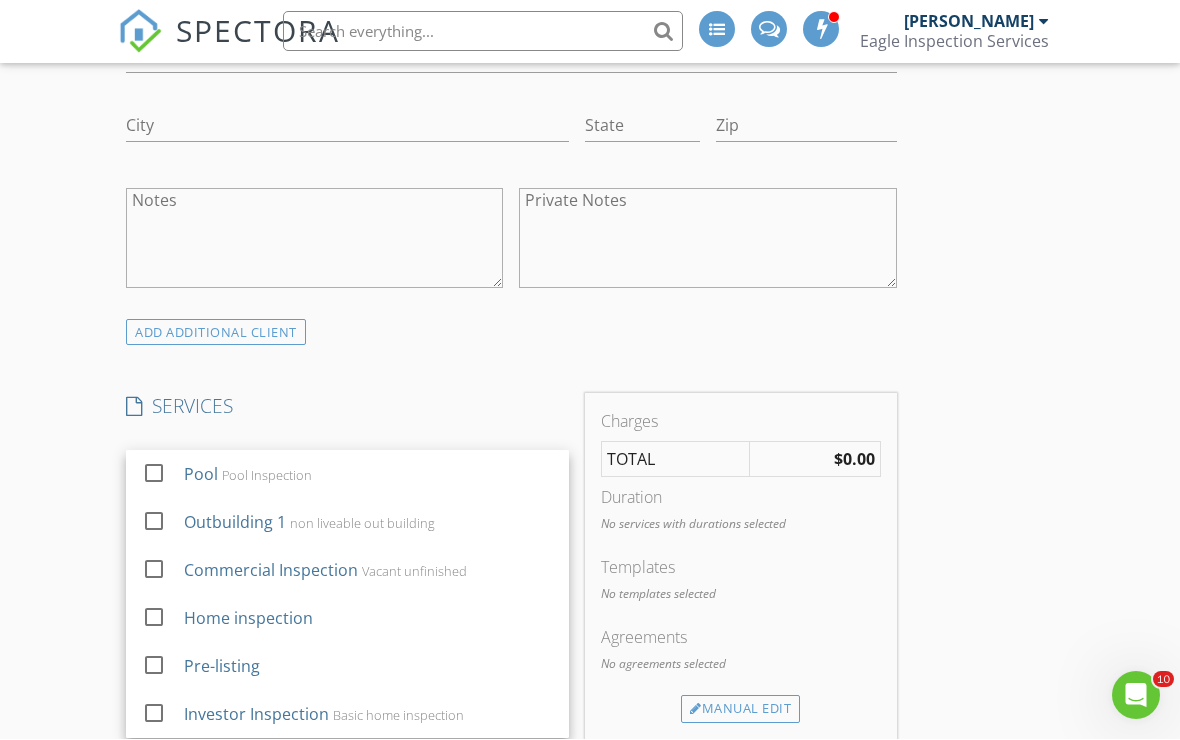 scroll, scrollTop: 1632, scrollLeft: 0, axis: vertical 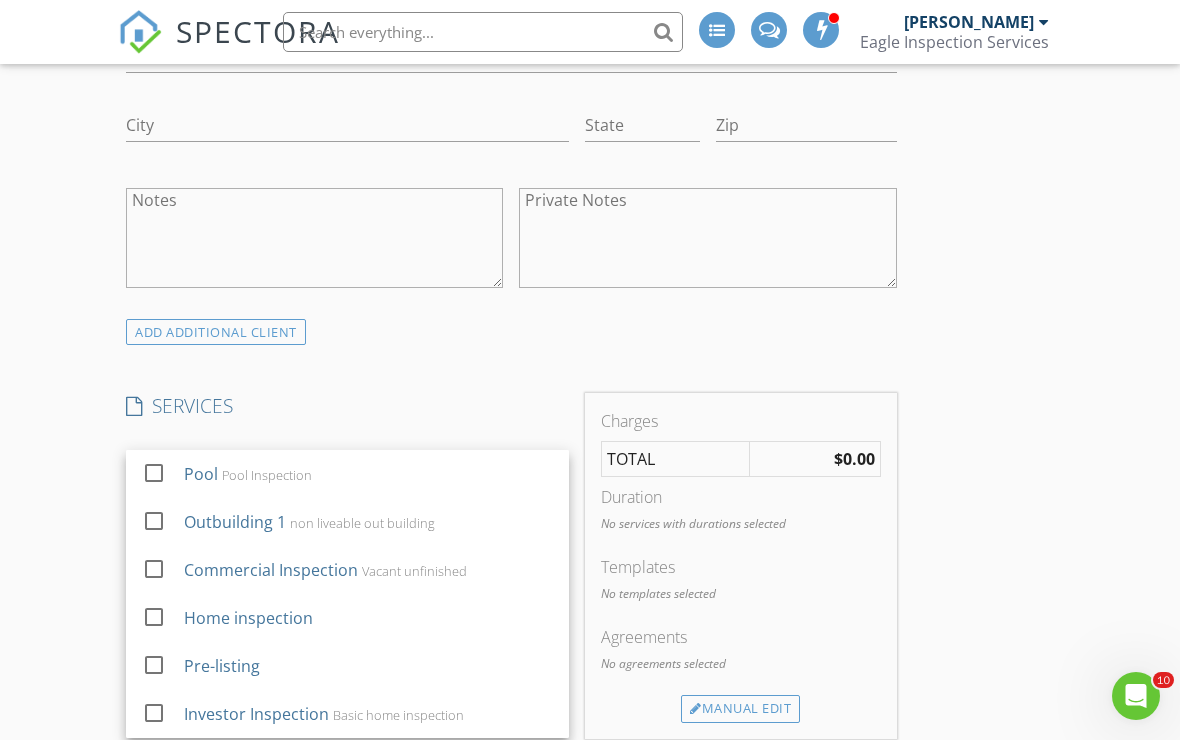 click on "Home inspection" at bounding box center [248, 618] 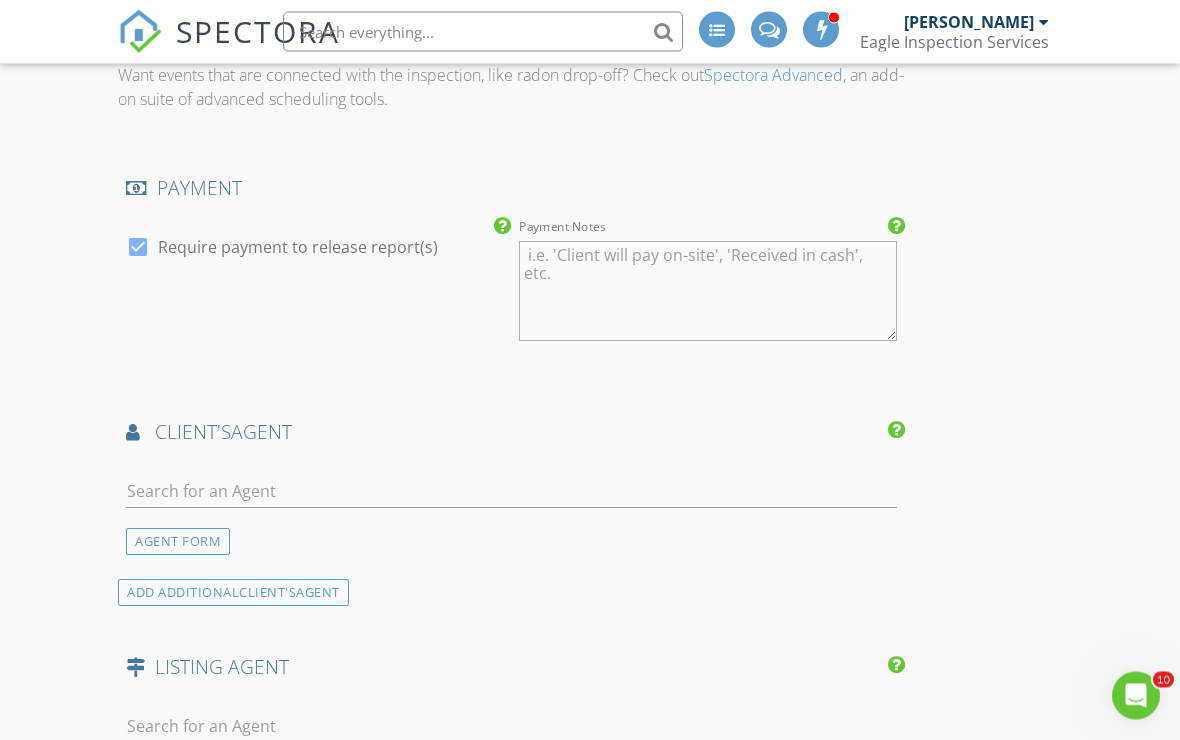 scroll, scrollTop: 2430, scrollLeft: 0, axis: vertical 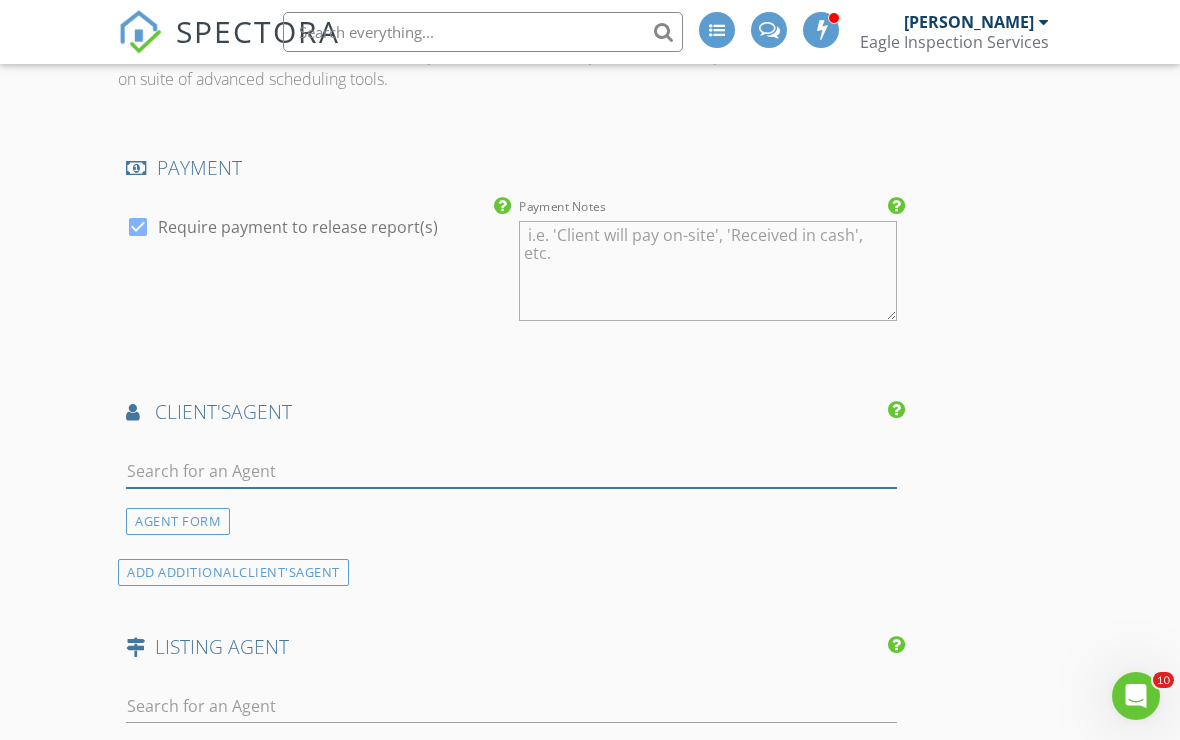 click at bounding box center (511, 471) 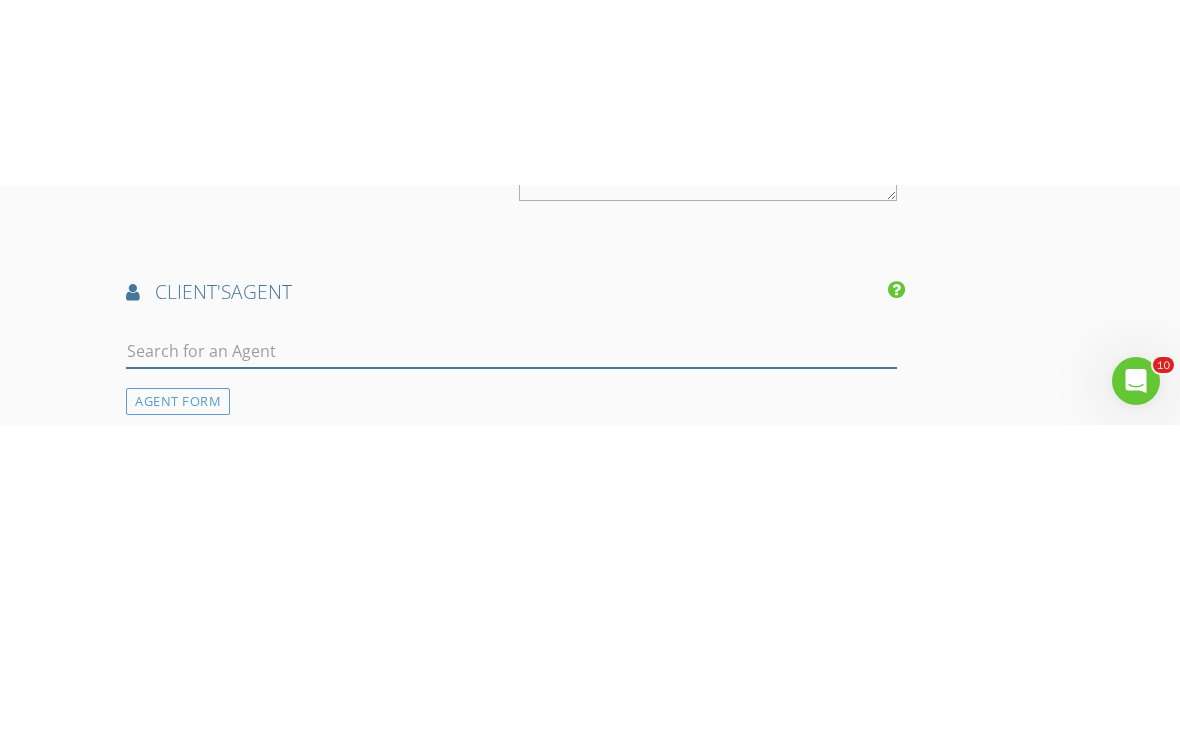 scroll, scrollTop: 2737, scrollLeft: 0, axis: vertical 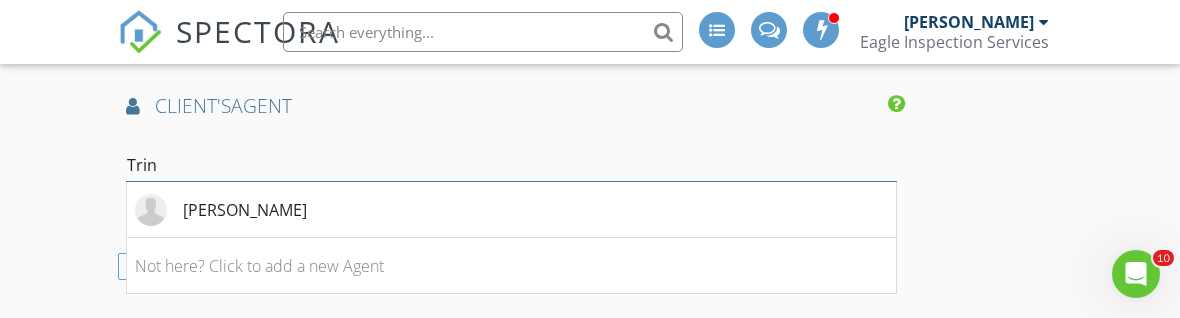 type on "[PERSON_NAME]" 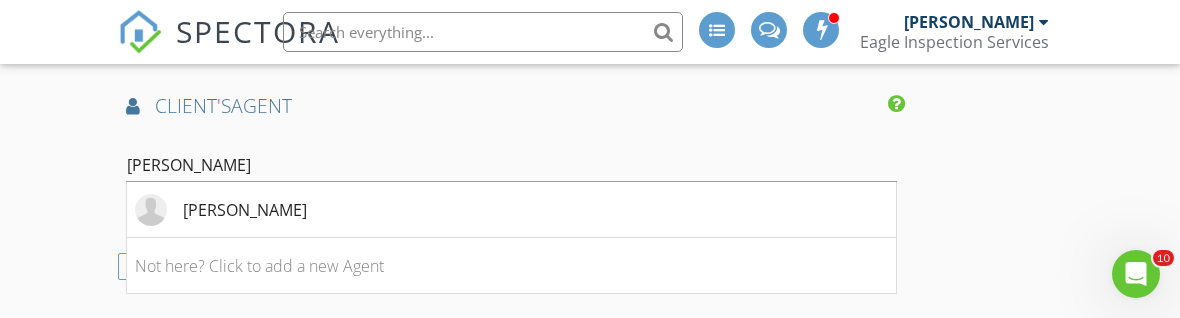 click on "[PERSON_NAME]" at bounding box center [245, 210] 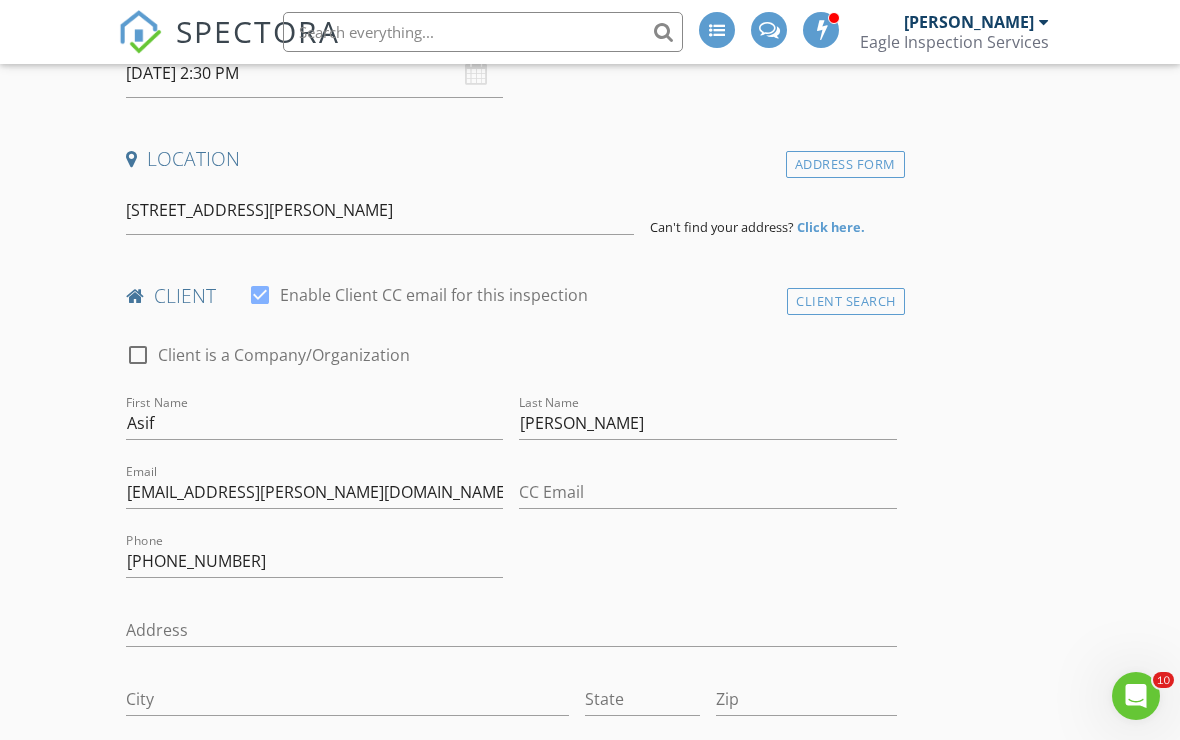 scroll, scrollTop: 437, scrollLeft: 0, axis: vertical 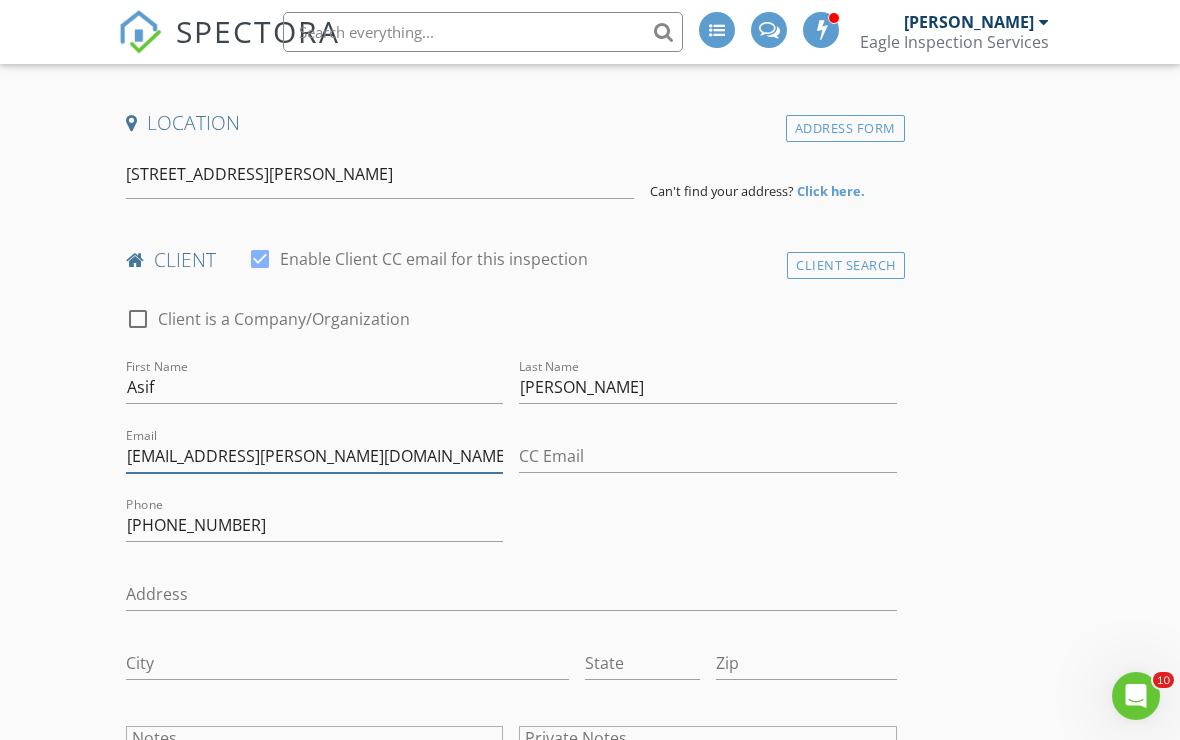 click on "[EMAIL_ADDRESS][PERSON_NAME][DOMAIN_NAME]" at bounding box center (314, 456) 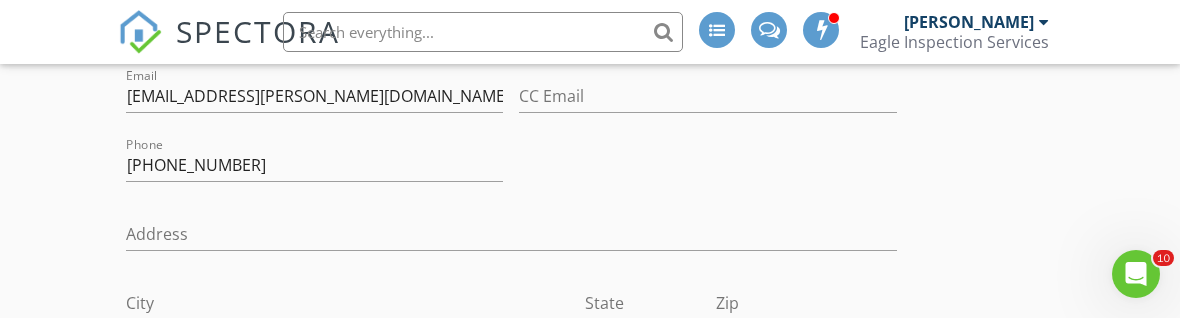 scroll, scrollTop: 1430, scrollLeft: 0, axis: vertical 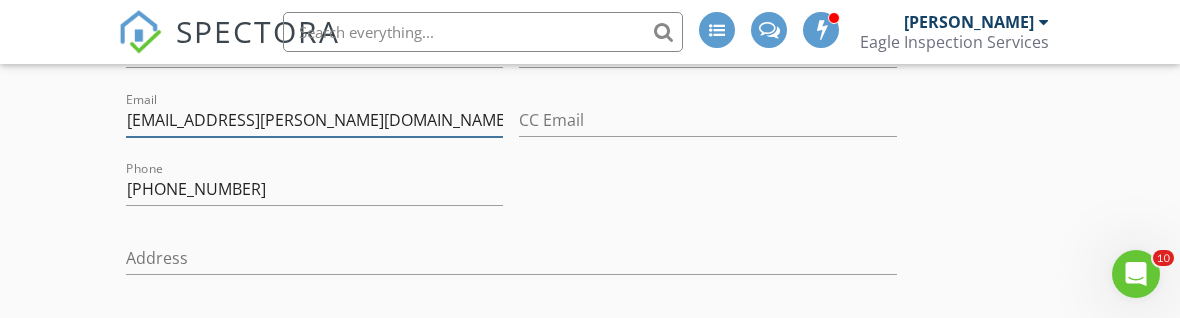 click on "[EMAIL_ADDRESS][PERSON_NAME][DOMAIN_NAME]" at bounding box center (314, 120) 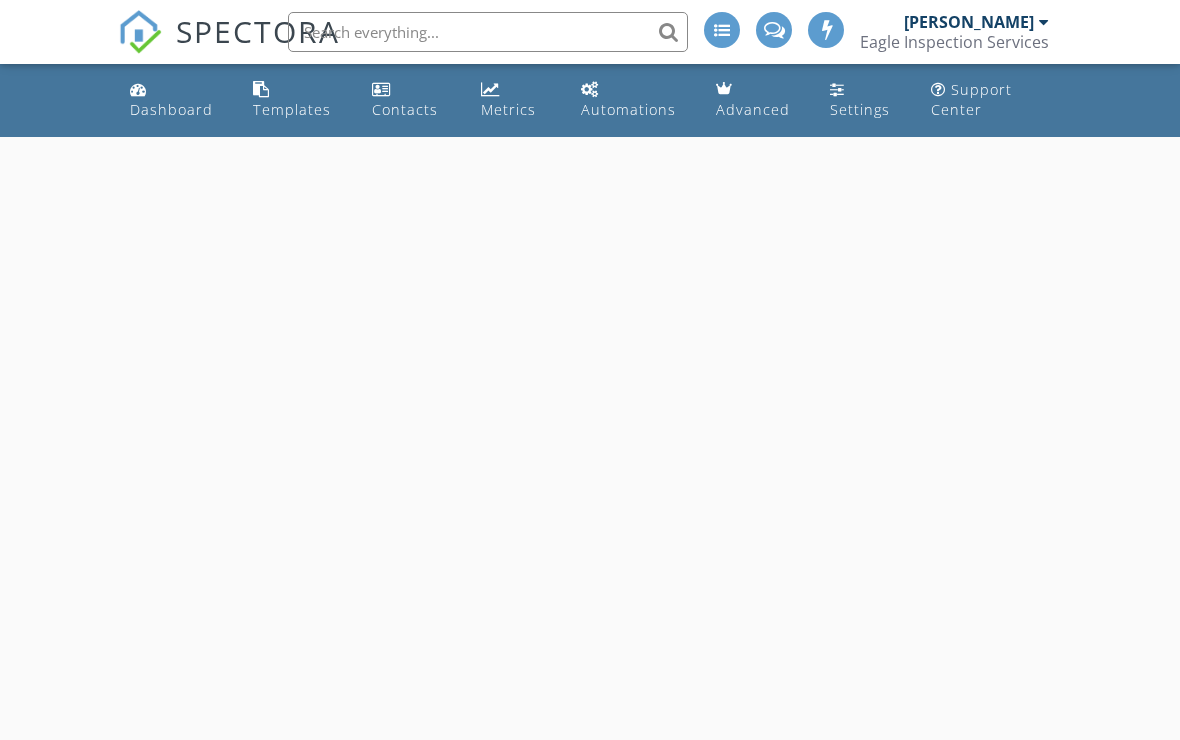 scroll, scrollTop: 0, scrollLeft: 0, axis: both 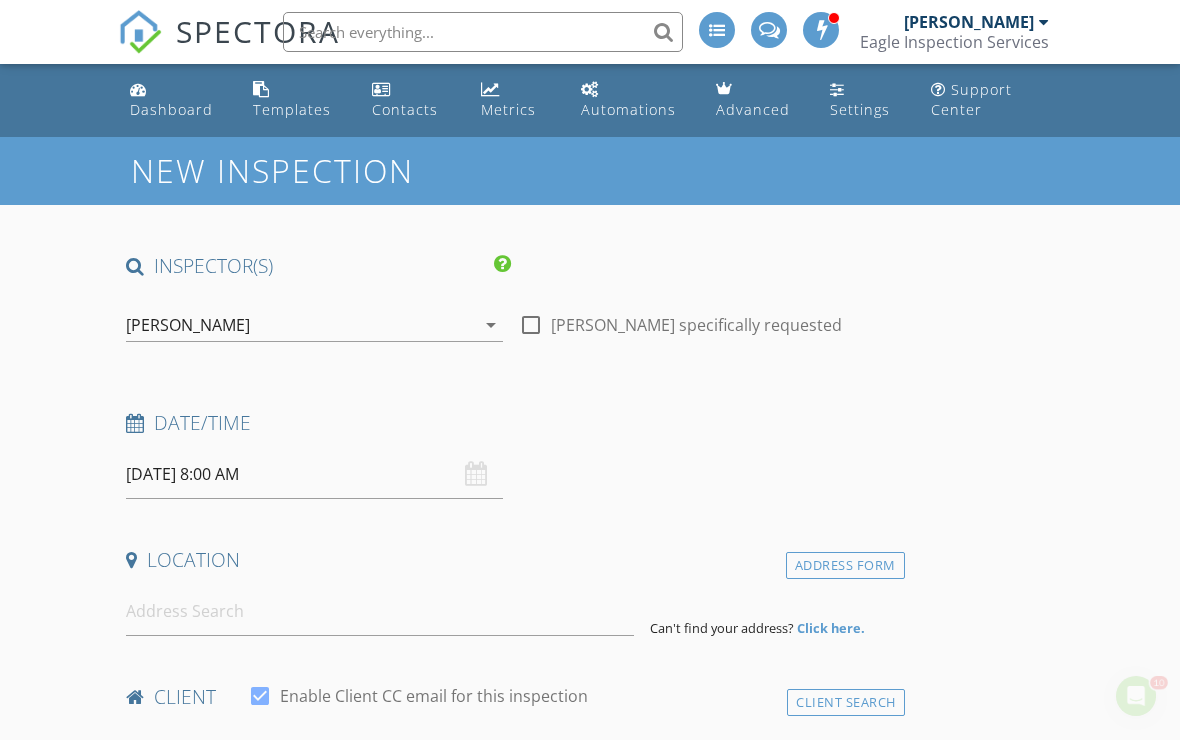 click on "[DATE] 8:00 AM" at bounding box center [314, 474] 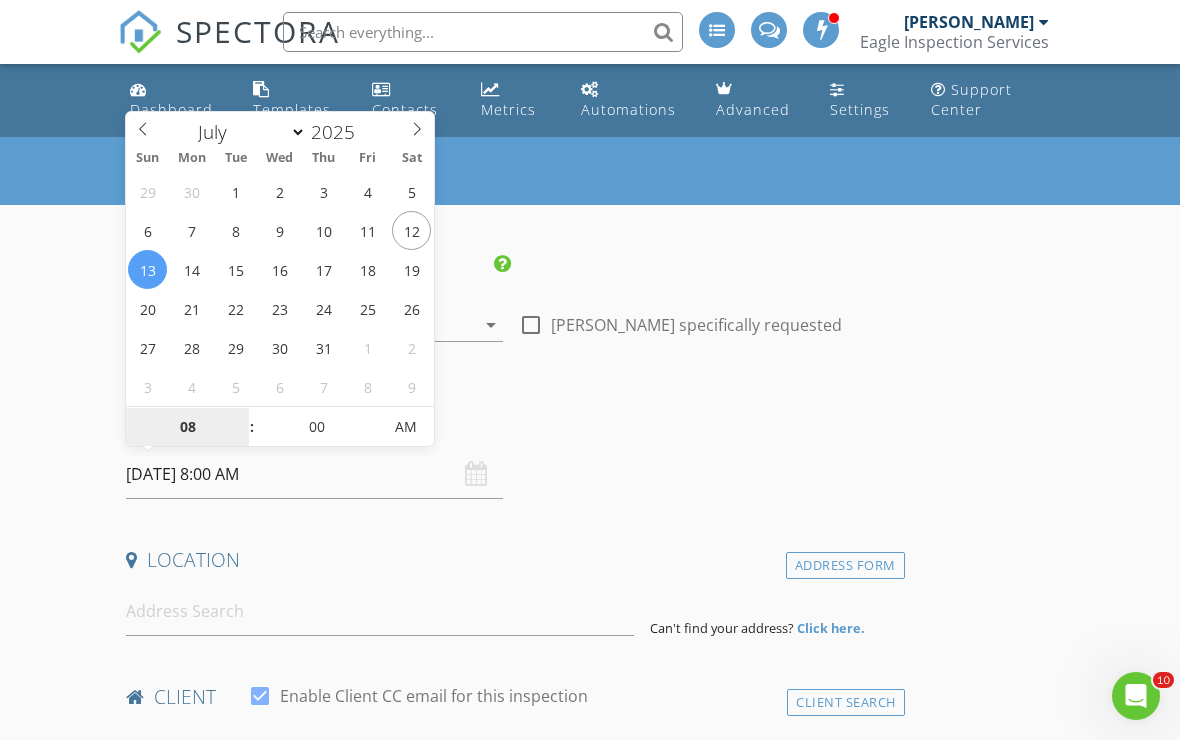 click on "08" at bounding box center [187, 428] 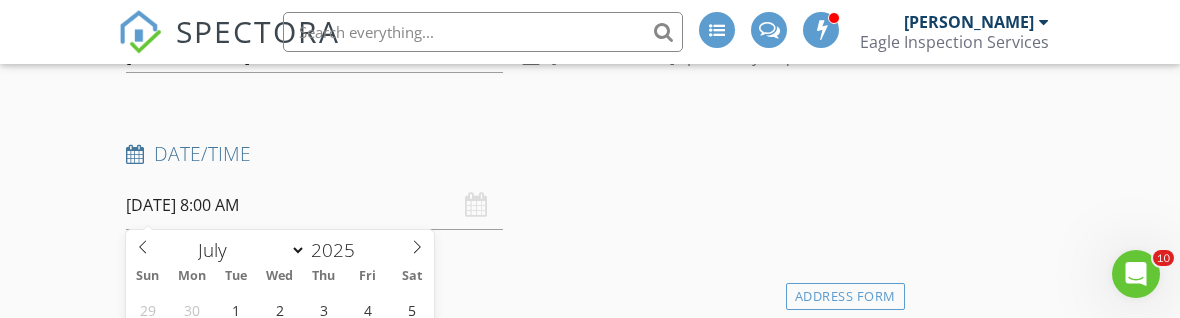scroll, scrollTop: 656, scrollLeft: 0, axis: vertical 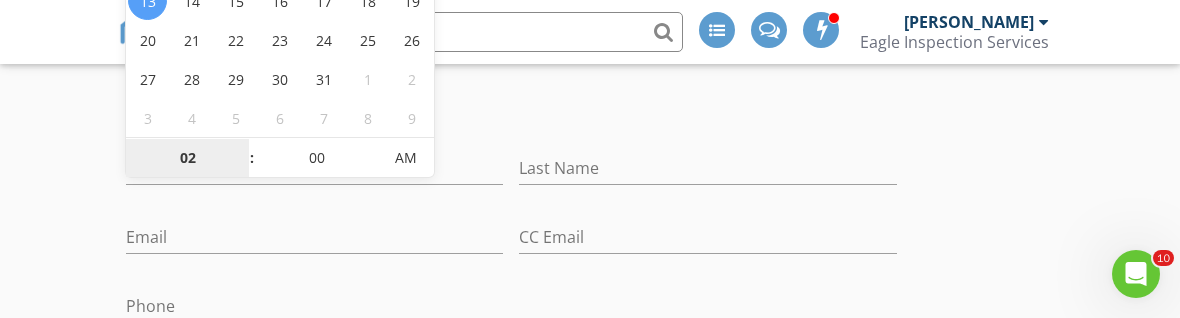 type on "02" 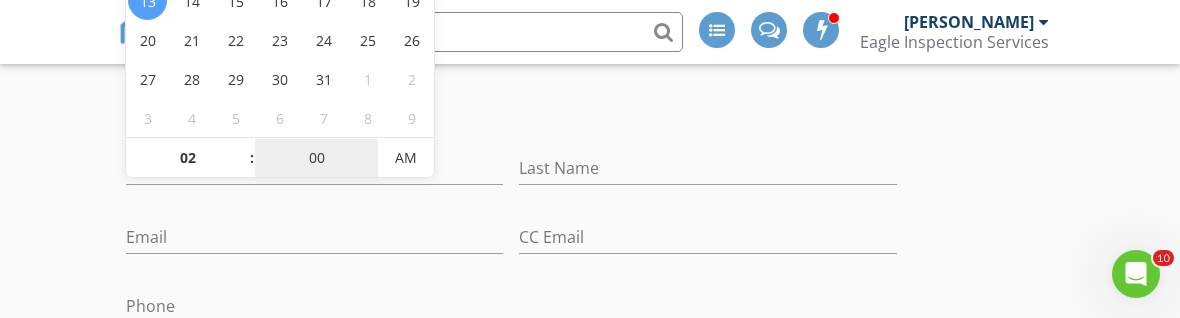 click on "00" at bounding box center [316, 159] 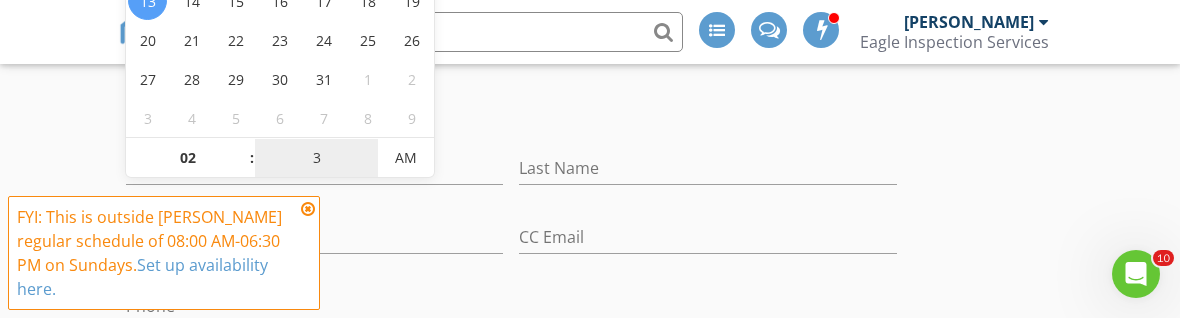 type on "30" 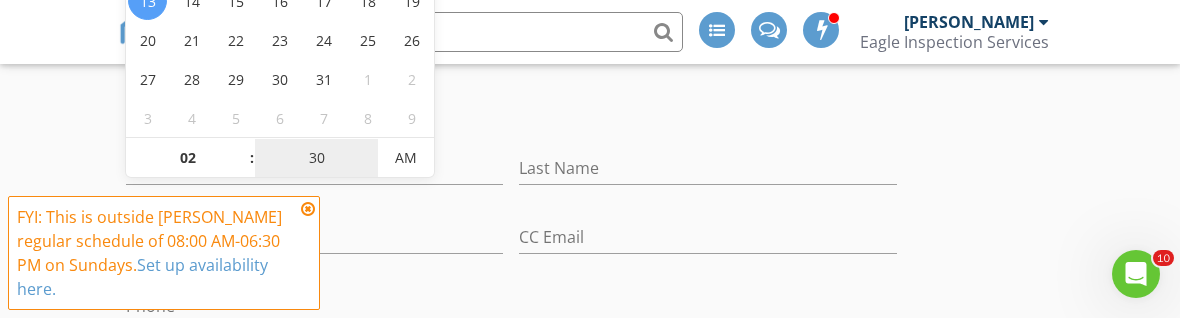 click on "AM" at bounding box center (405, 158) 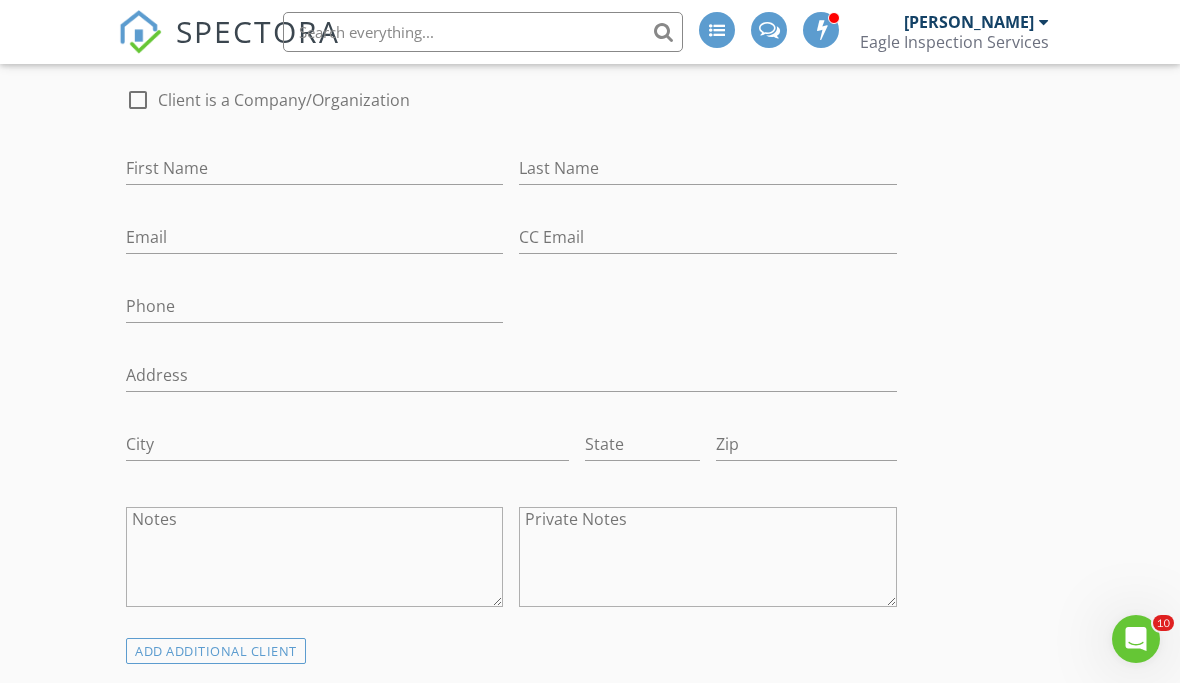 click on "check_box_outline_blank Client is a Company/Organization" at bounding box center (511, 110) 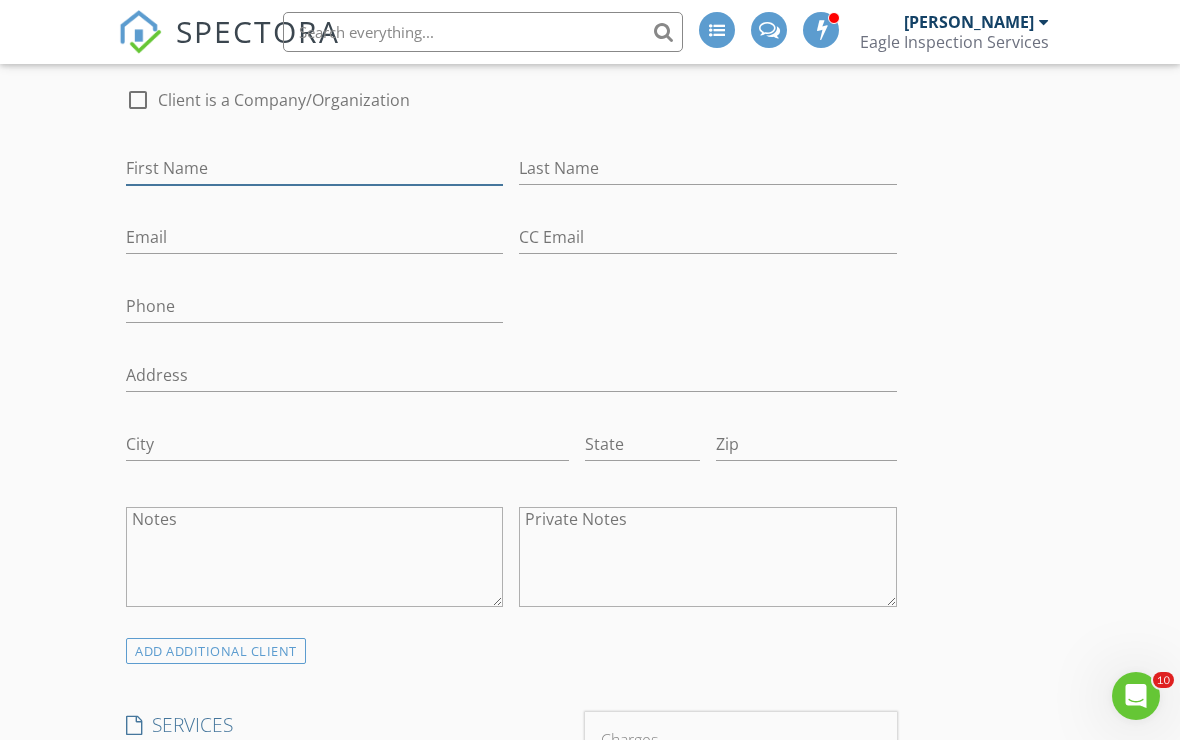 click on "First Name" at bounding box center [314, 168] 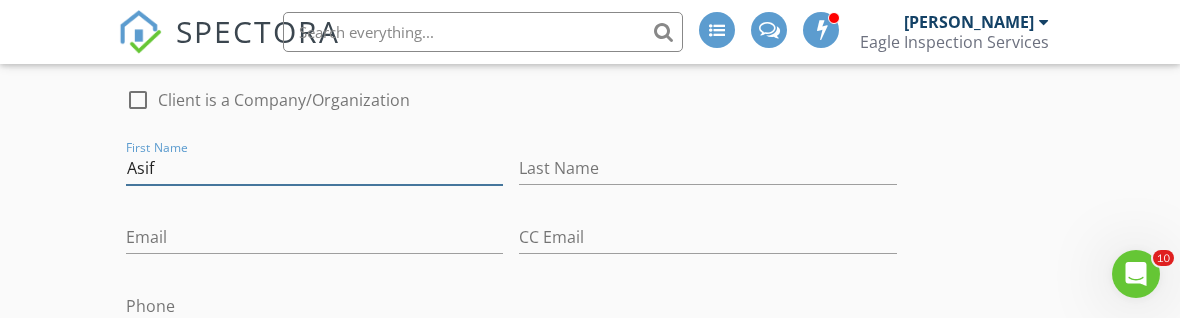 type on "Asif" 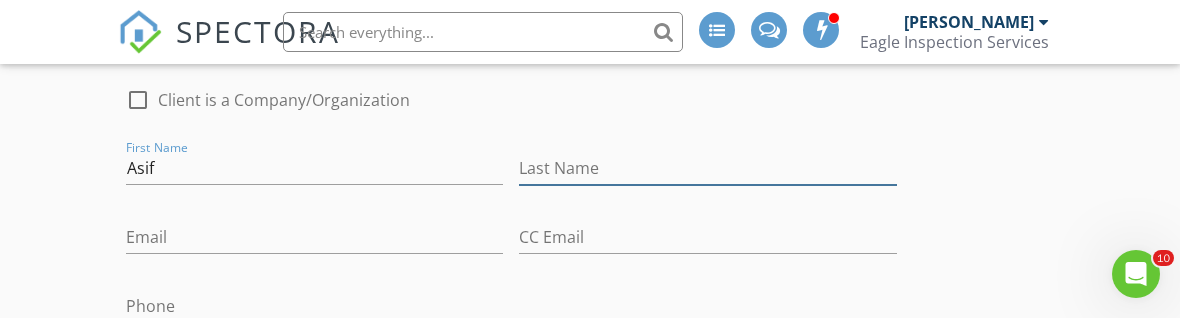 click on "Last Name" at bounding box center [707, 168] 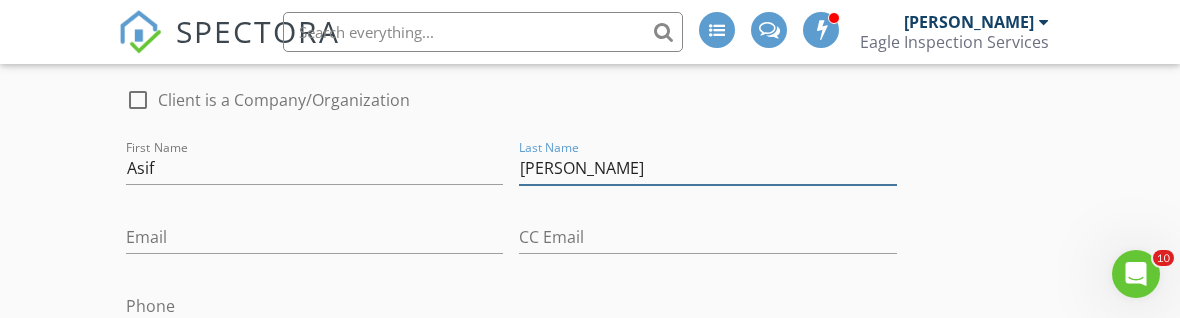 type on "[PERSON_NAME]" 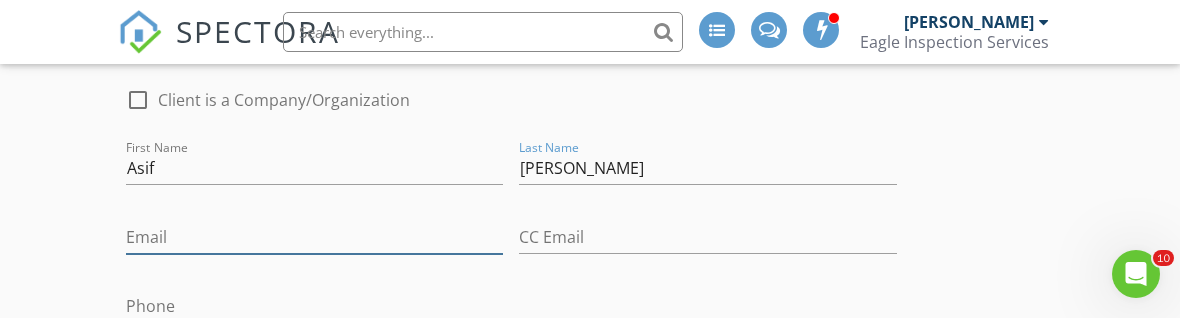 click on "Email" at bounding box center [314, 237] 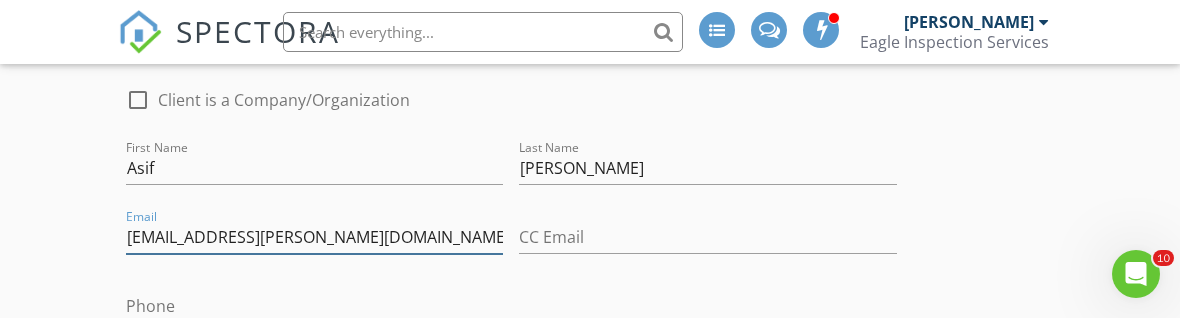 type on "[EMAIL_ADDRESS][PERSON_NAME][DOMAIN_NAME]" 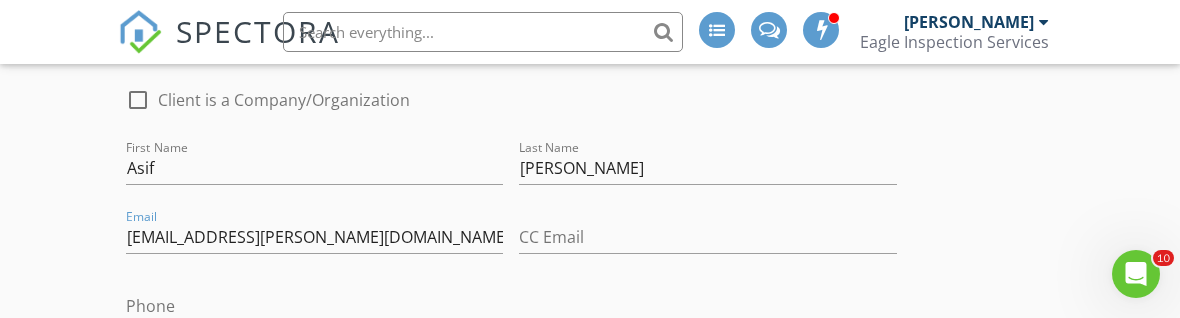 click on "Phone" at bounding box center (314, 306) 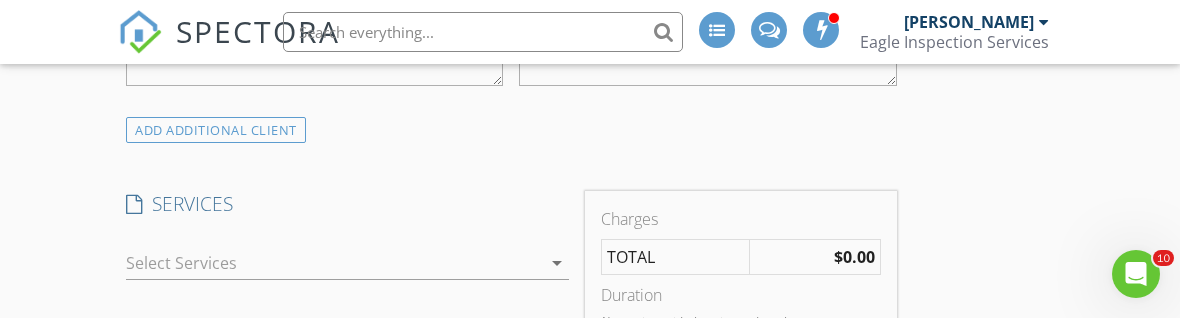 scroll, scrollTop: 1183, scrollLeft: 0, axis: vertical 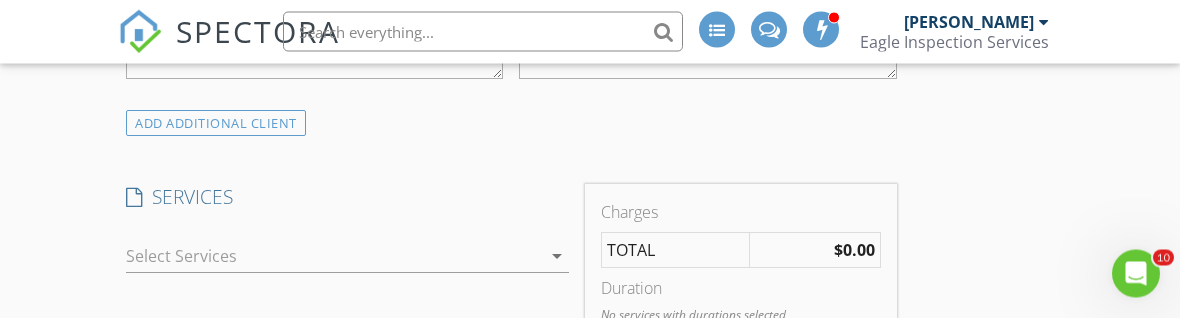 type on "[PHONE_NUMBER]" 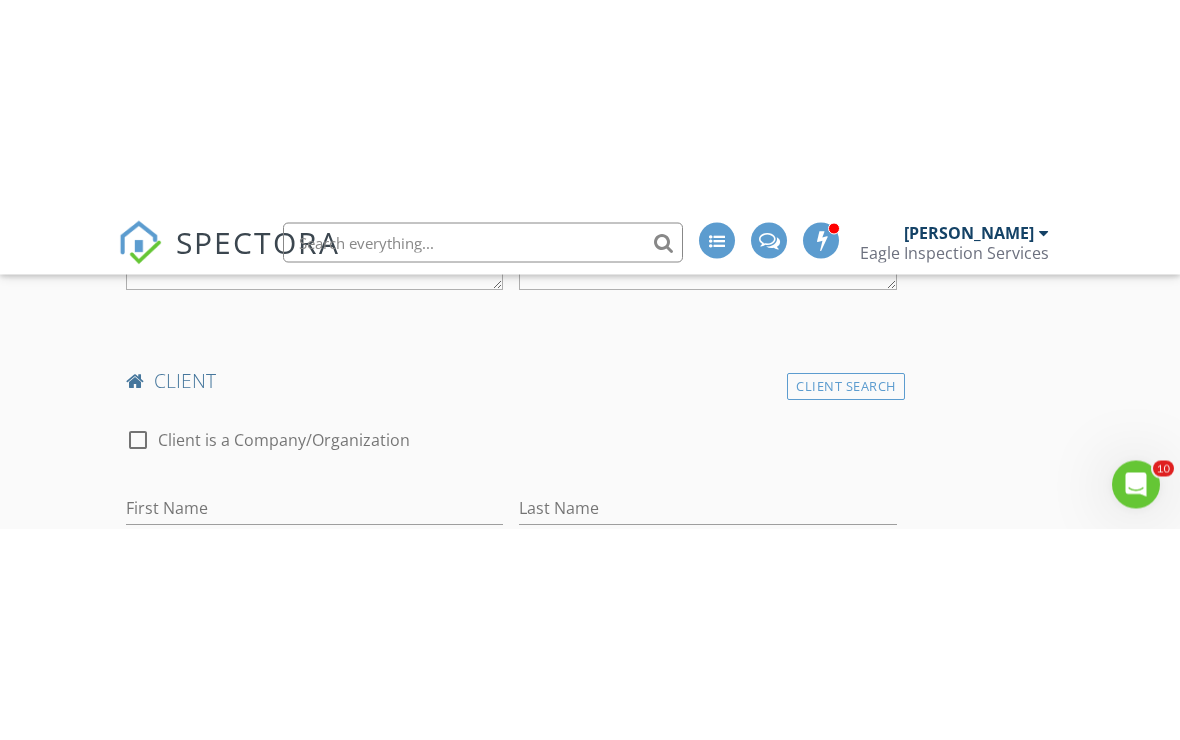 scroll, scrollTop: 1184, scrollLeft: 0, axis: vertical 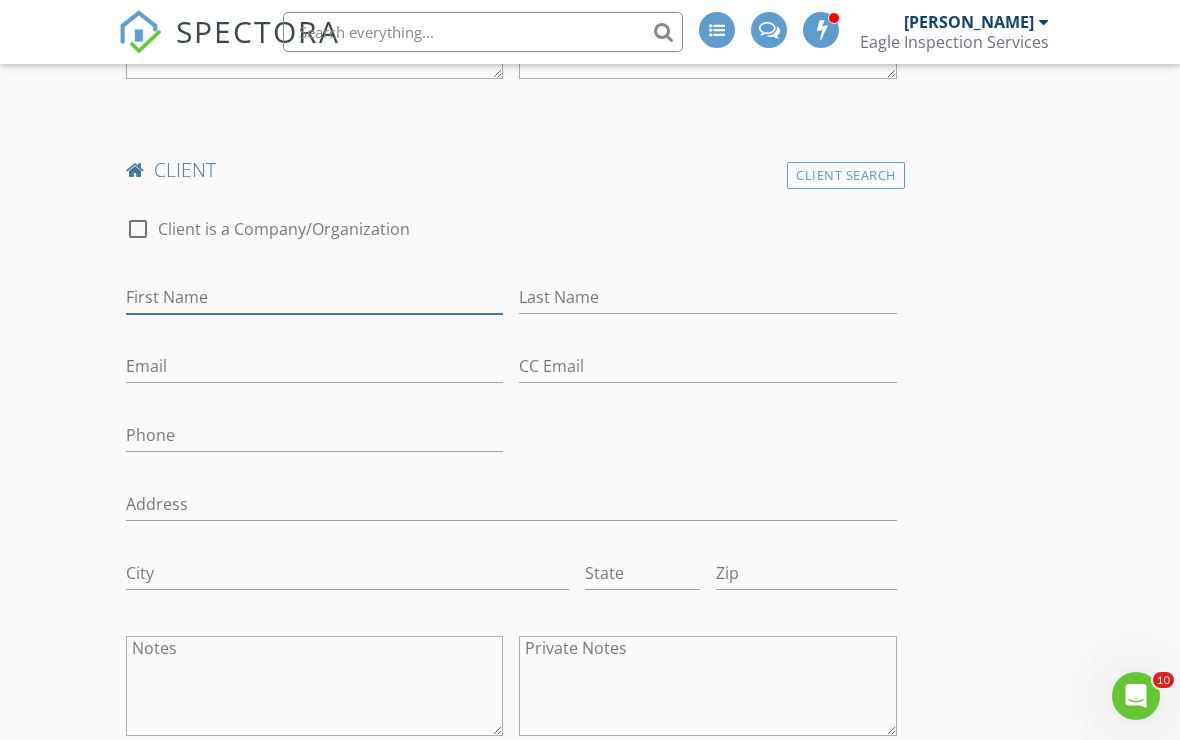 click on "First Name" at bounding box center [314, 297] 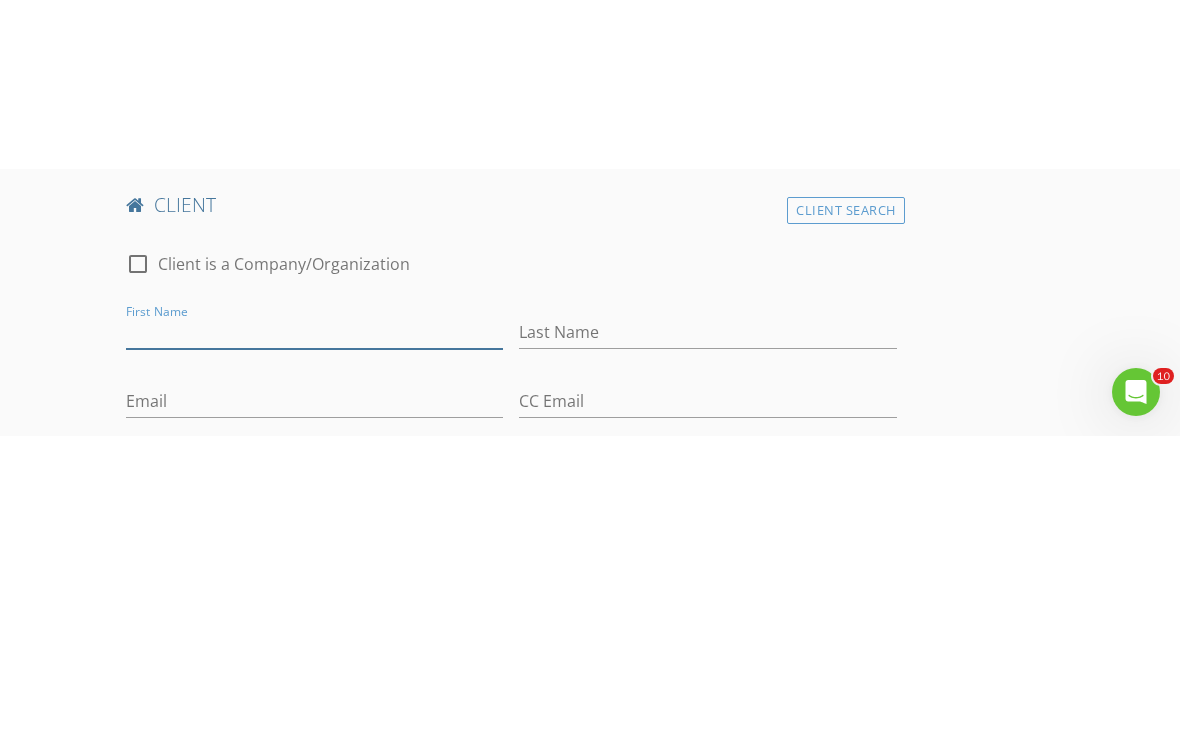scroll, scrollTop: 1319, scrollLeft: 0, axis: vertical 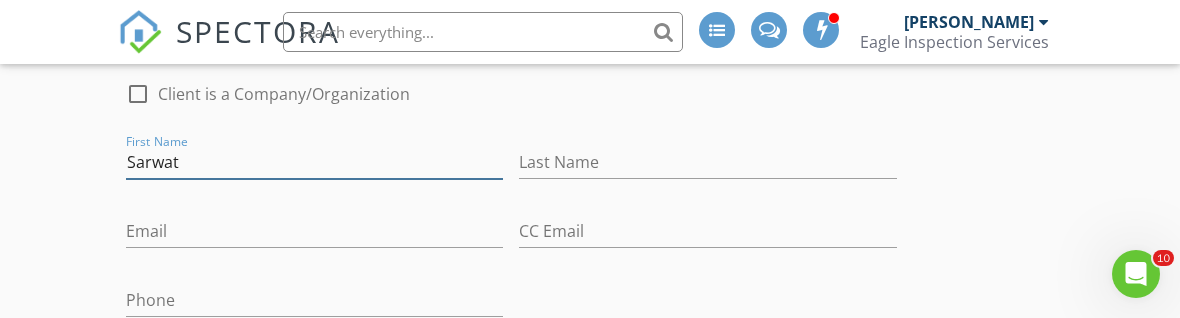 type on "Sarwat" 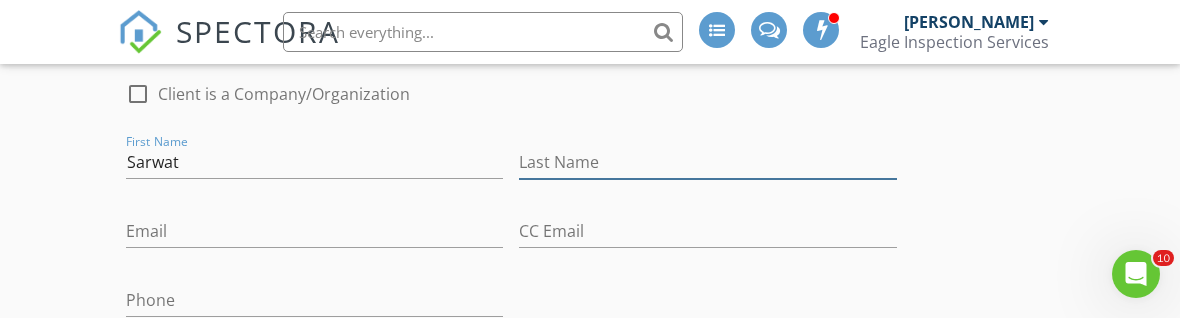 click on "Last Name" at bounding box center (707, 162) 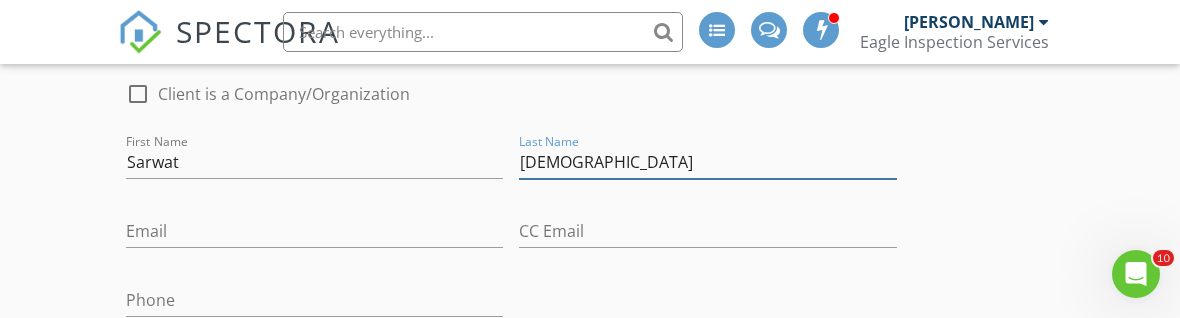 type on "Ansari" 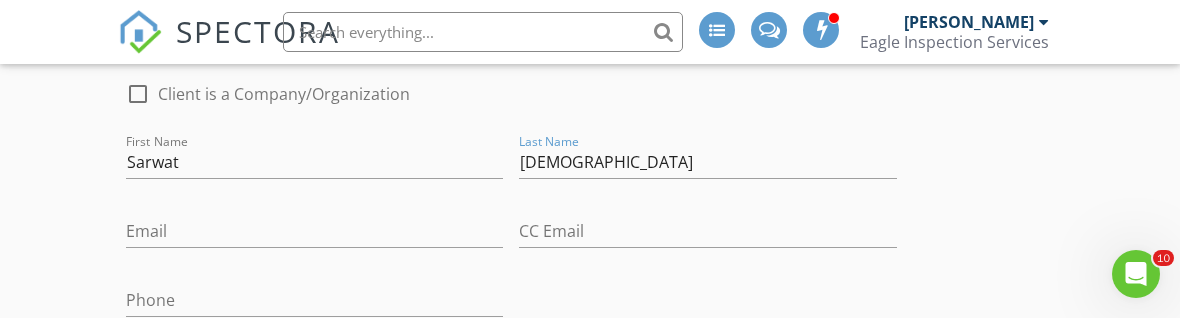 click at bounding box center [314, 262] 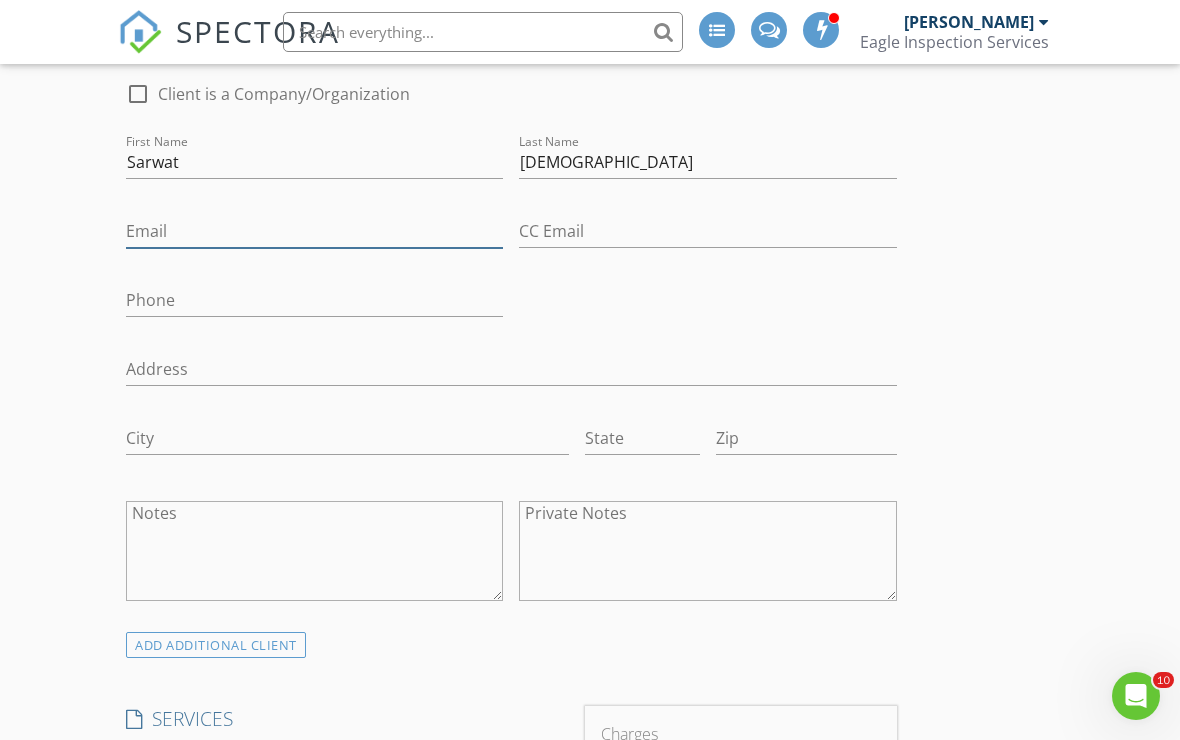 click on "Email" at bounding box center (314, 231) 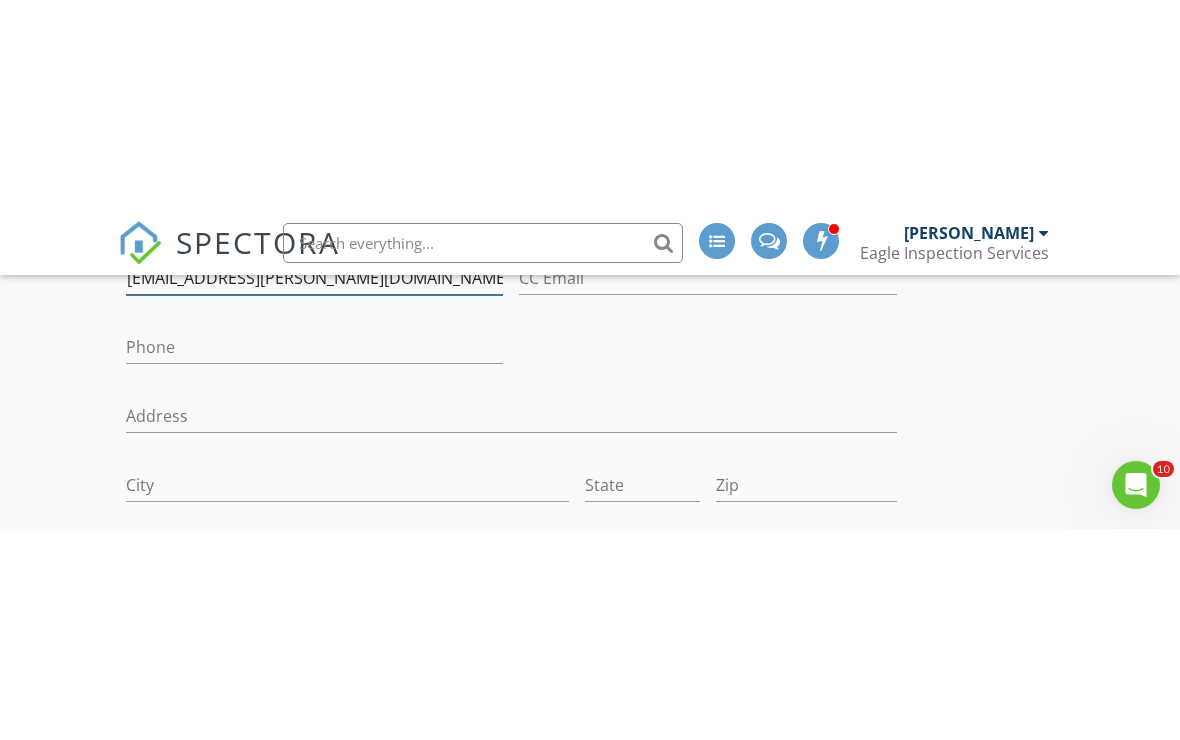 scroll, scrollTop: 1498, scrollLeft: 0, axis: vertical 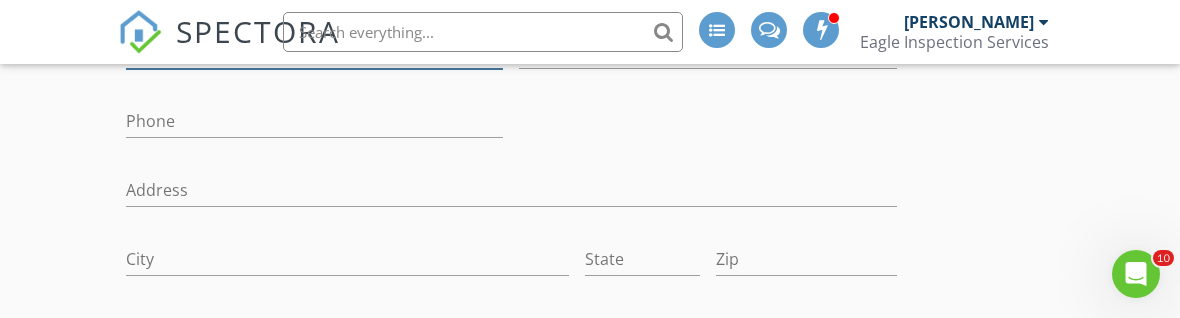 type on "[EMAIL_ADDRESS][PERSON_NAME][DOMAIN_NAME]" 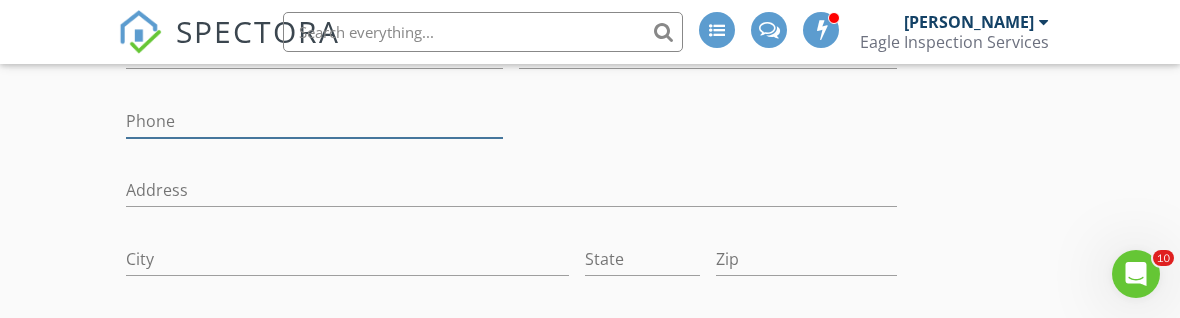 click on "Phone" at bounding box center (314, 121) 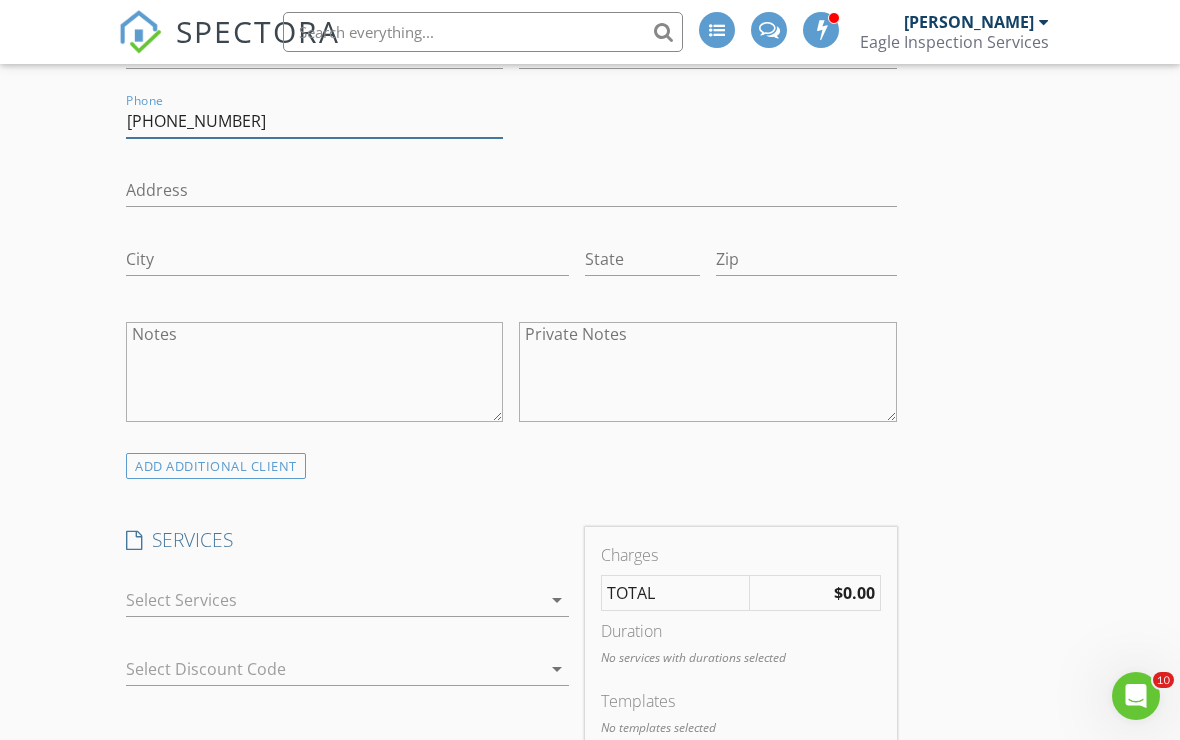 type on "972-214-4499" 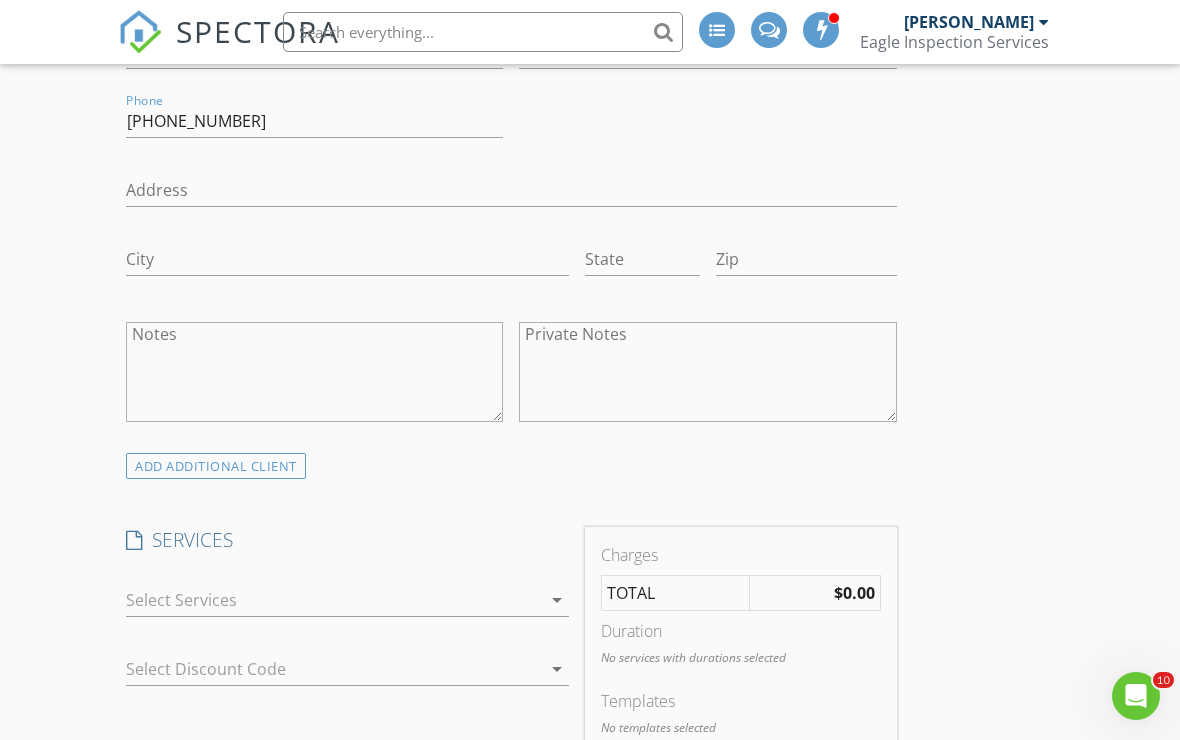 click on "arrow_drop_down" at bounding box center (557, 600) 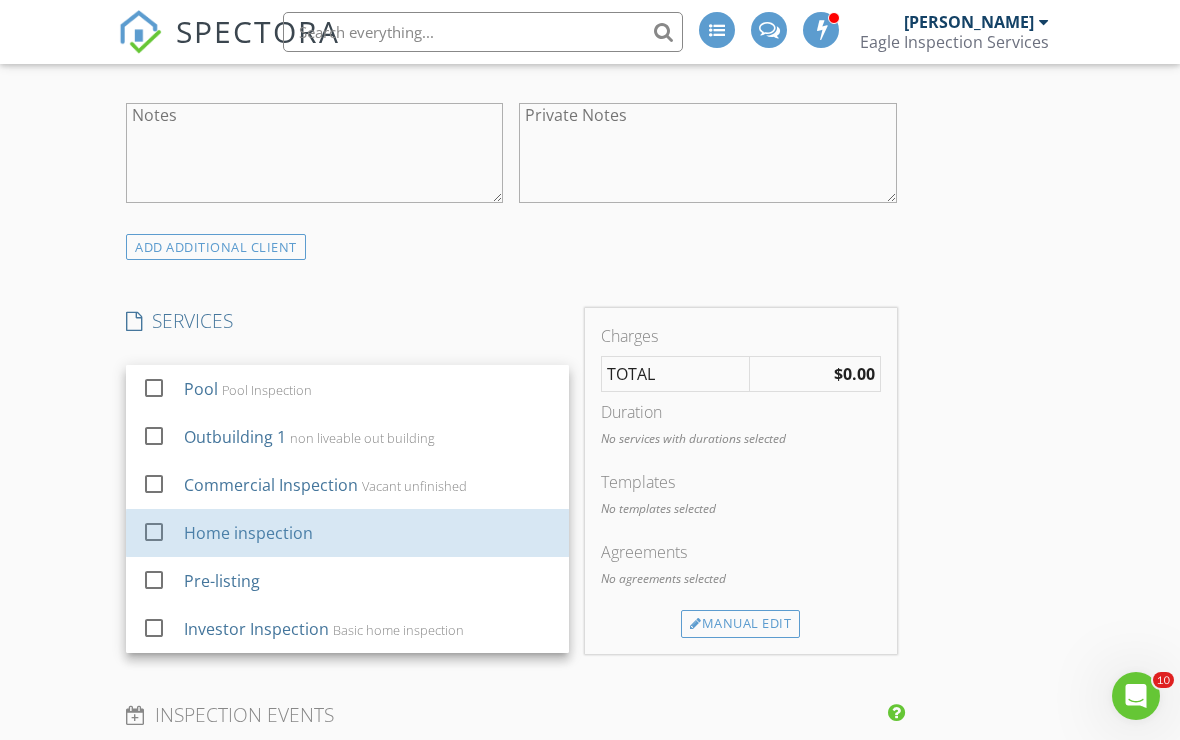 click on "Home inspection" at bounding box center [368, 533] 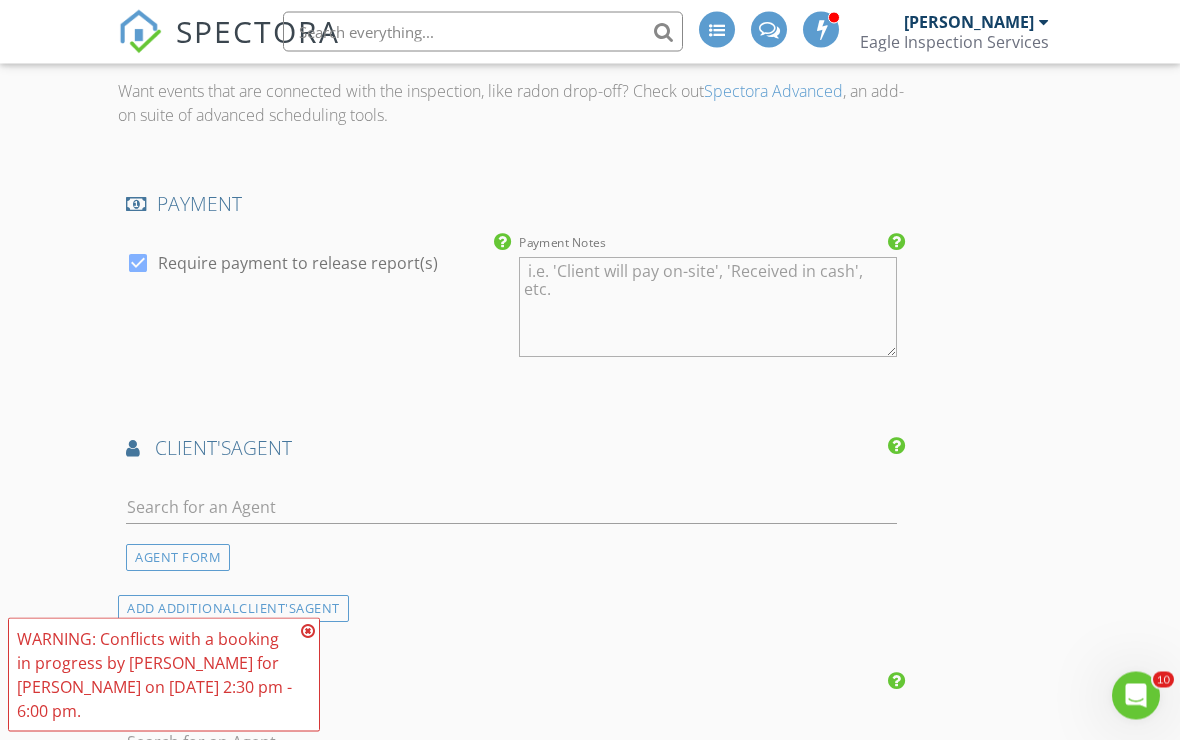 scroll, scrollTop: 2395, scrollLeft: 0, axis: vertical 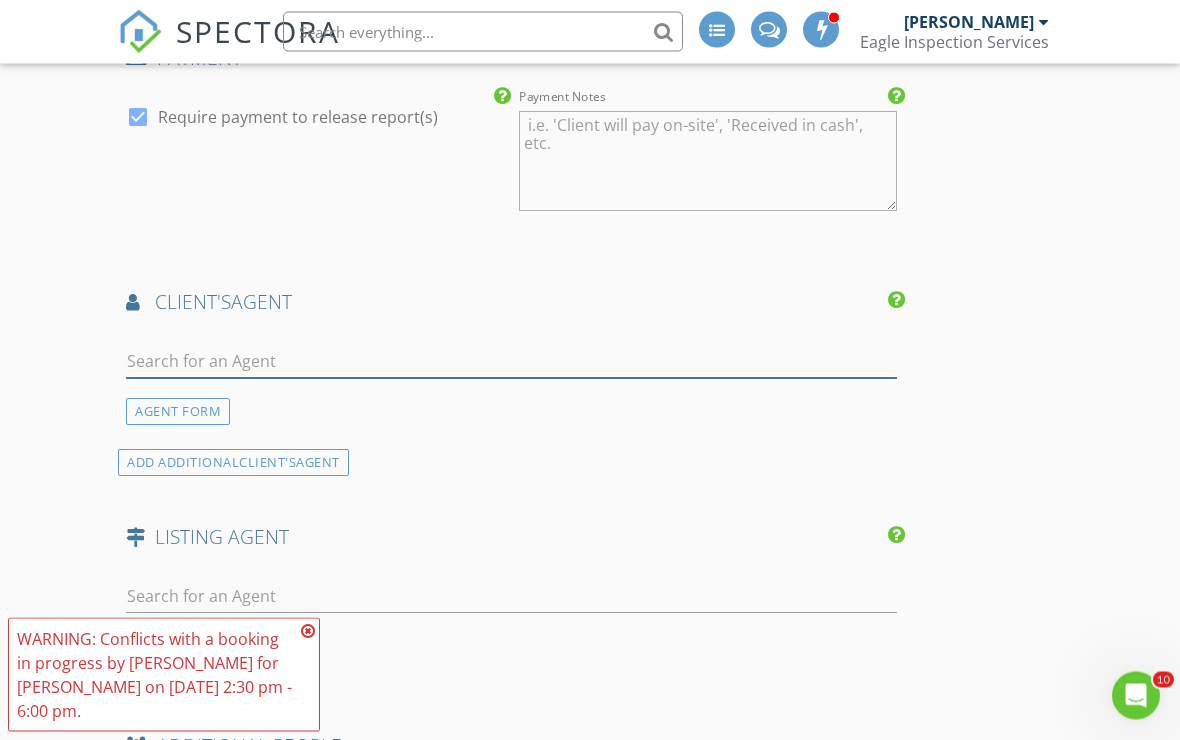 click at bounding box center (511, 362) 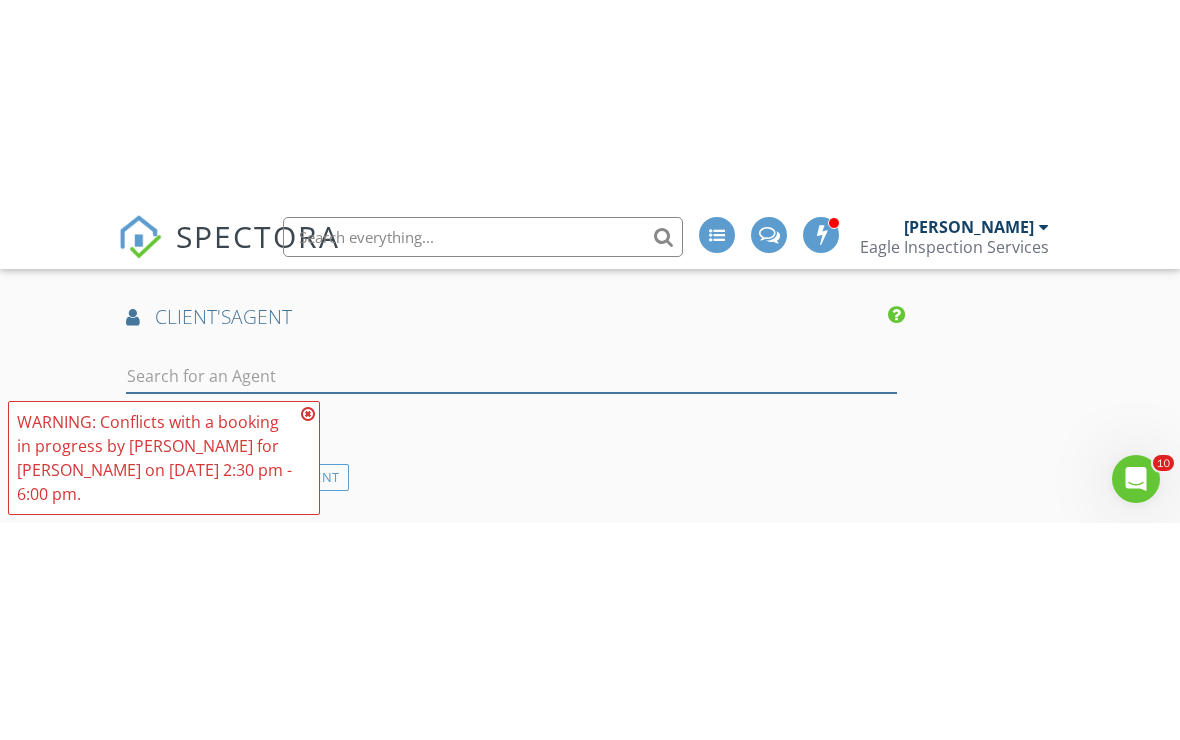 scroll, scrollTop: 2737, scrollLeft: 0, axis: vertical 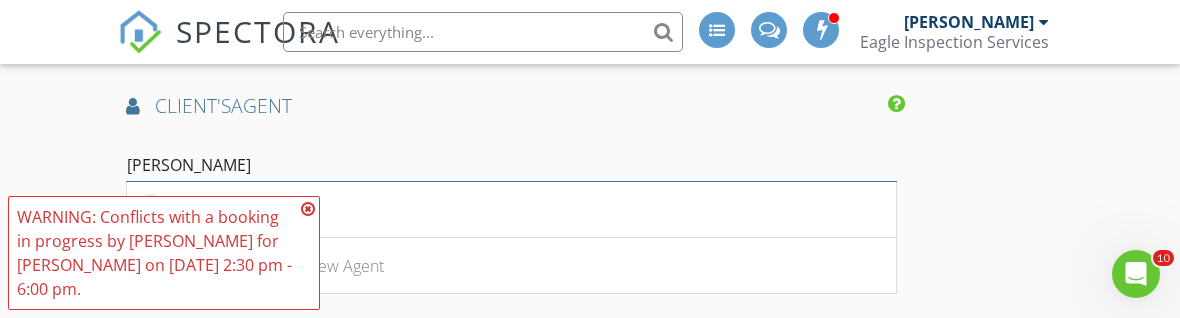 type on "[PERSON_NAME]" 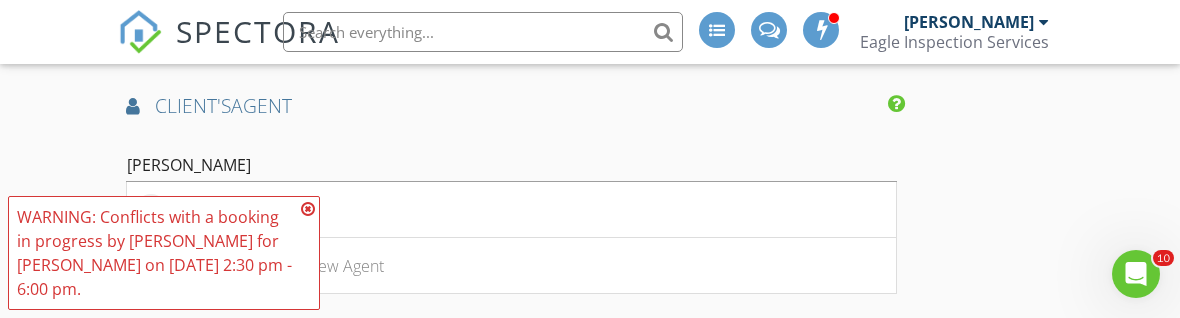 click at bounding box center (308, 209) 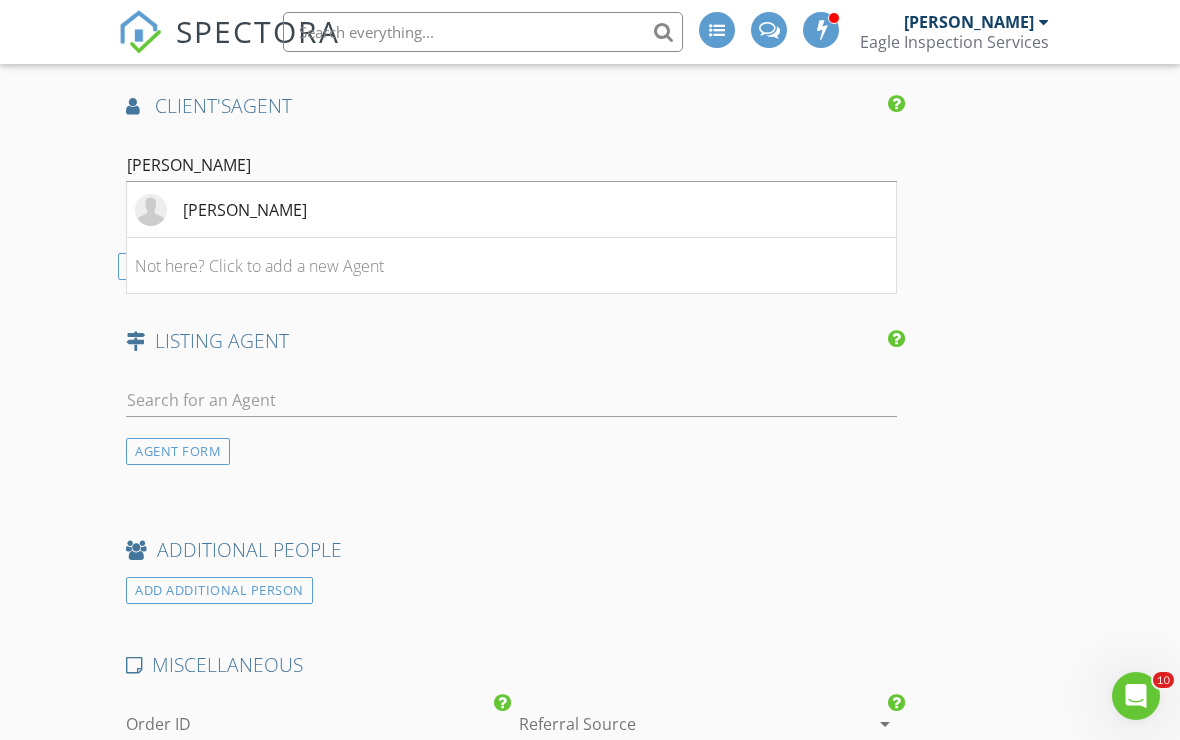 click on "[PERSON_NAME]" at bounding box center (511, 210) 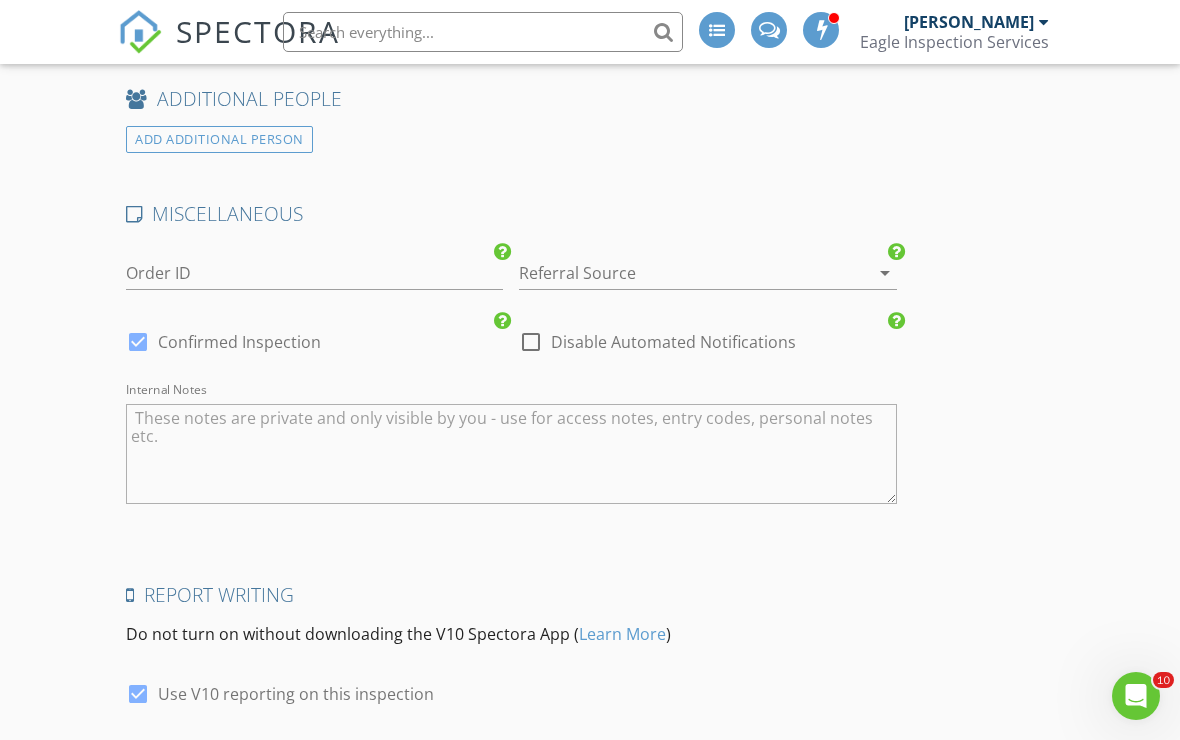 scroll, scrollTop: 3927, scrollLeft: 0, axis: vertical 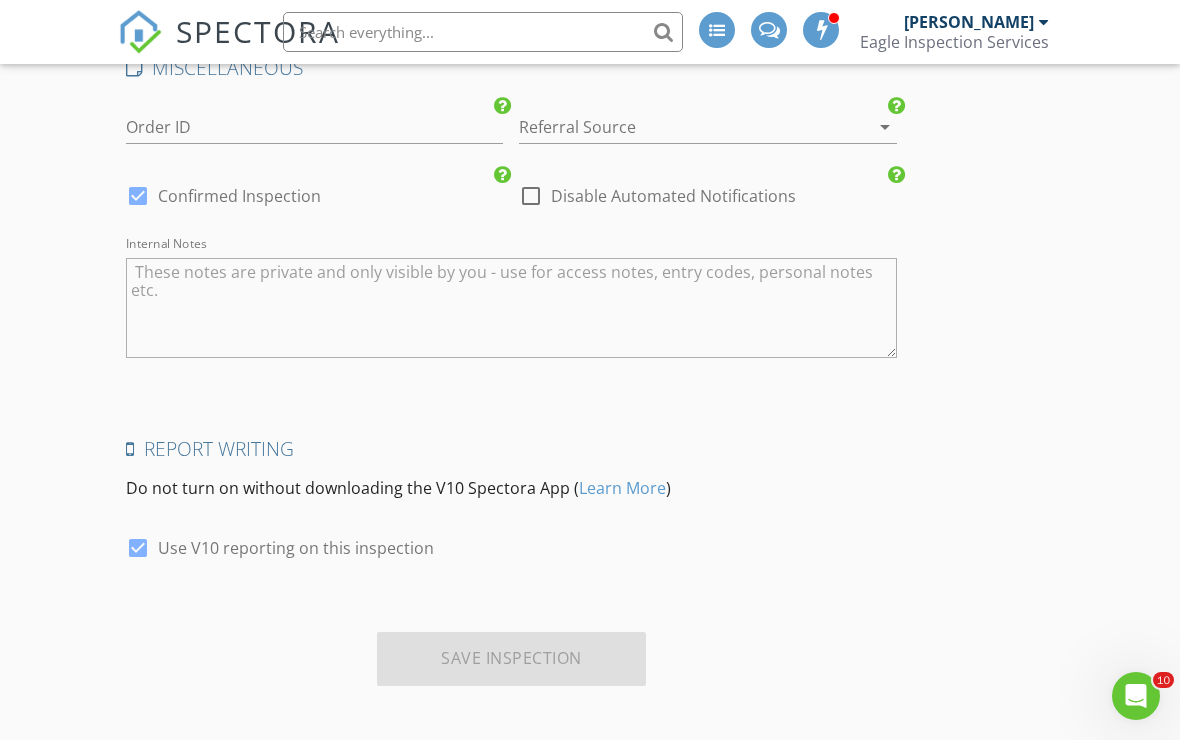 click on "Save Inspection" at bounding box center [511, 659] 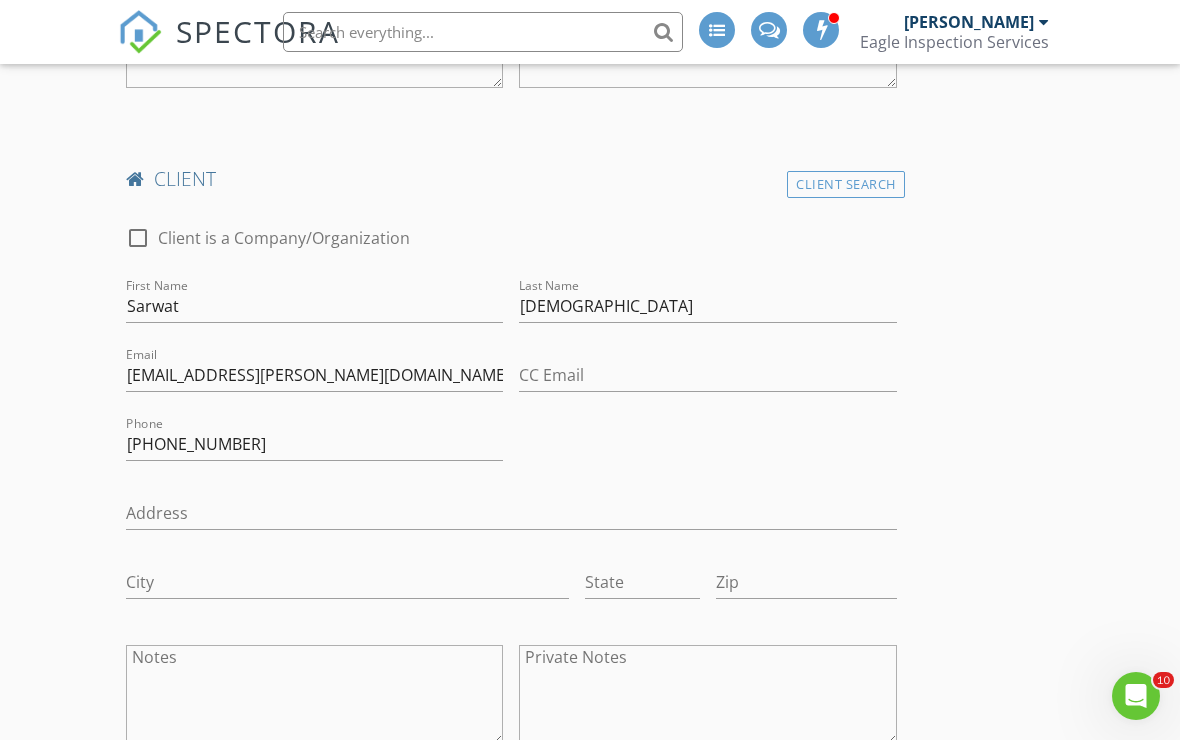 scroll, scrollTop: 1171, scrollLeft: 0, axis: vertical 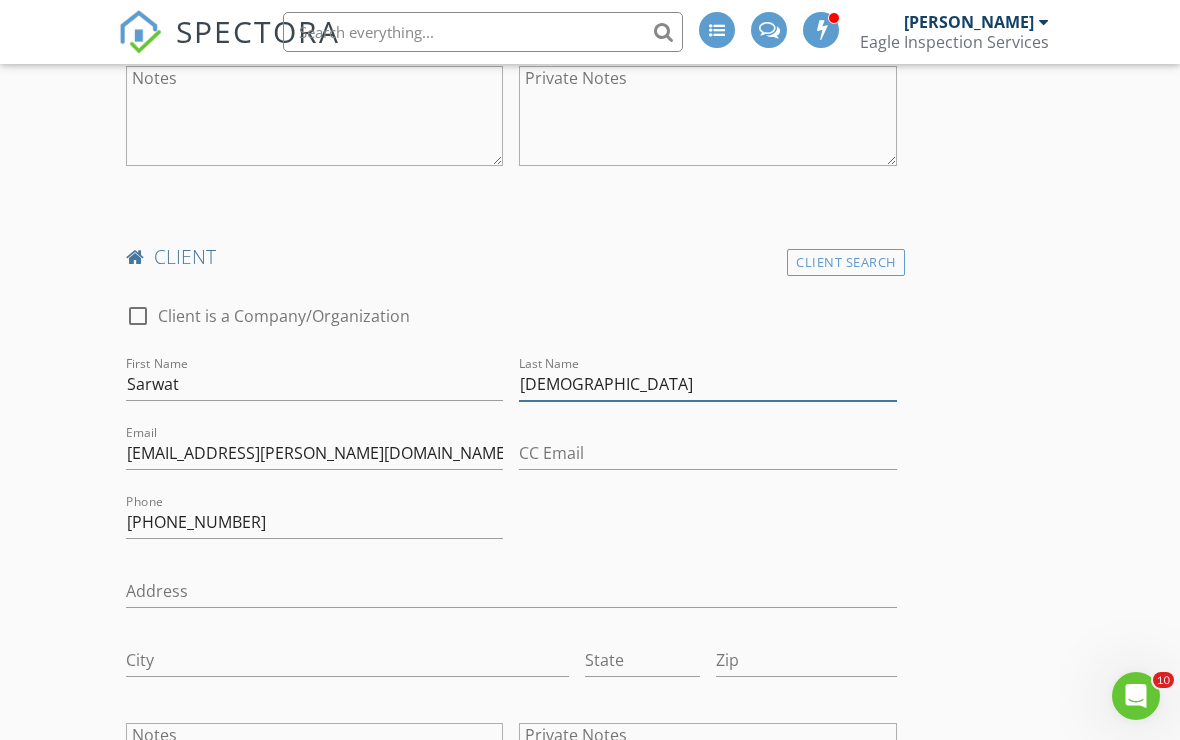 click on "Ansari" at bounding box center [707, 384] 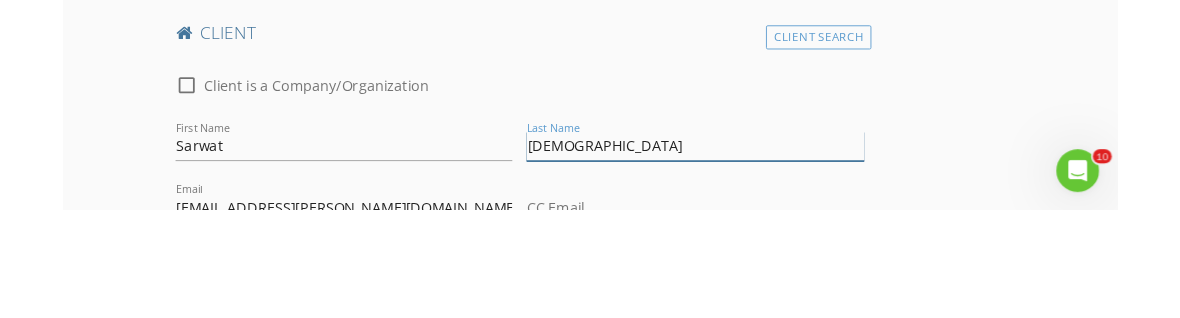 scroll, scrollTop: 1319, scrollLeft: 0, axis: vertical 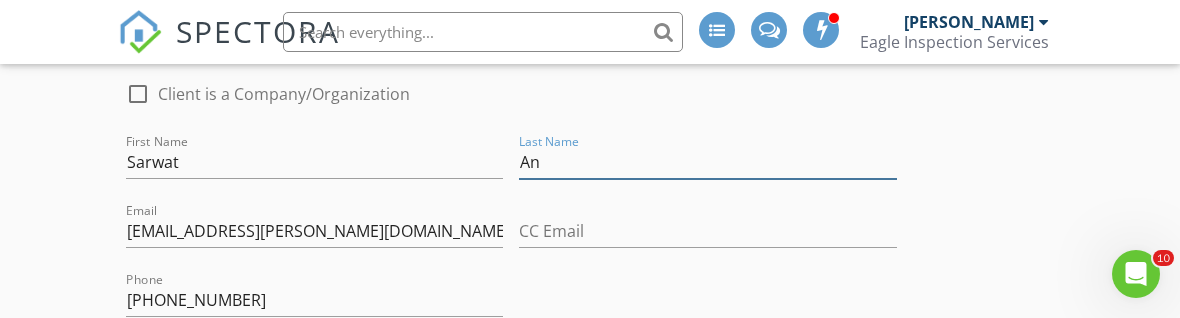 type on "A" 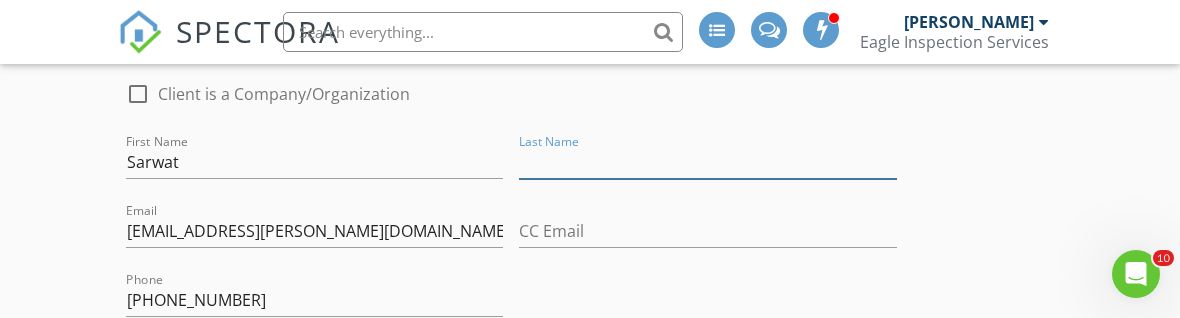 type 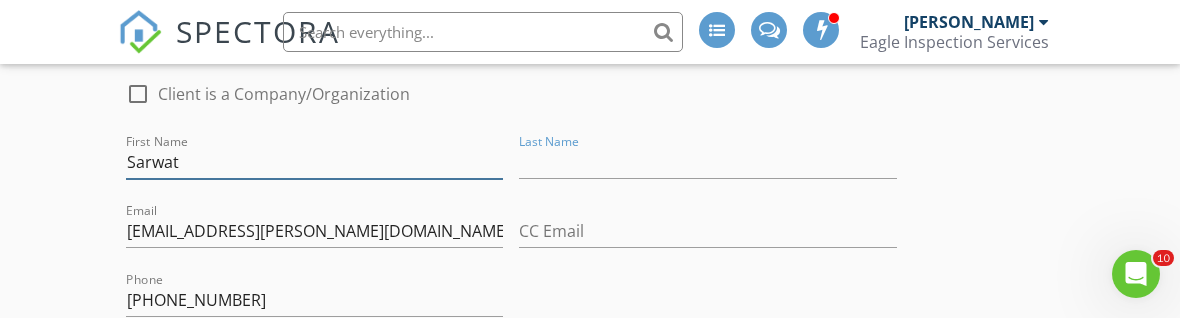 click on "Sarwat" at bounding box center [314, 162] 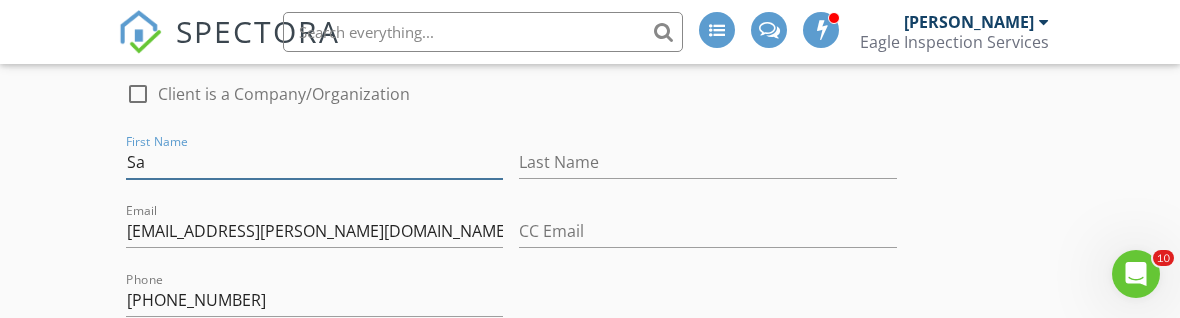 type on "S" 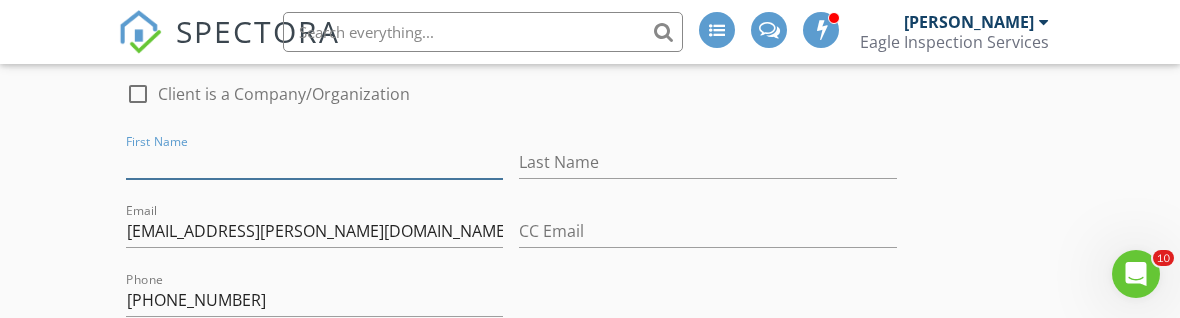 type 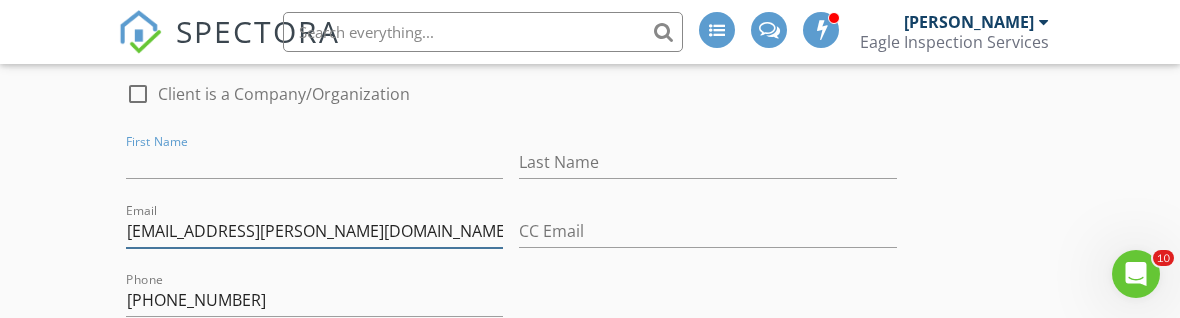 click on "[EMAIL_ADDRESS][PERSON_NAME][DOMAIN_NAME]" at bounding box center [314, 231] 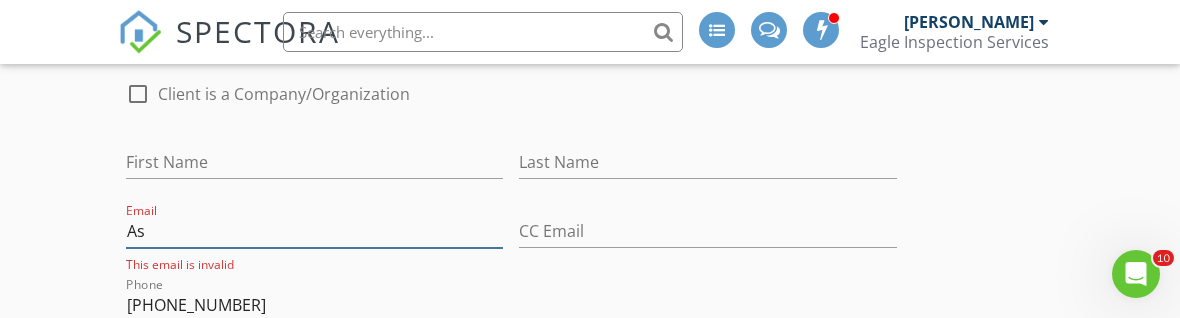 type on "A" 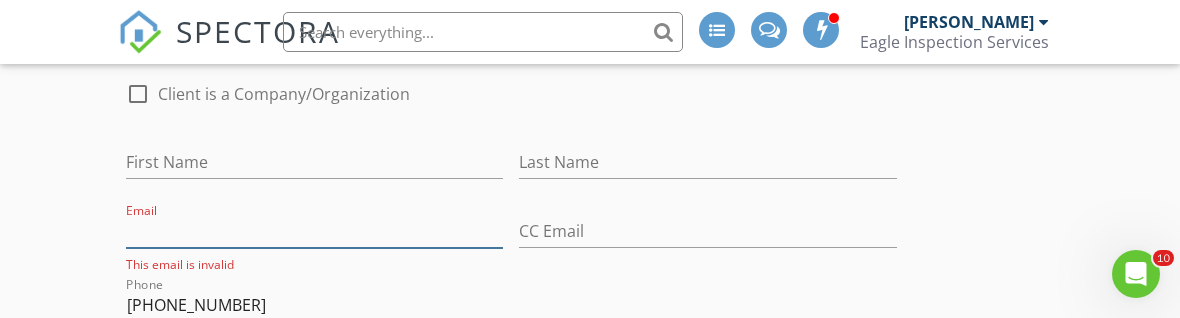 type 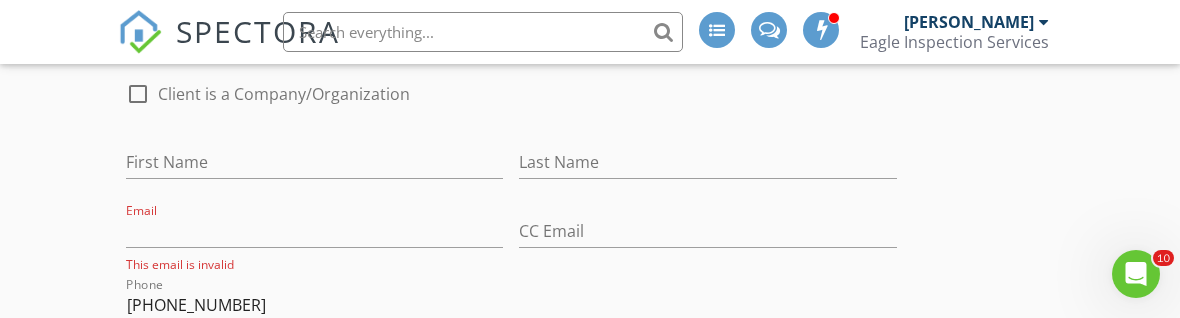 click on "972-214-4499" at bounding box center (314, 305) 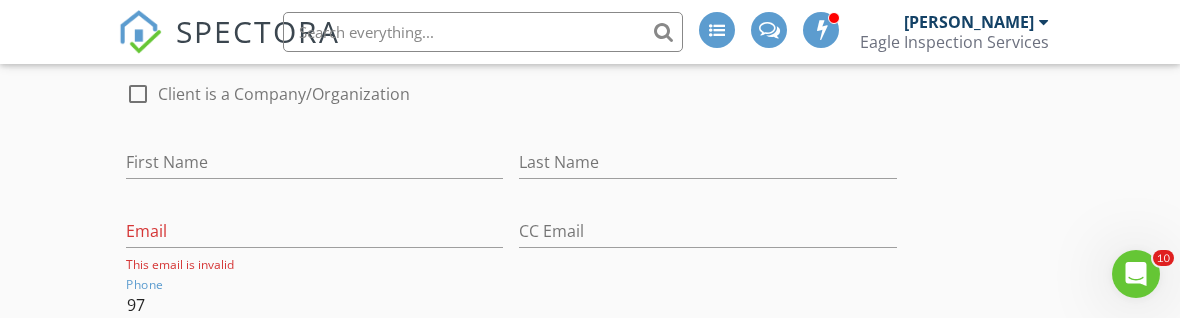 type on "9" 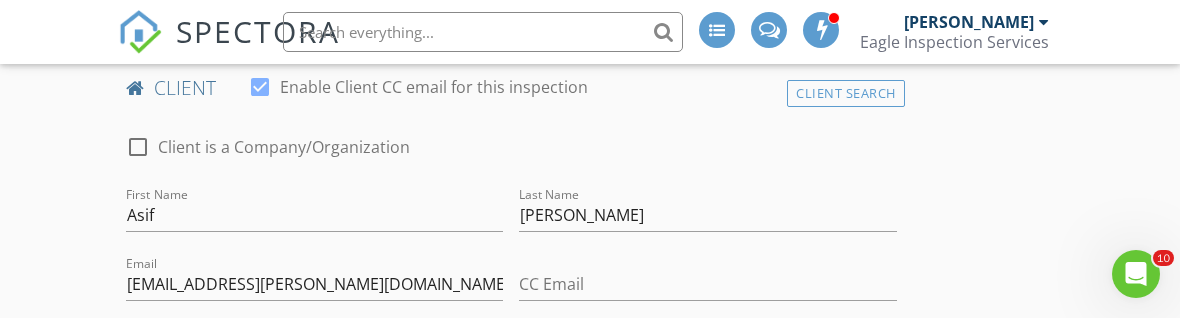 scroll, scrollTop: 623, scrollLeft: 0, axis: vertical 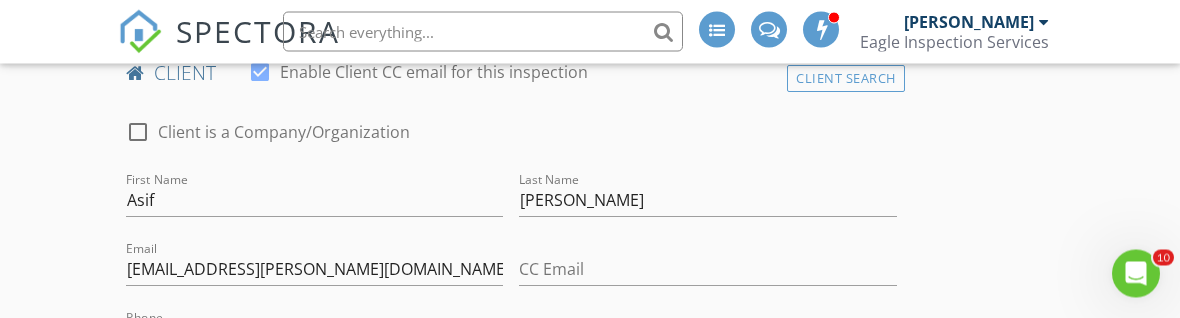 type 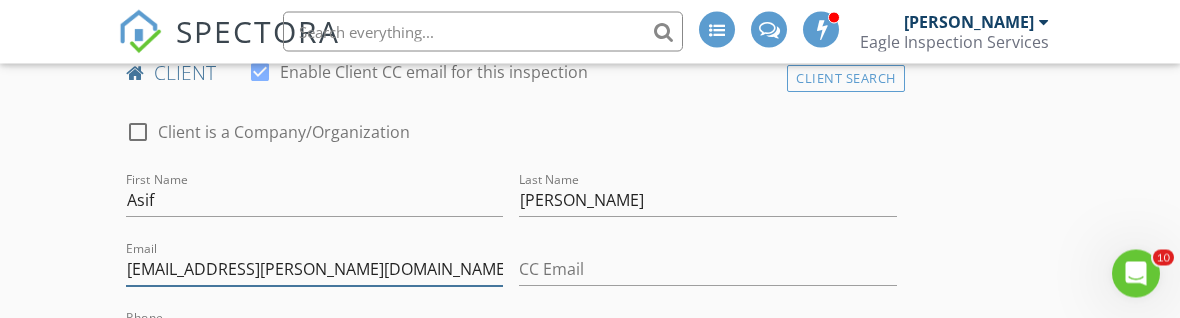click on "[EMAIL_ADDRESS][PERSON_NAME][DOMAIN_NAME]" at bounding box center [314, 270] 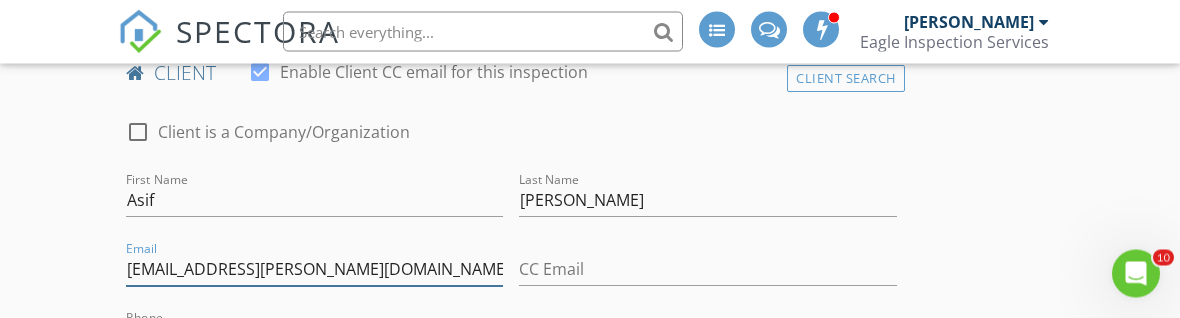 scroll, scrollTop: 624, scrollLeft: 0, axis: vertical 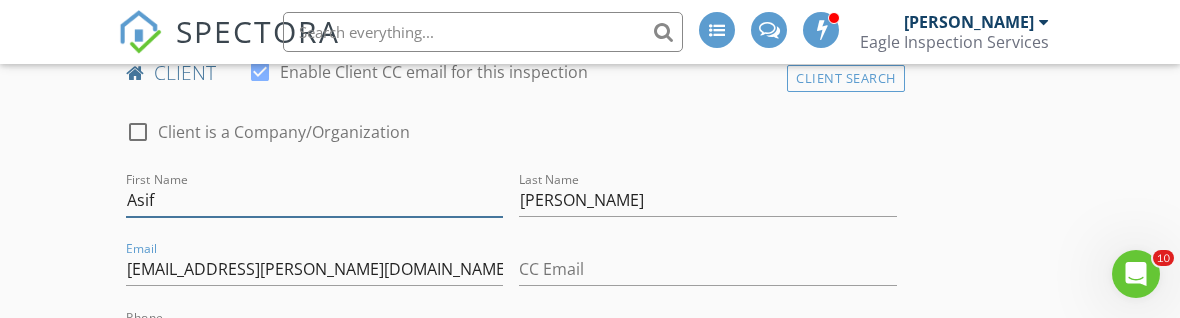 click on "Asif" at bounding box center [314, 200] 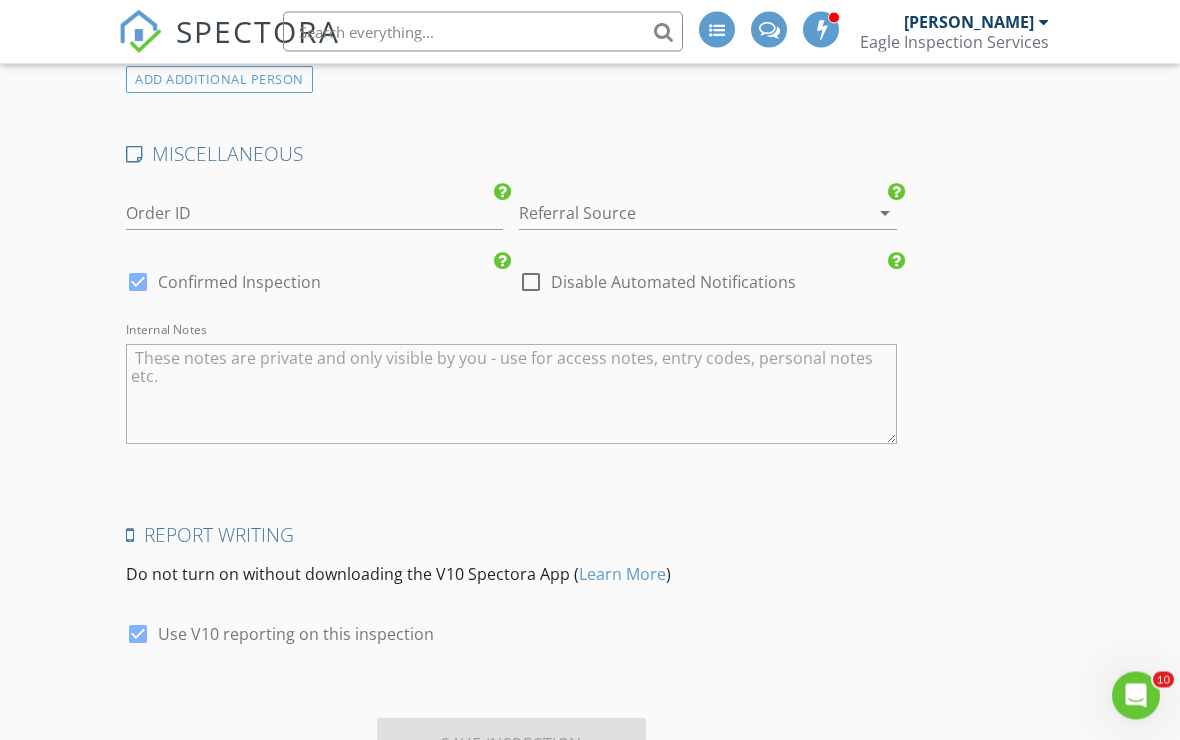 scroll, scrollTop: 3932, scrollLeft: 0, axis: vertical 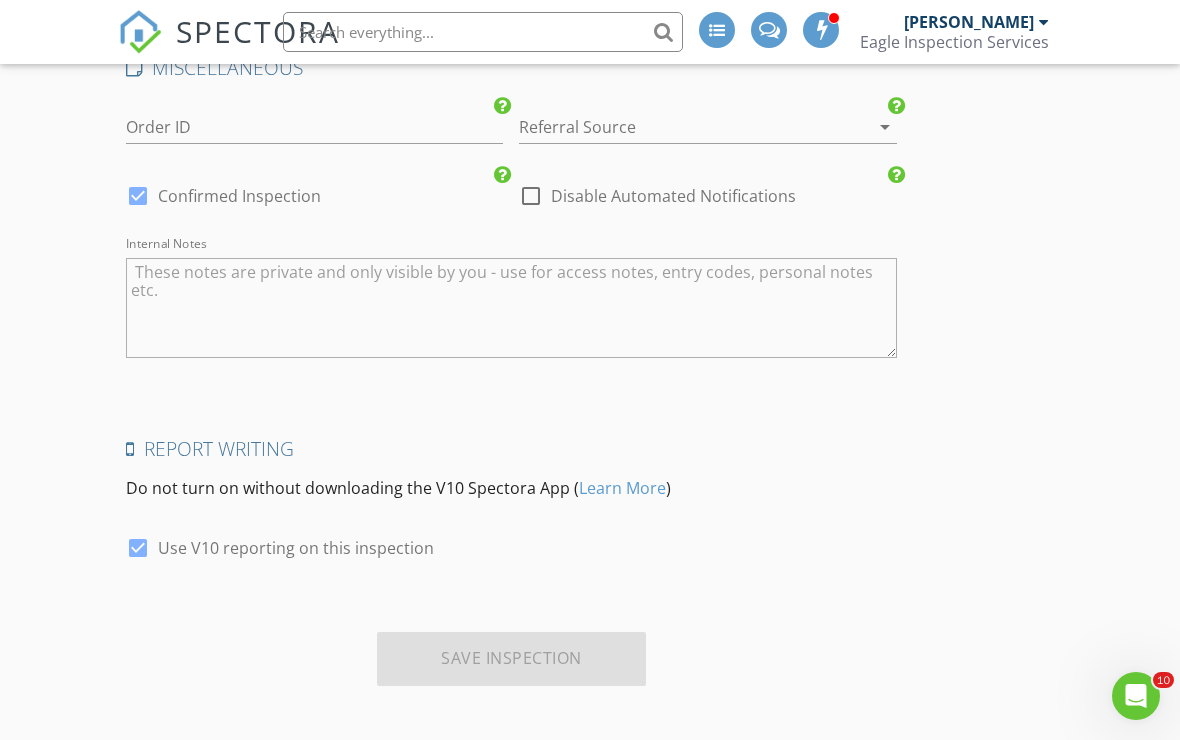 click on "Save Inspection" at bounding box center [511, 659] 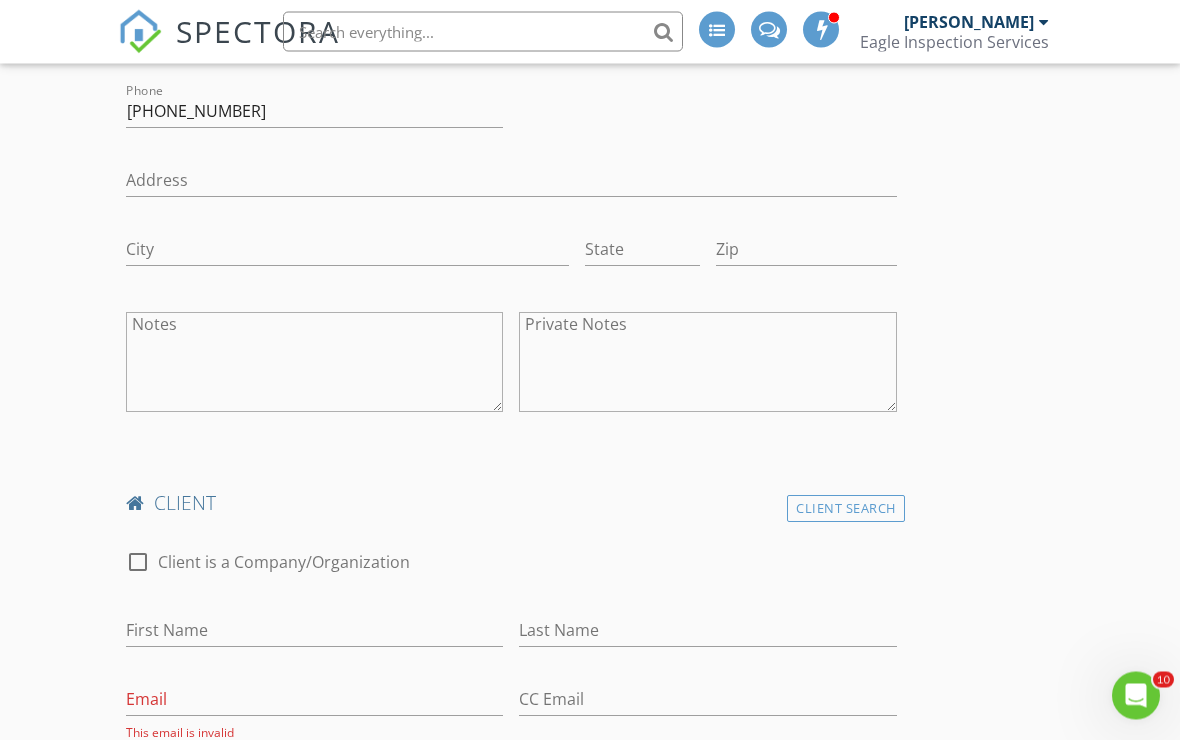 scroll, scrollTop: 861, scrollLeft: 0, axis: vertical 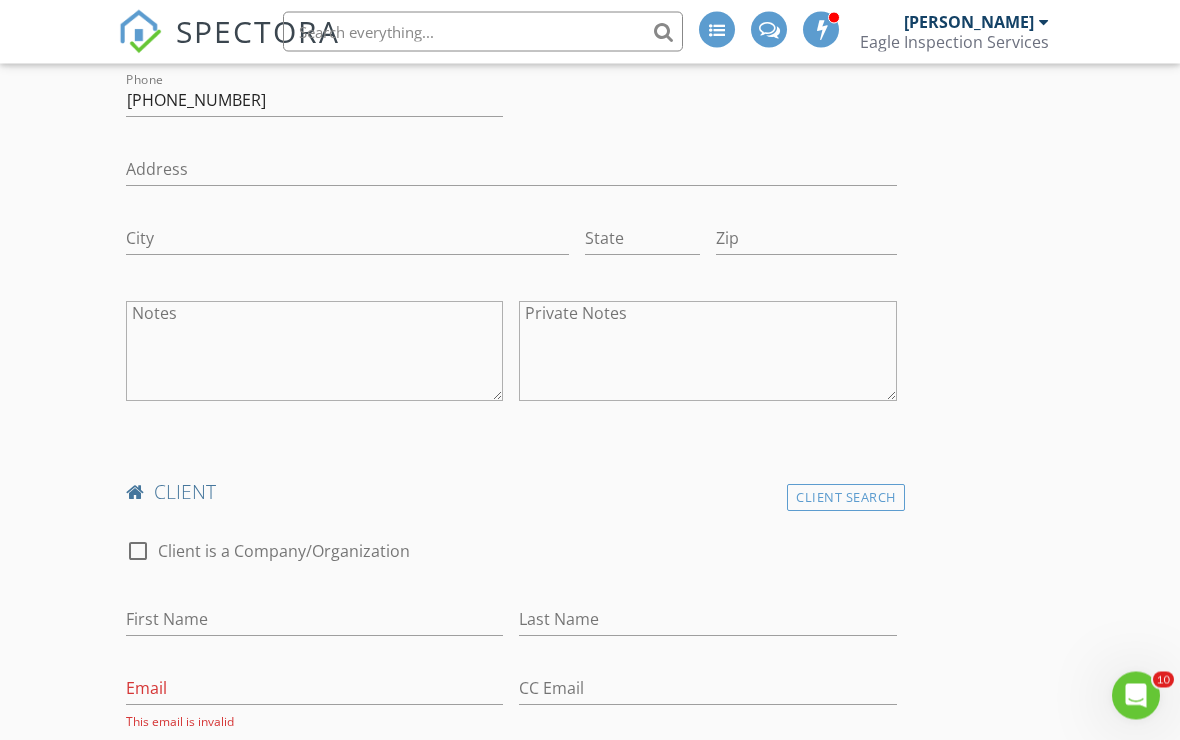click on "Client Search" at bounding box center (846, 498) 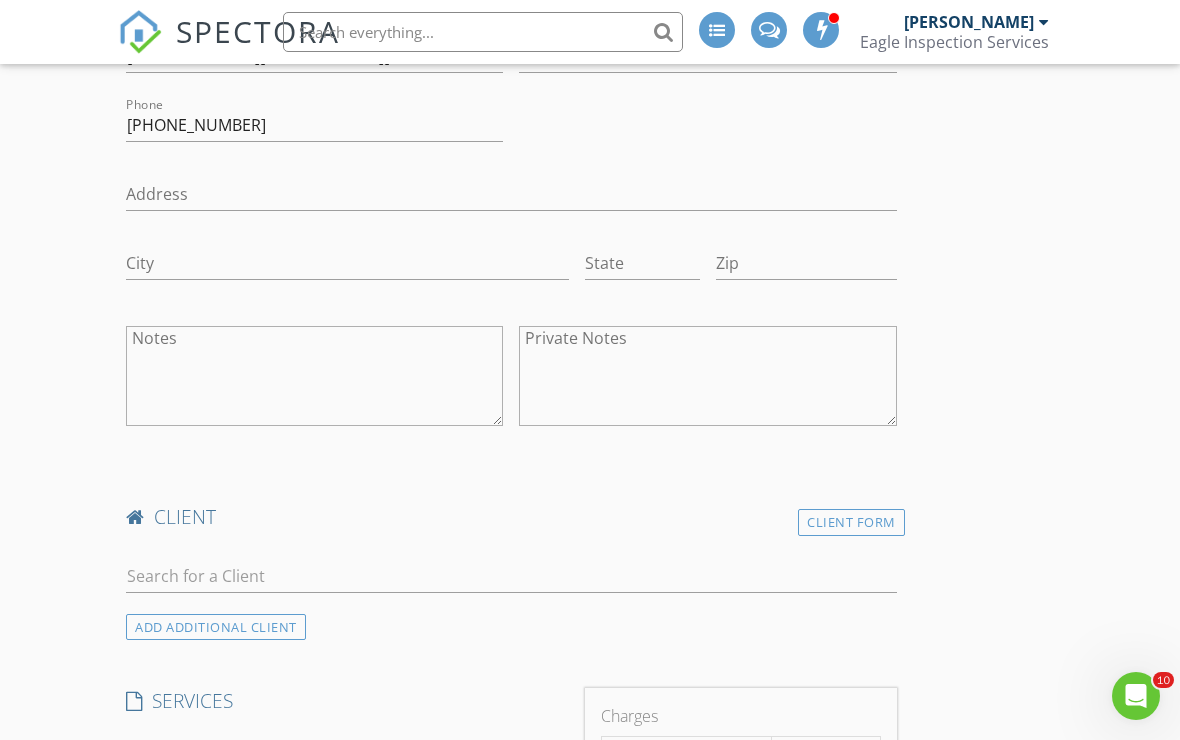scroll, scrollTop: 850, scrollLeft: 0, axis: vertical 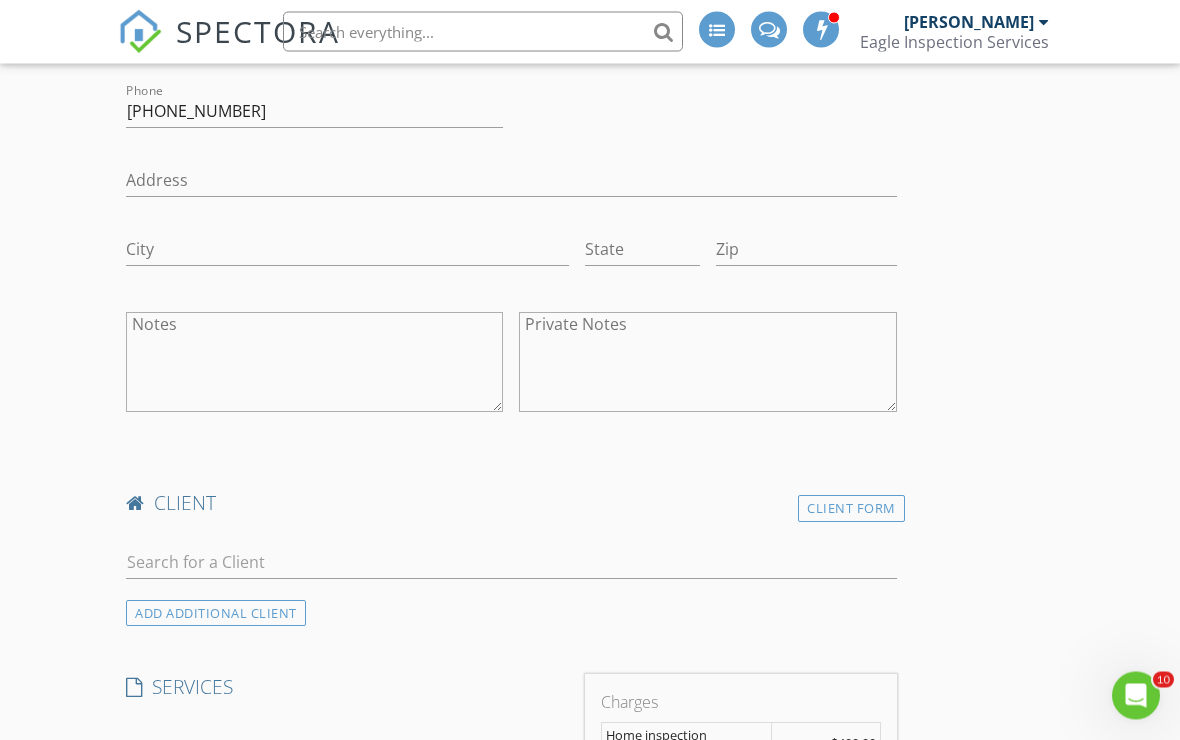 click on "client" at bounding box center (511, 504) 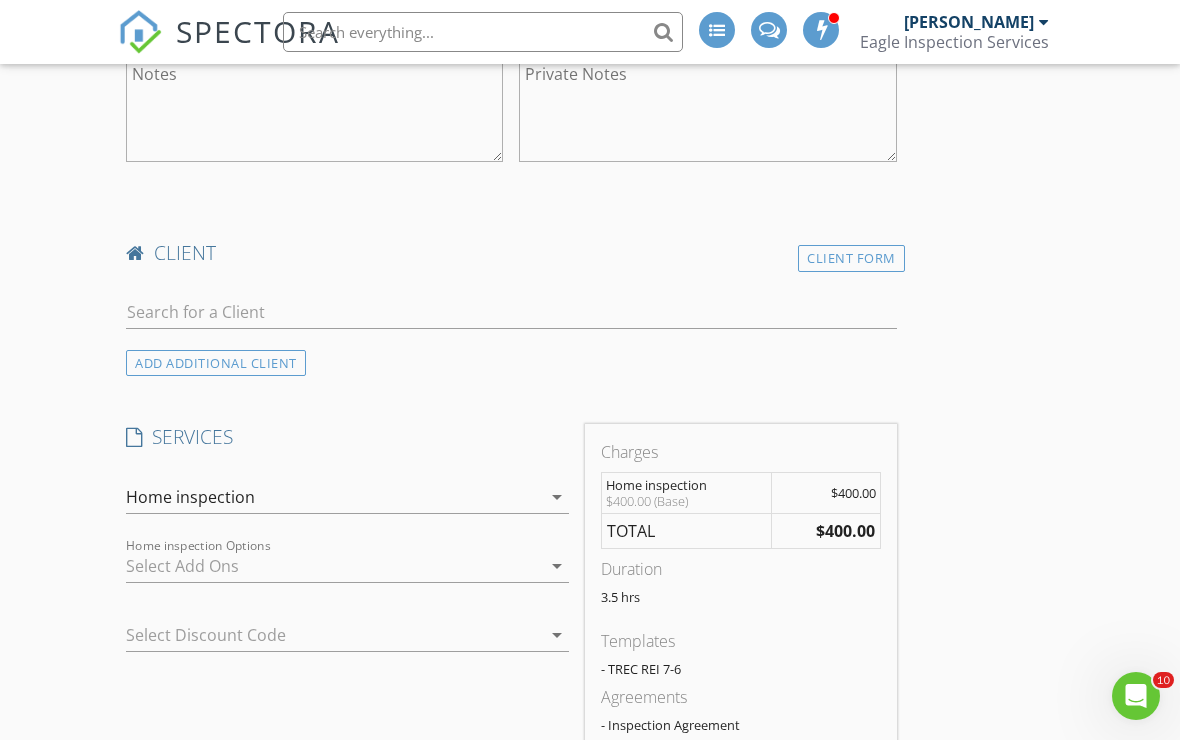 scroll, scrollTop: 1227, scrollLeft: 0, axis: vertical 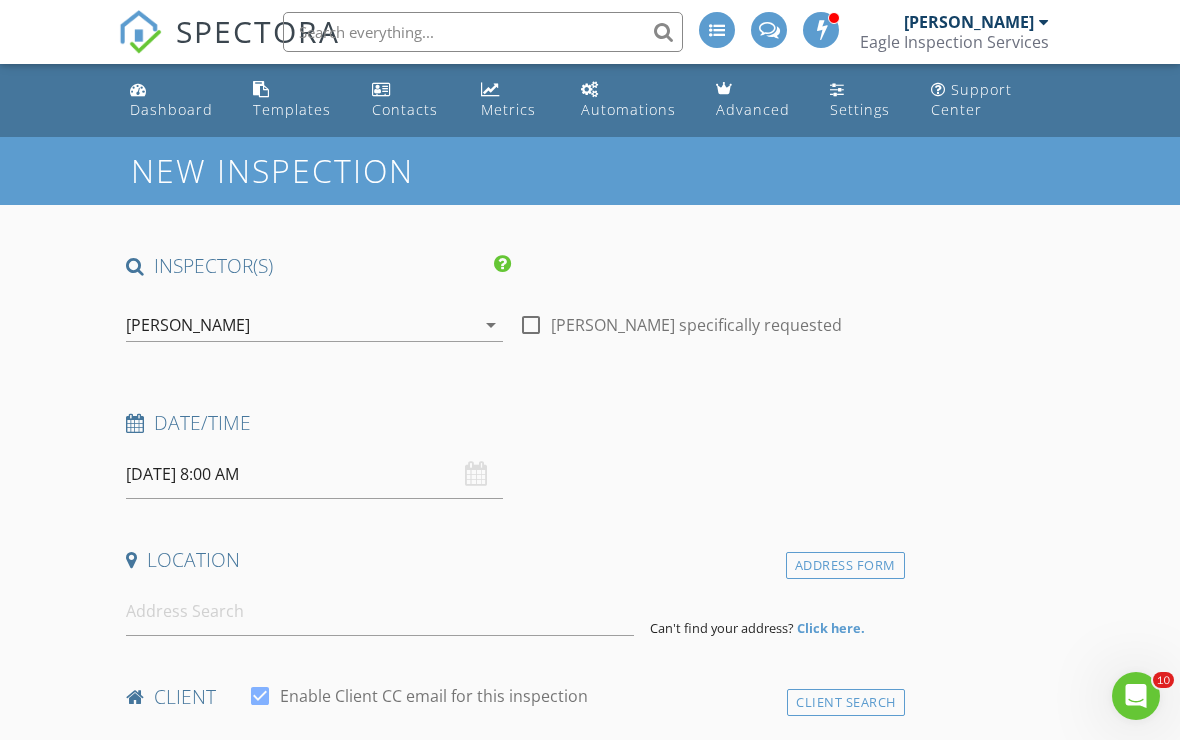 click on "[DATE] 8:00 AM" at bounding box center [314, 474] 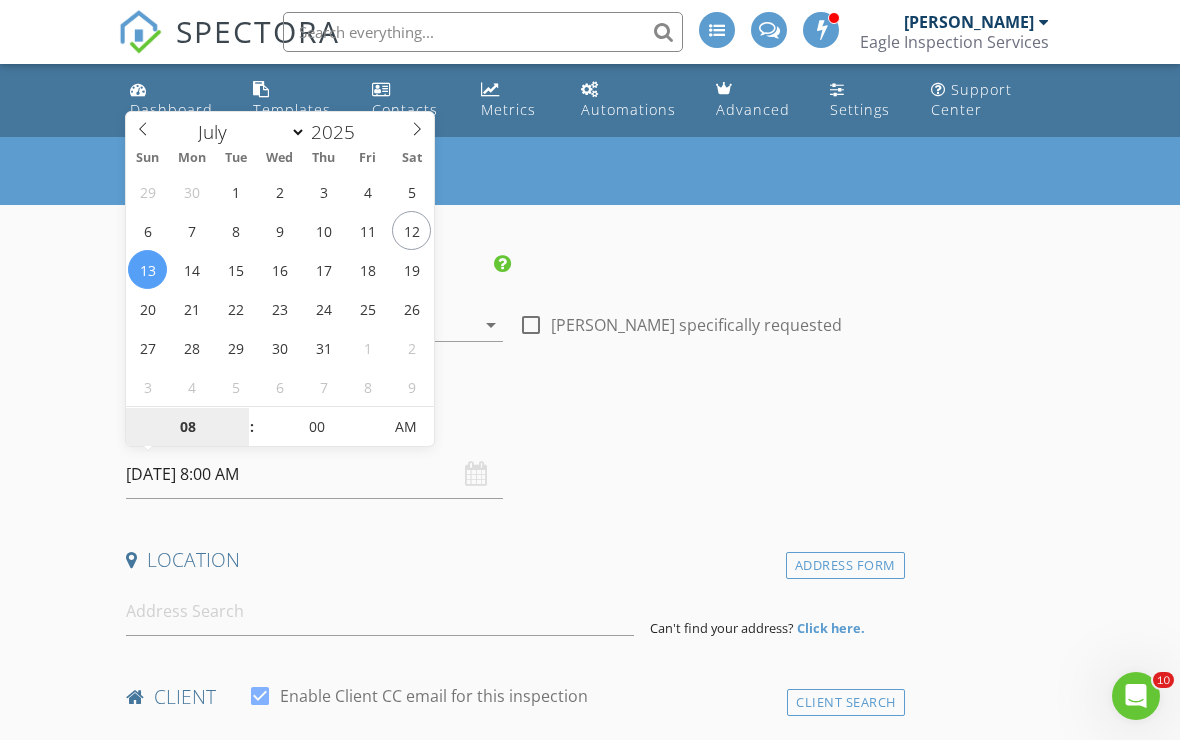 click on "08" at bounding box center (187, 428) 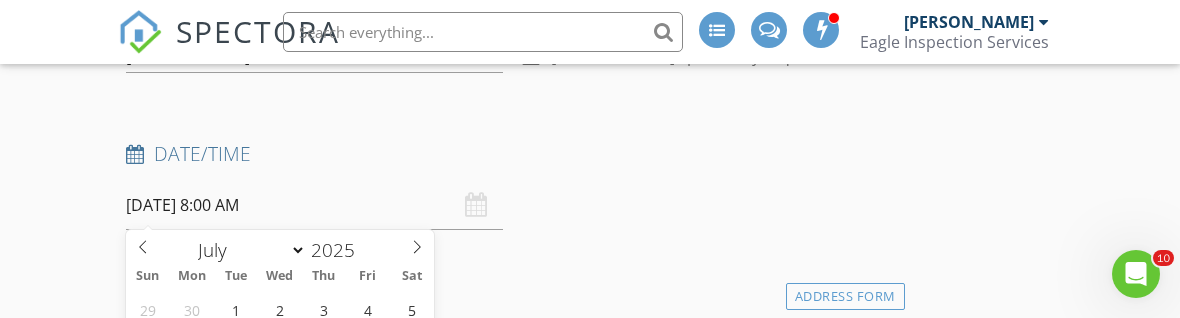 scroll, scrollTop: 656, scrollLeft: 0, axis: vertical 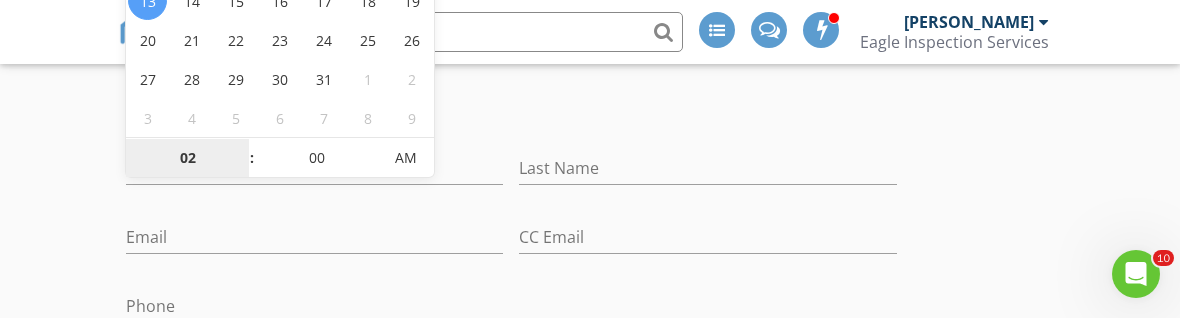 type on "02" 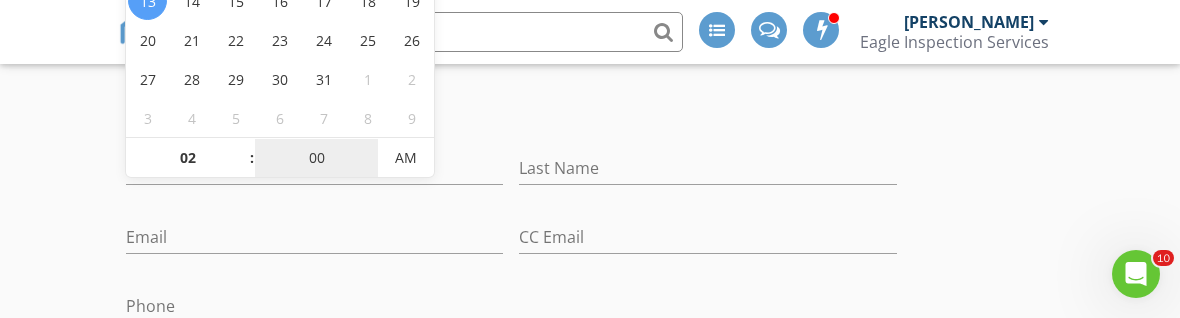 click on "00" at bounding box center [316, 159] 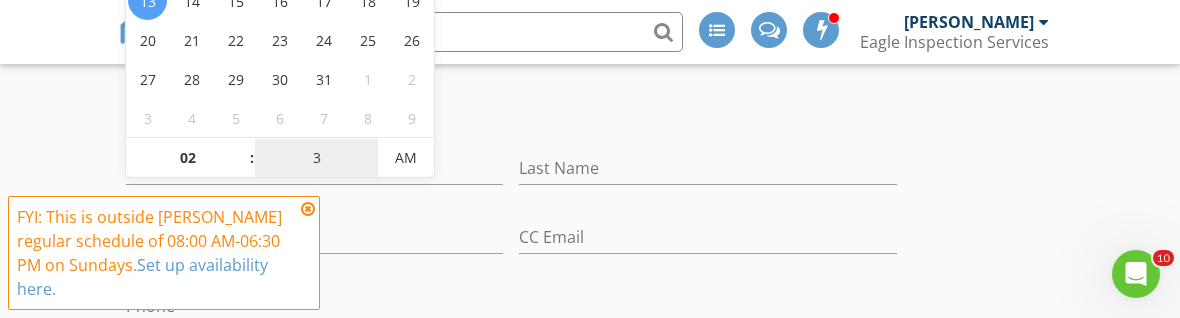 type on "30" 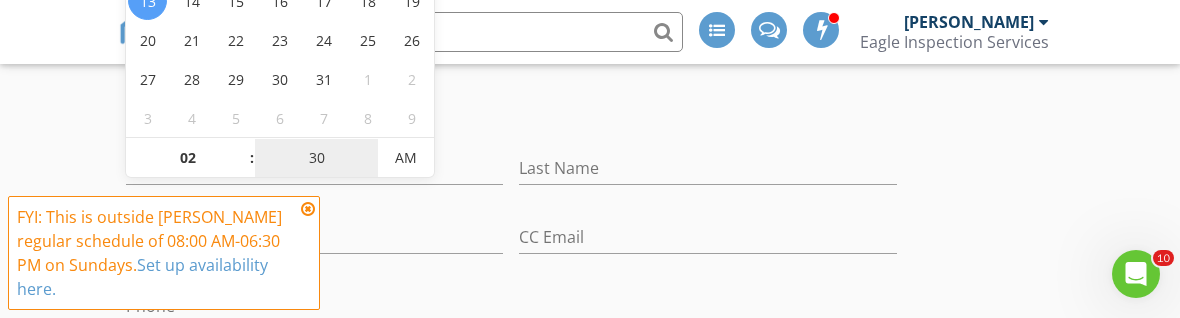 type on "[DATE] 2:30 PM" 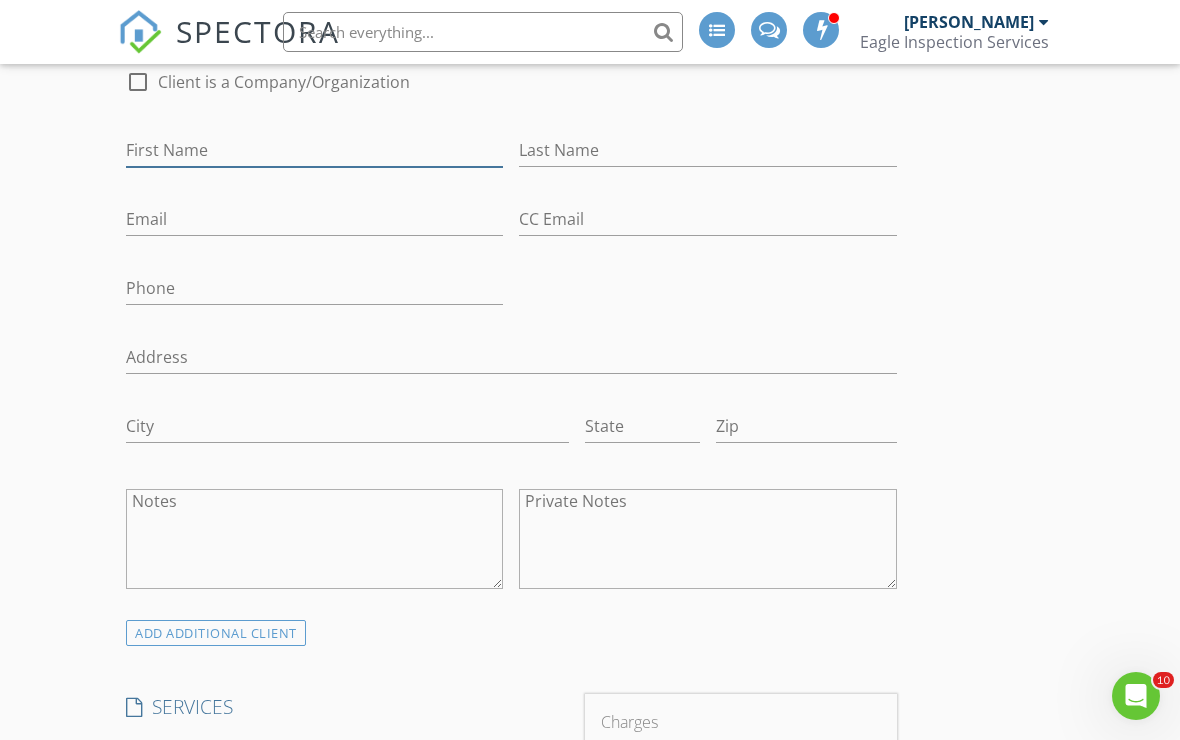 click on "First Name" at bounding box center (314, 150) 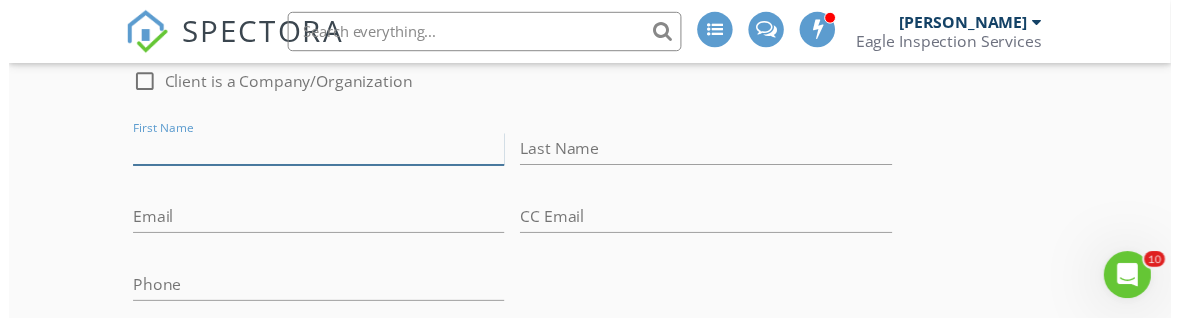 scroll, scrollTop: 674, scrollLeft: 0, axis: vertical 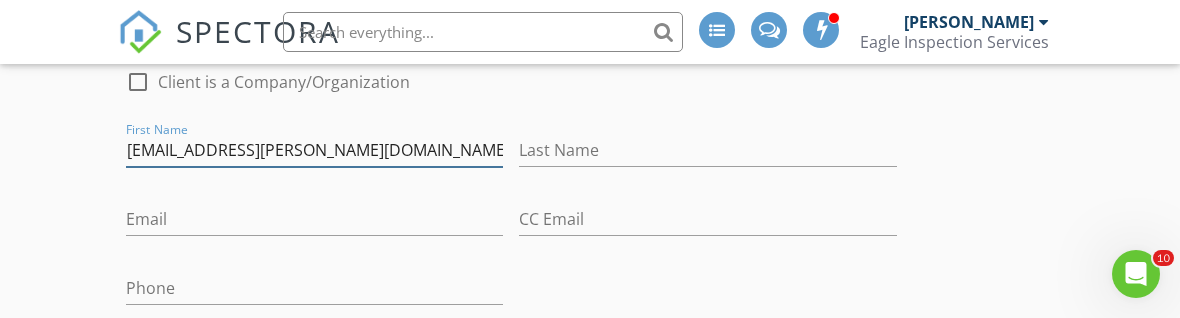 type on "[EMAIL_ADDRESS][PERSON_NAME][DOMAIN_NAME]" 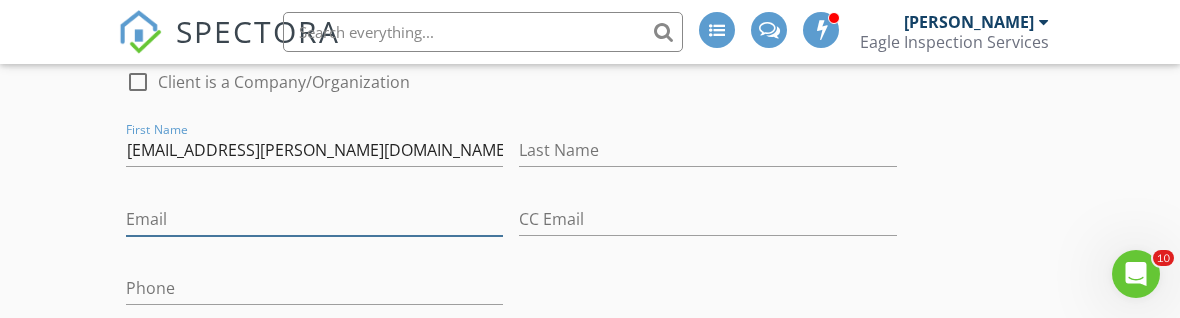 click on "Email" at bounding box center [314, 219] 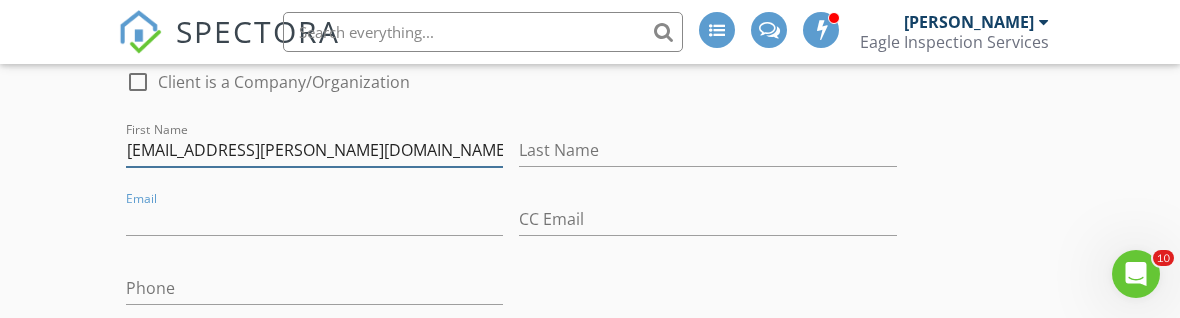 click on "[EMAIL_ADDRESS][PERSON_NAME][DOMAIN_NAME]" at bounding box center (314, 150) 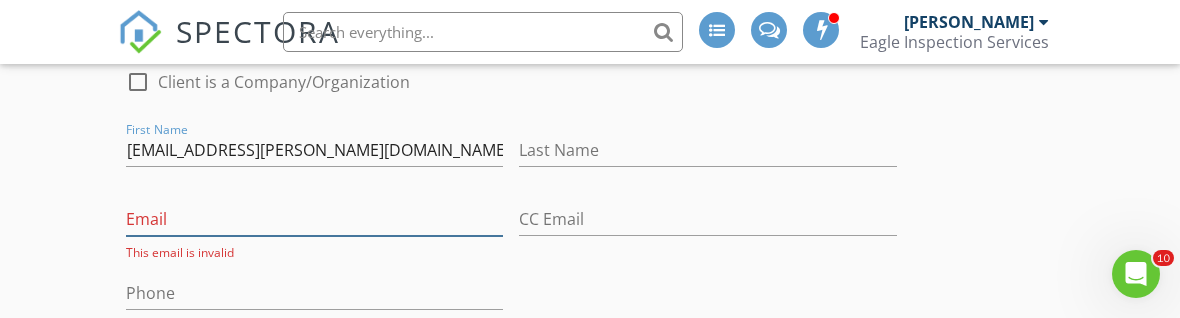 click on "Email" at bounding box center [314, 219] 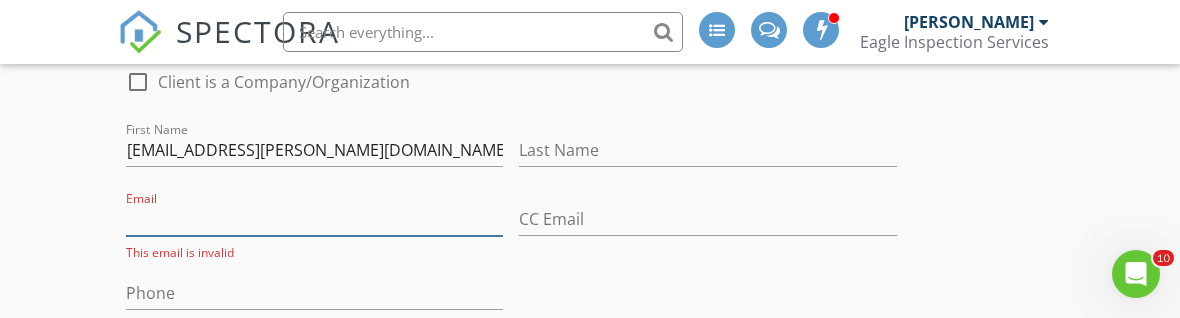 click on "Email" at bounding box center [314, 219] 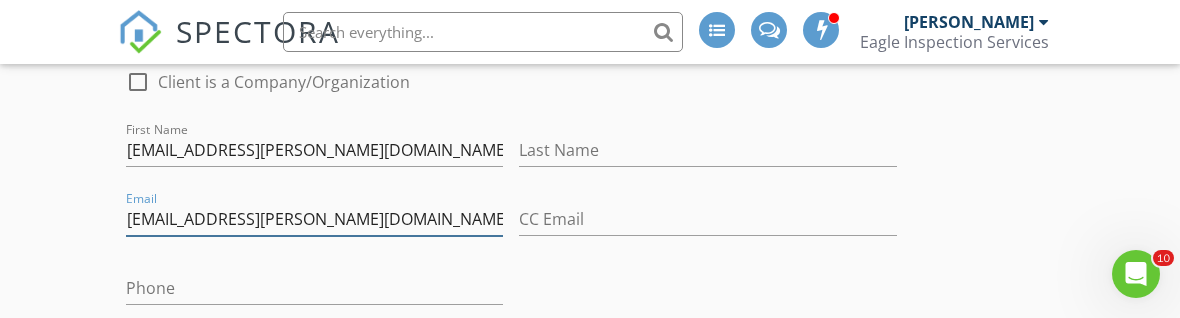 type on "[EMAIL_ADDRESS][PERSON_NAME][DOMAIN_NAME]" 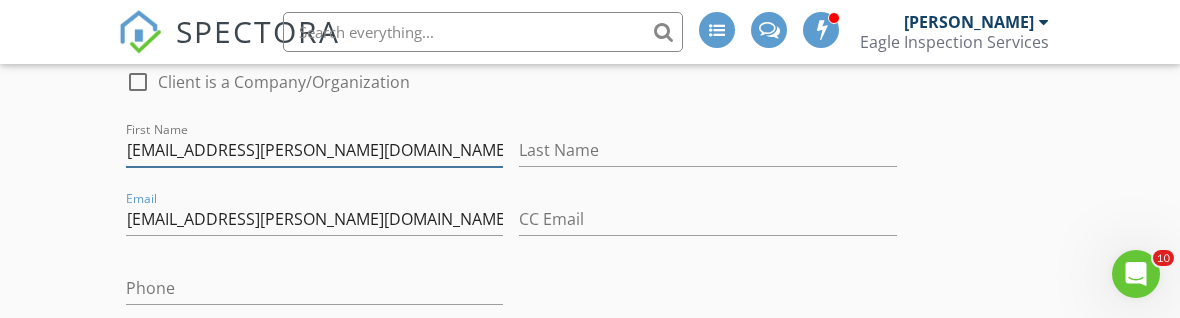 click on "[EMAIL_ADDRESS][PERSON_NAME][DOMAIN_NAME]" at bounding box center [314, 150] 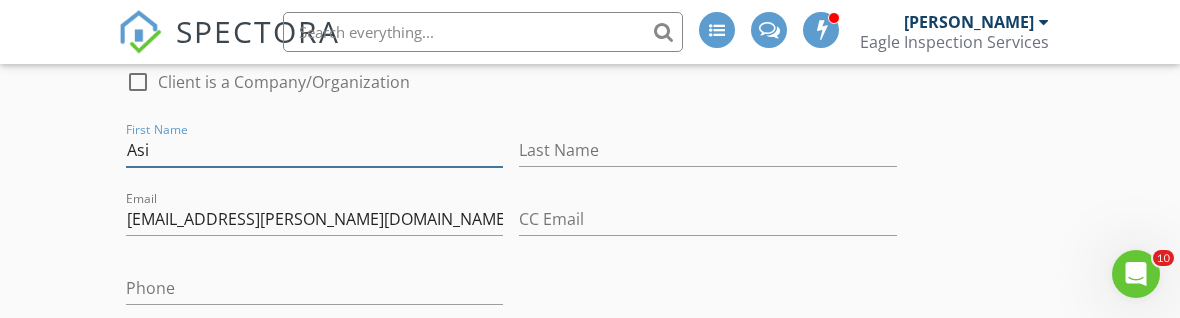 type on "As" 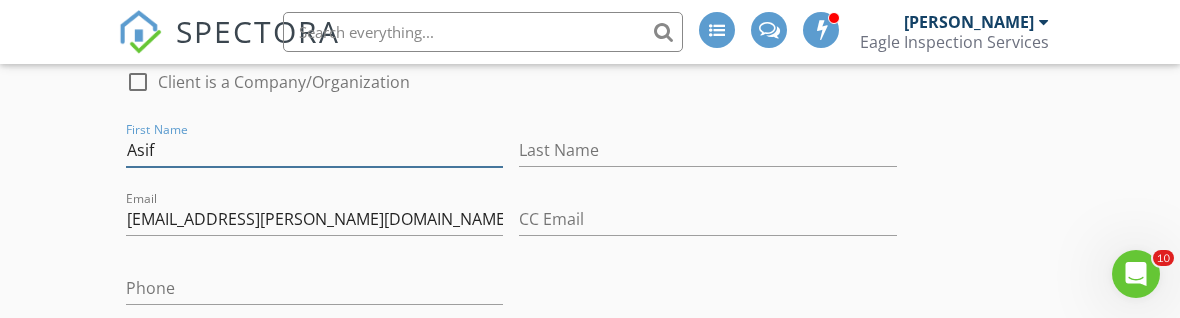 type on "Asif" 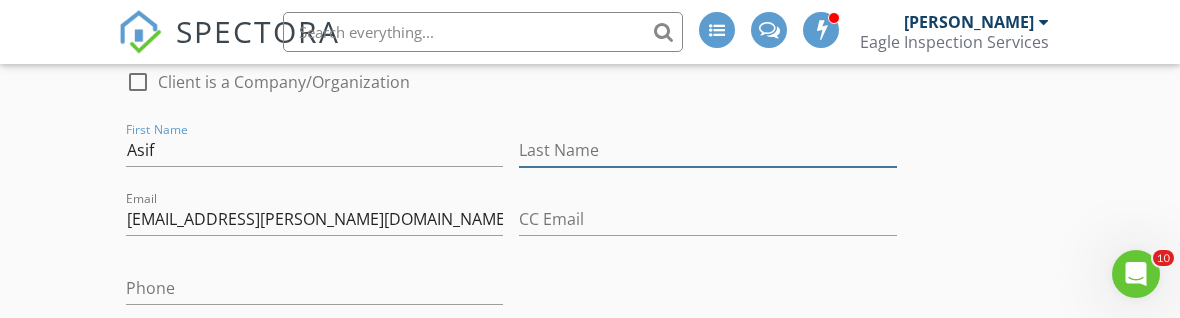 click on "Last Name" at bounding box center (707, 150) 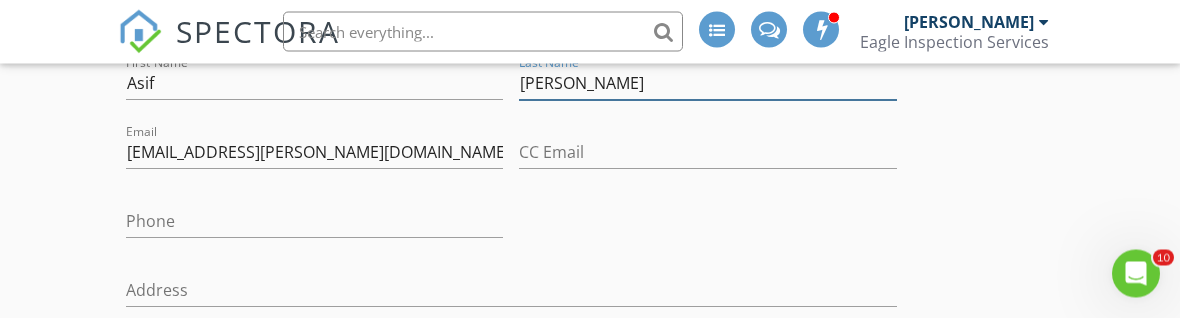 type on "[PERSON_NAME]" 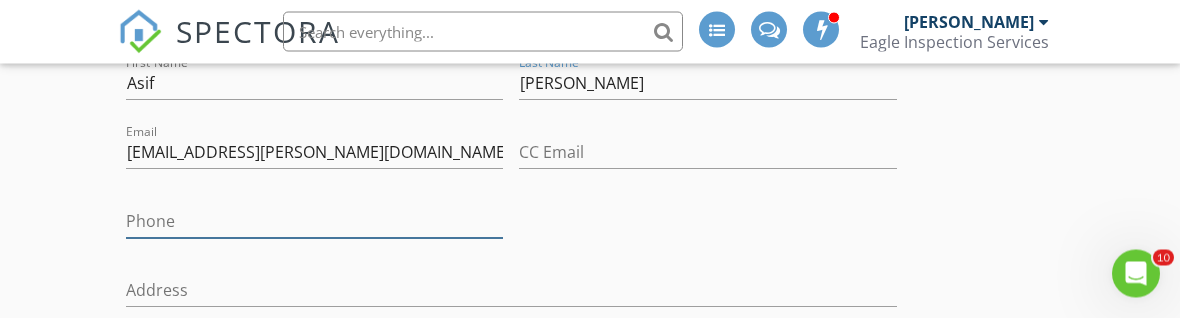 click on "Phone" at bounding box center (314, 222) 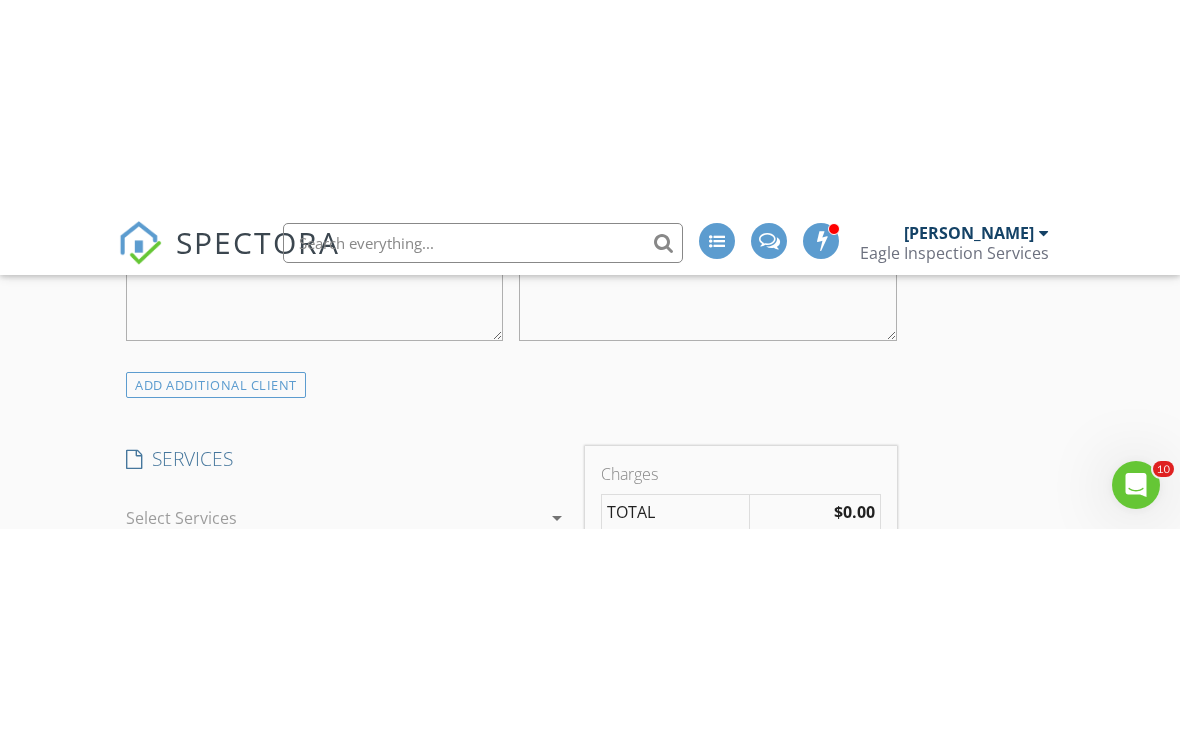 scroll, scrollTop: 1211, scrollLeft: 0, axis: vertical 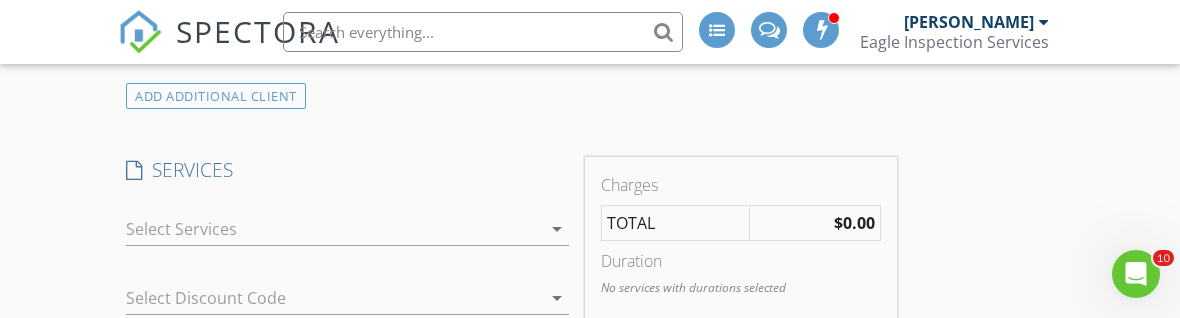 type on "[PHONE_NUMBER]" 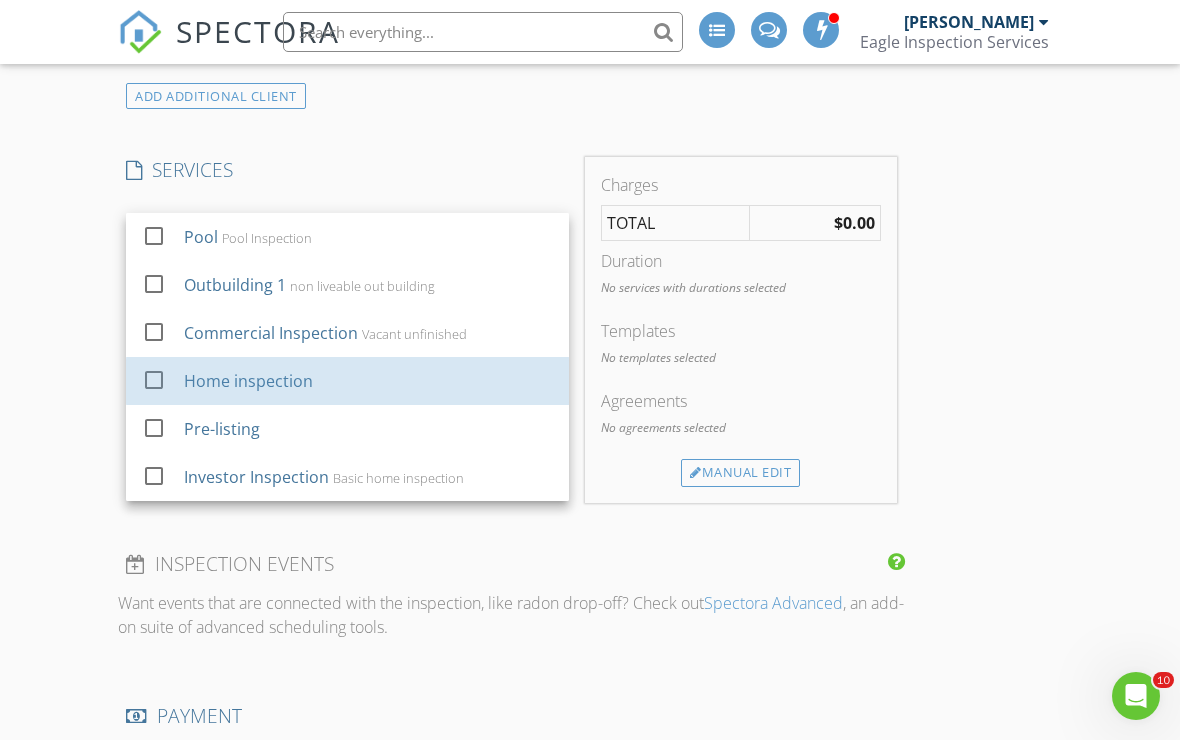 click on "Home inspection" at bounding box center [248, 381] 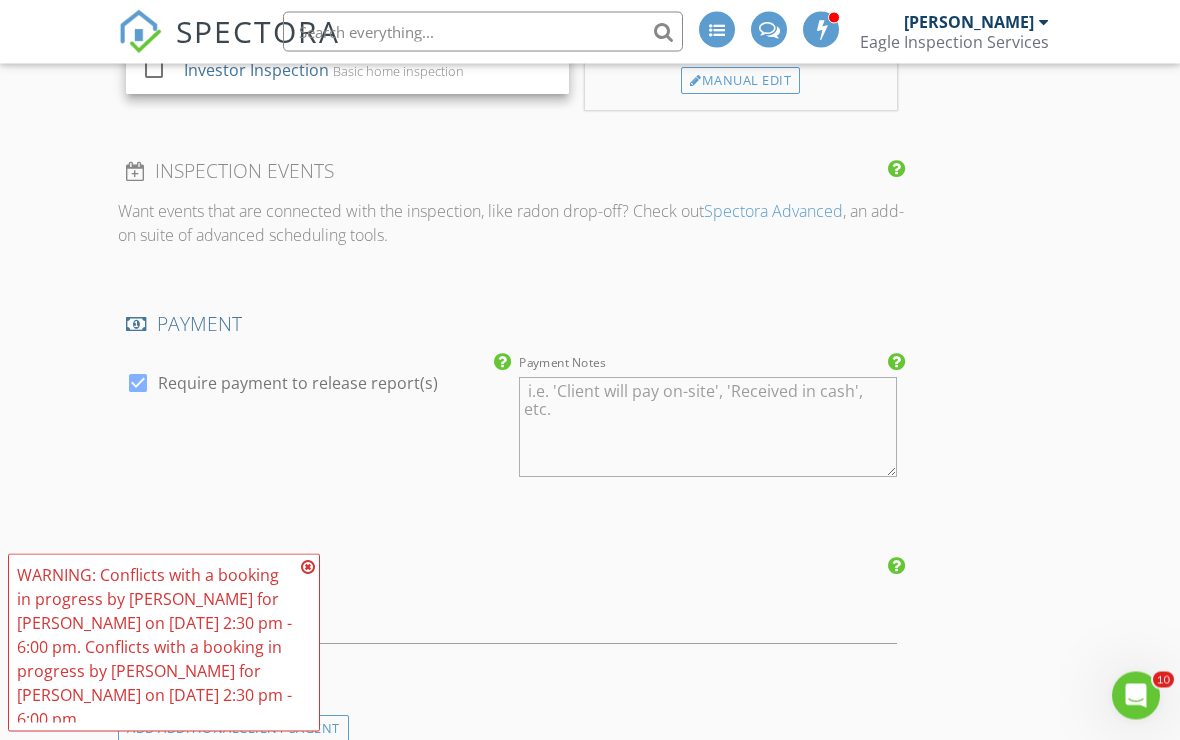 scroll, scrollTop: 1618, scrollLeft: 0, axis: vertical 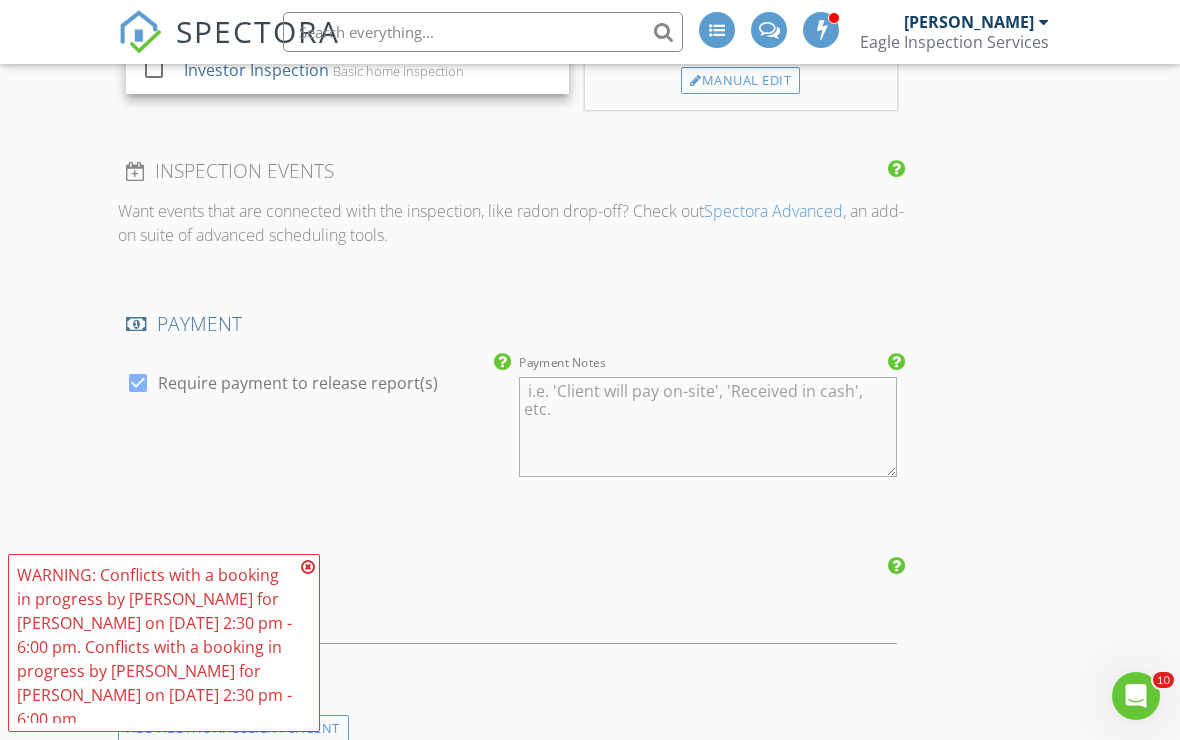 click on "WARNING: Conflicts with a booking in progress  by [PERSON_NAME] for [PERSON_NAME] on [DATE]  2:30 pm - 6:00 pm. Conflicts with a booking in progress  by [PERSON_NAME] for [PERSON_NAME] on [DATE]  2:30 pm - 6:00 pm." at bounding box center [164, 643] 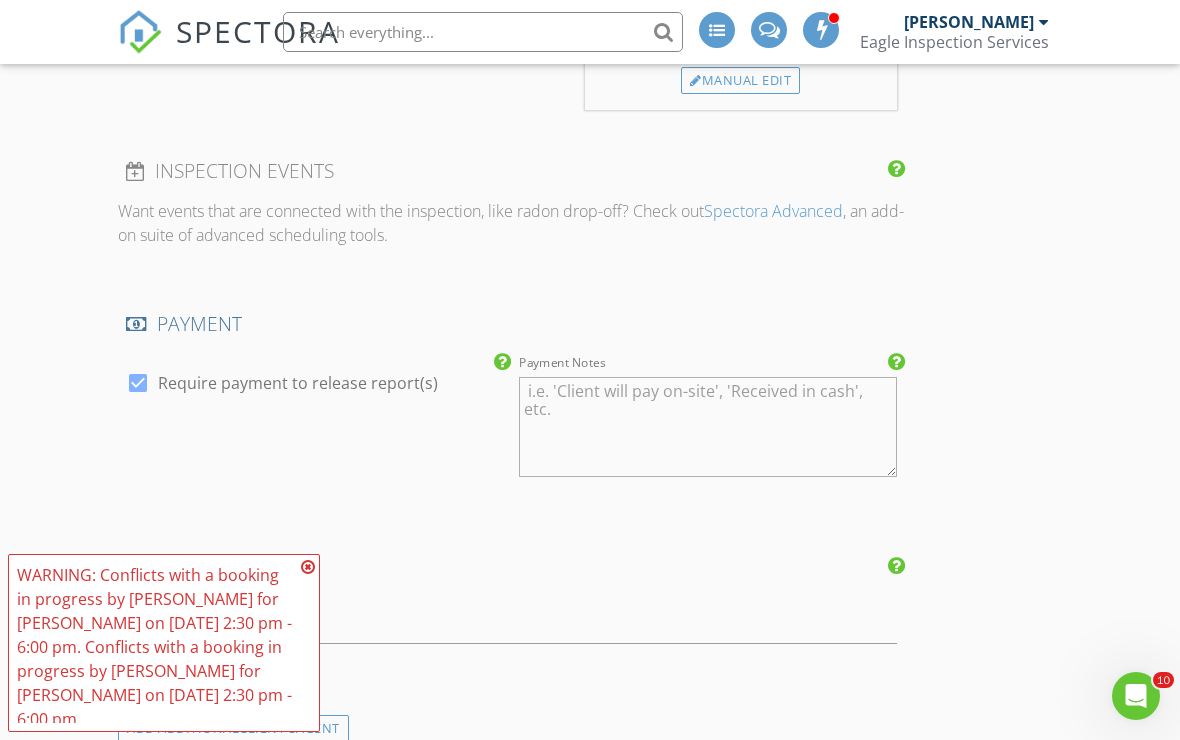 click on "WARNING: Conflicts with a booking in progress  by [PERSON_NAME] for [PERSON_NAME] on [DATE]  2:30 pm - 6:00 pm. Conflicts with a booking in progress  by [PERSON_NAME] for [PERSON_NAME] on [DATE]  2:30 pm - 6:00 pm." at bounding box center [164, 643] 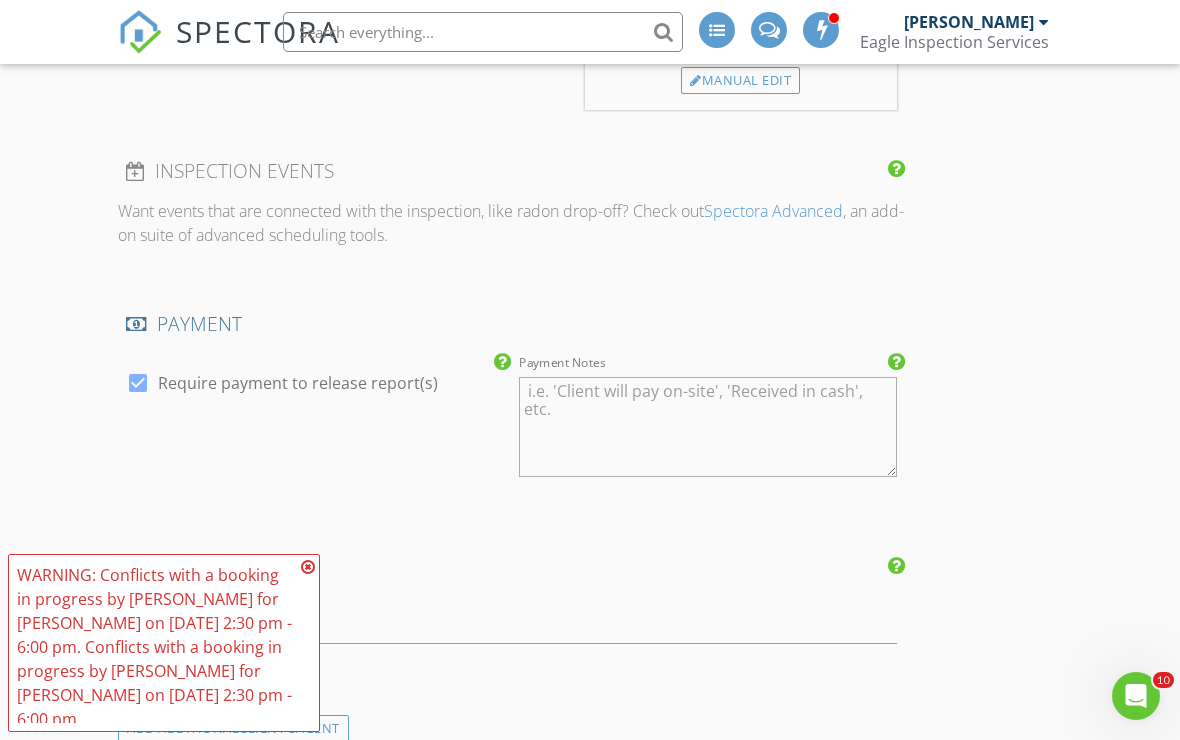 click on "WARNING: Conflicts with a booking in progress  by [PERSON_NAME] for [PERSON_NAME] on [DATE]  2:30 pm - 6:00 pm. Conflicts with a booking in progress  by [PERSON_NAME] for [PERSON_NAME] on [DATE]  2:30 pm - 6:00 pm." at bounding box center (156, 647) 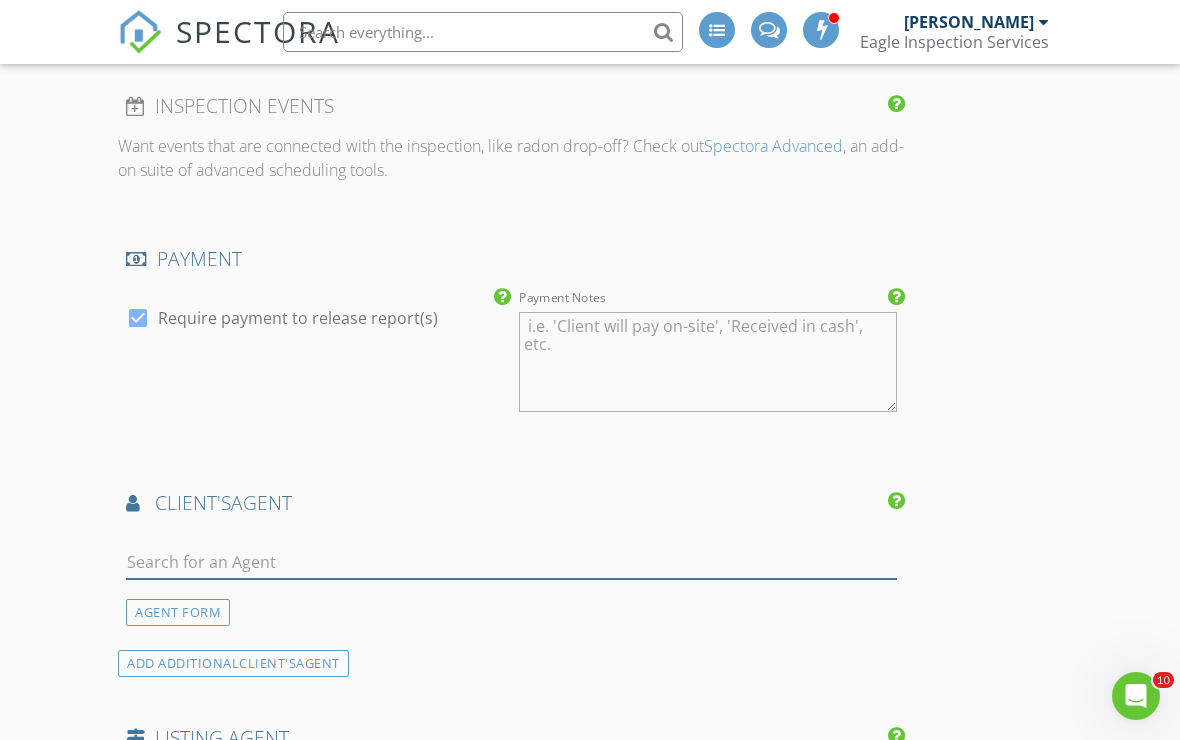 click at bounding box center [511, 562] 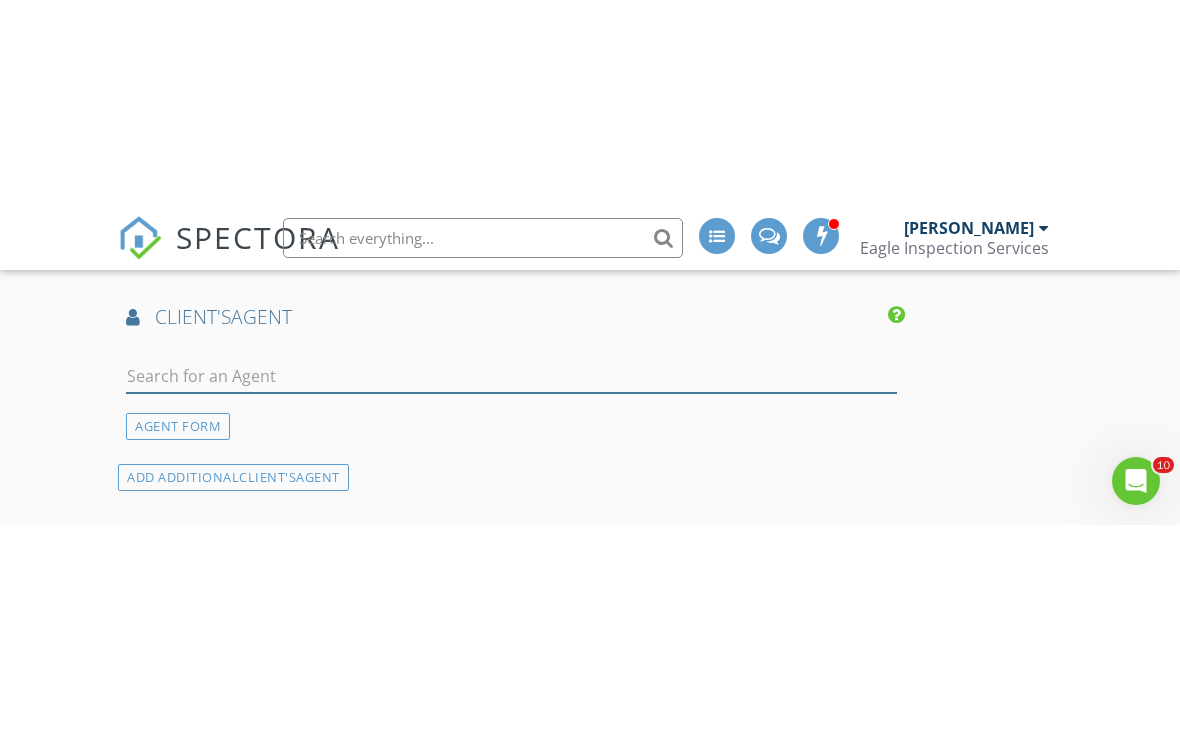 scroll, scrollTop: 2081, scrollLeft: 0, axis: vertical 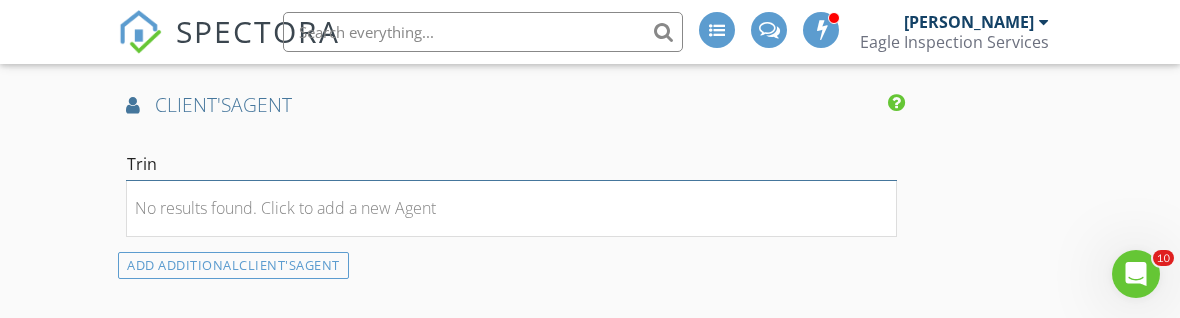 type on "[PERSON_NAME]" 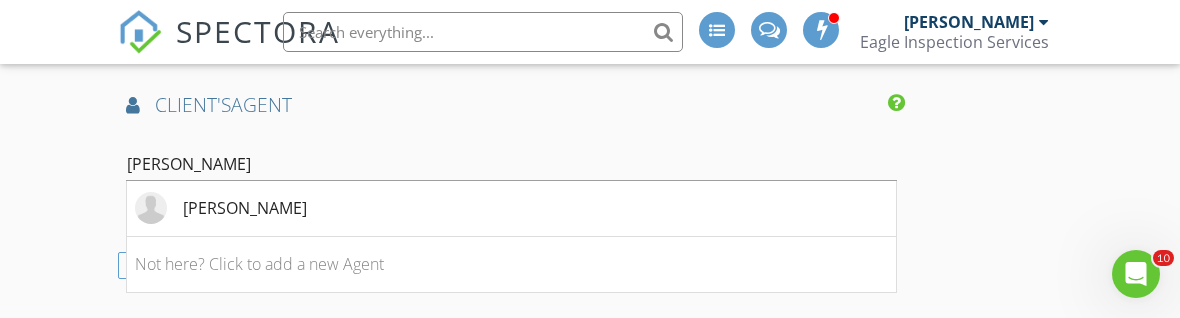 click on "[PERSON_NAME]" at bounding box center (221, 208) 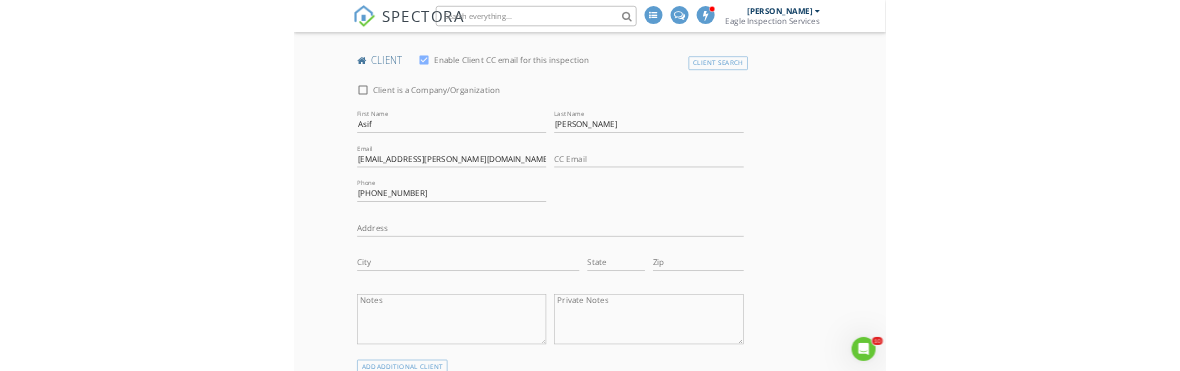 scroll, scrollTop: 608, scrollLeft: 0, axis: vertical 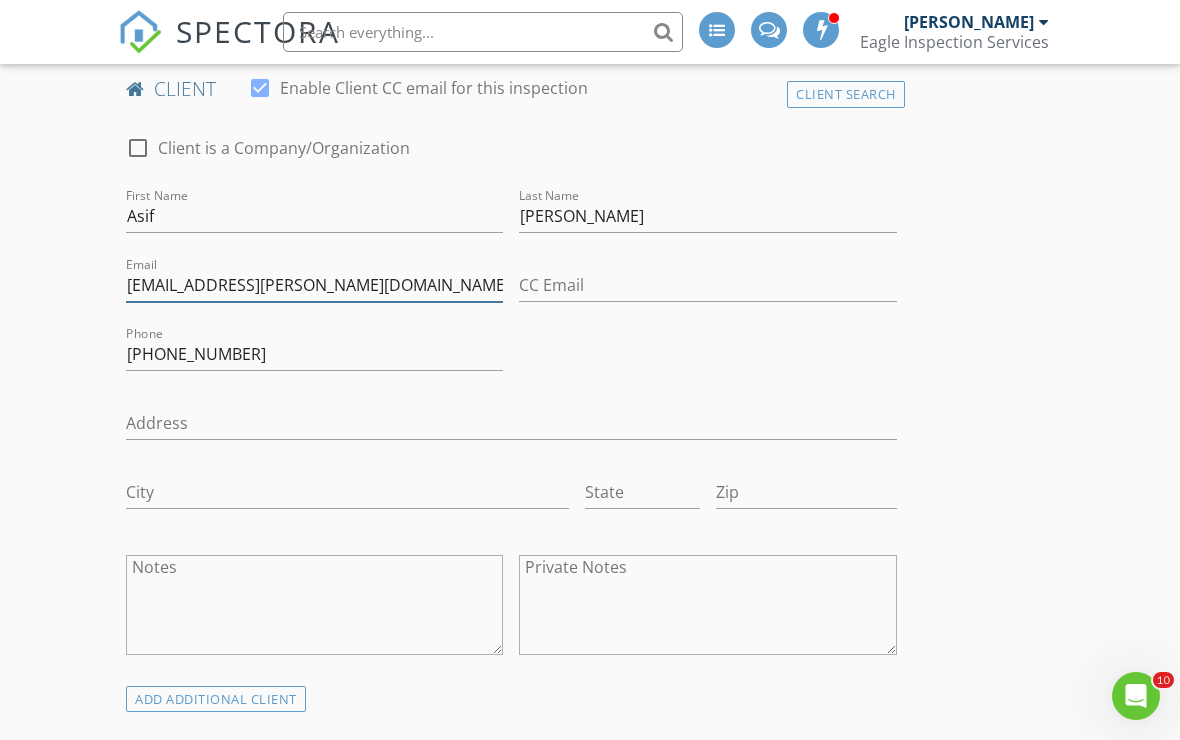 click on "[EMAIL_ADDRESS][PERSON_NAME][DOMAIN_NAME]" at bounding box center [314, 285] 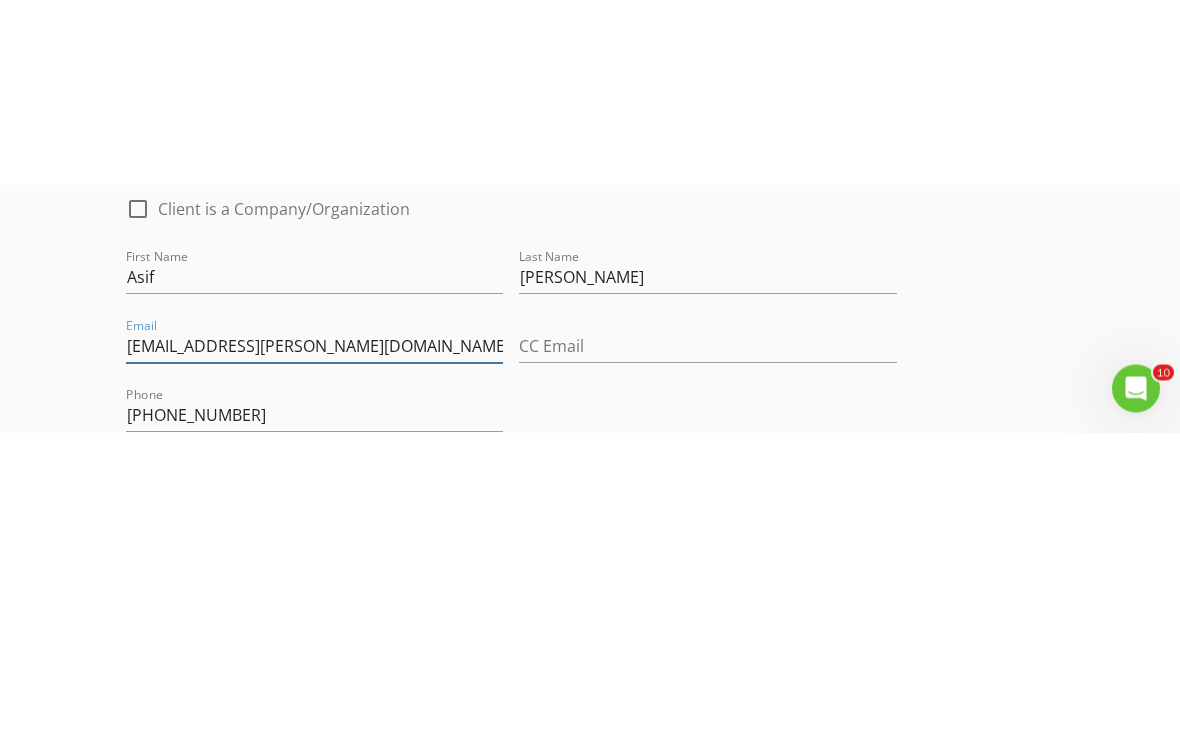 scroll, scrollTop: 732, scrollLeft: 0, axis: vertical 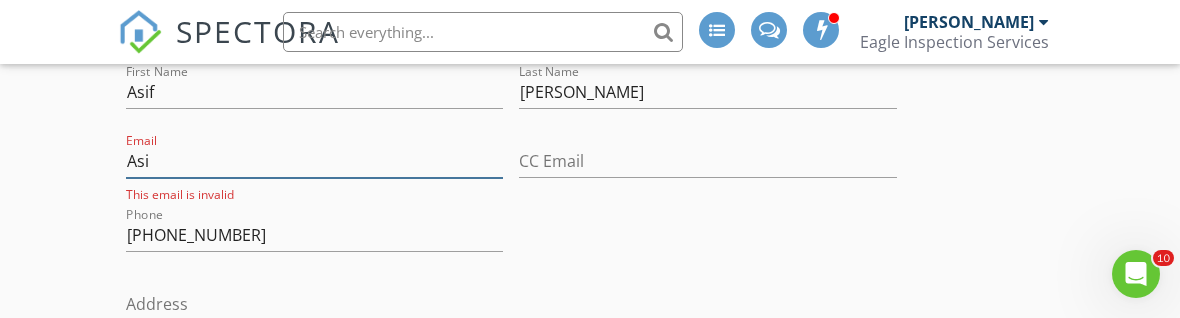 type on "As" 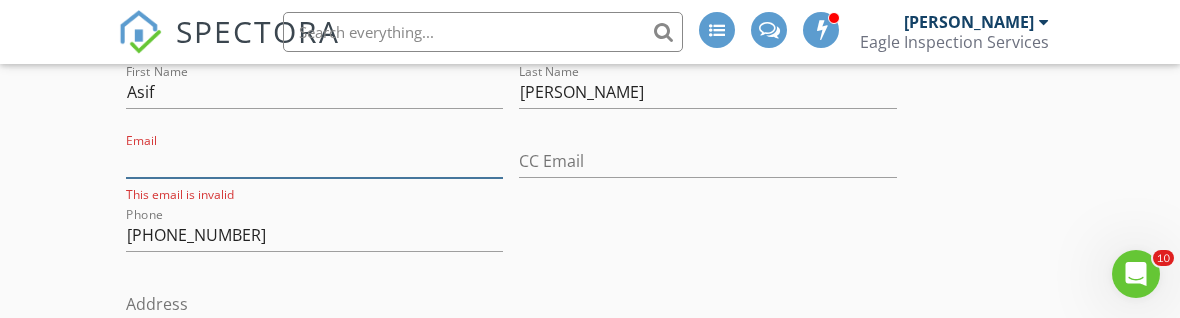 click on "Email" at bounding box center [314, 161] 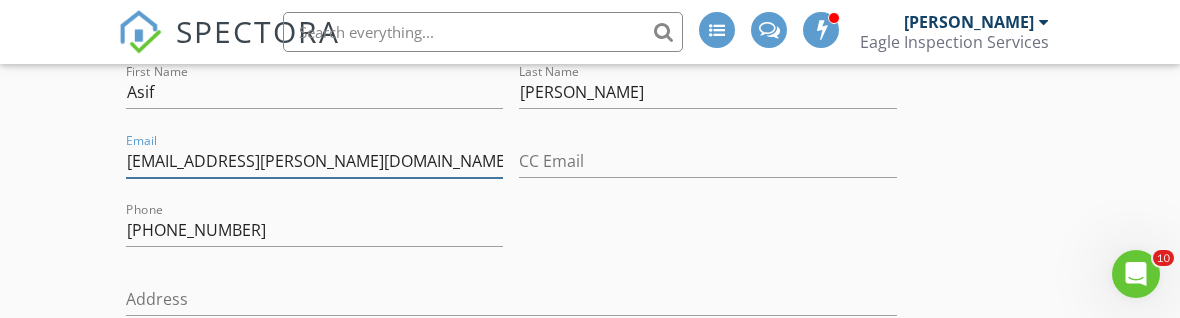 type on "[EMAIL_ADDRESS][PERSON_NAME][DOMAIN_NAME]" 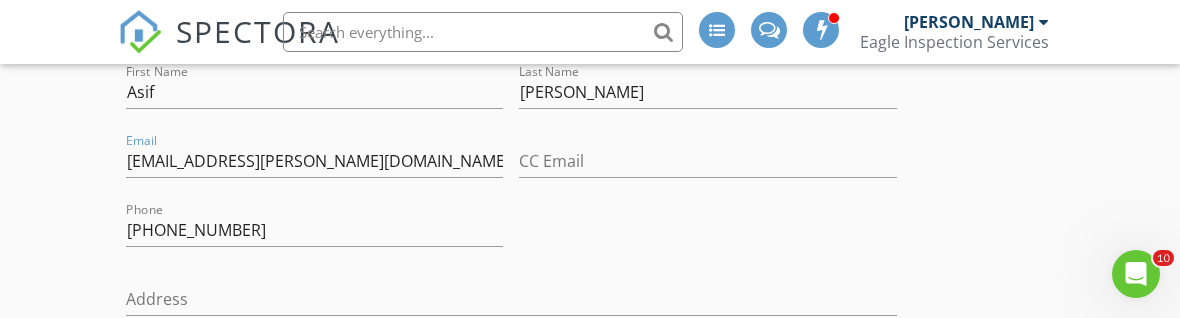 click on "INSPECTOR(S)
check_box   [PERSON_NAME]   PRIMARY   [PERSON_NAME] arrow_drop_down   check_box_outline_blank [PERSON_NAME] specifically requested
Date/Time
[DATE] 2:30 PM
Location
Address Form       Can't find your address?   Click here.
client
check_box Enable Client CC email for this inspection   Client Search     check_box_outline_blank Client is a Company/Organization     First Name [PERSON_NAME]   Last Name Akhtar   Email [PERSON_NAME][EMAIL_ADDRESS][PERSON_NAME][DOMAIN_NAME]   CC Email   Phone [PHONE_NUMBER]   Address   City   State   Zip       Notes   Private Notes
ADD ADDITIONAL client
SERVICES
check_box_outline_blank   Pool    Pool Inspection check_box_outline_blank   Outbuilding 1   non liveable out building check_box_outline_blank   Commercial Inspection   Vacant unfinished check_box   Home inspection     Pre-listing" at bounding box center (590, 1380) 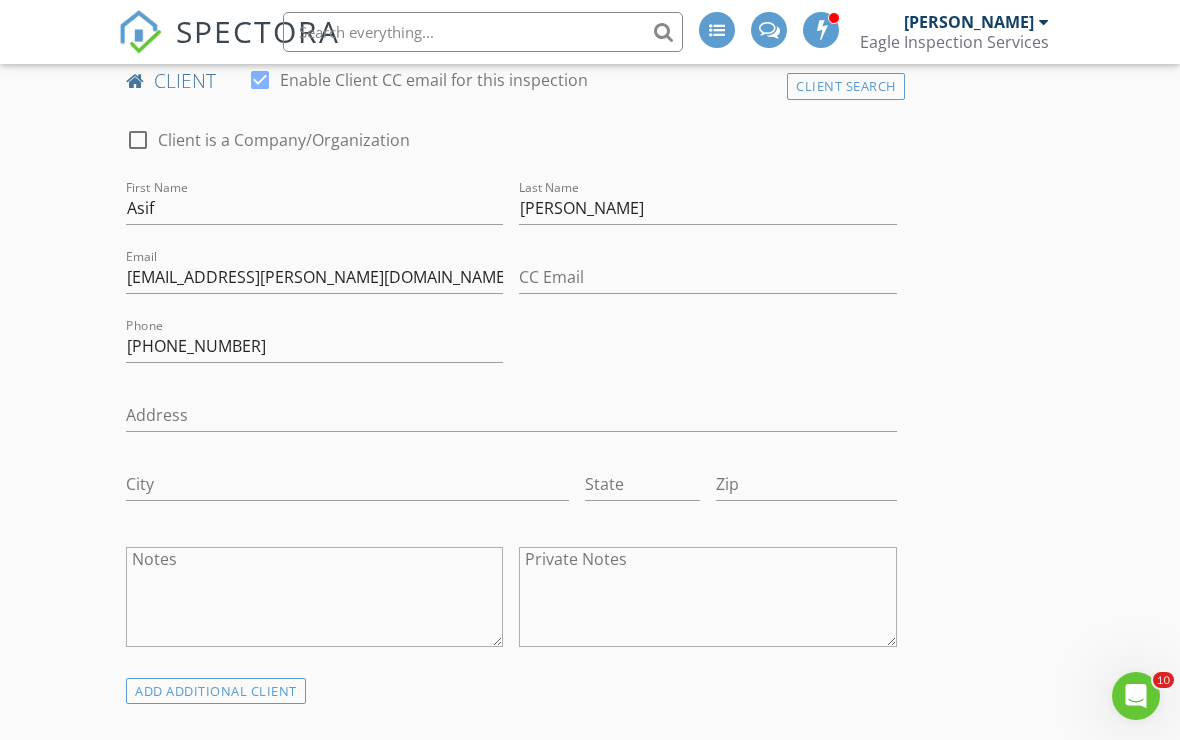 scroll, scrollTop: 547, scrollLeft: 0, axis: vertical 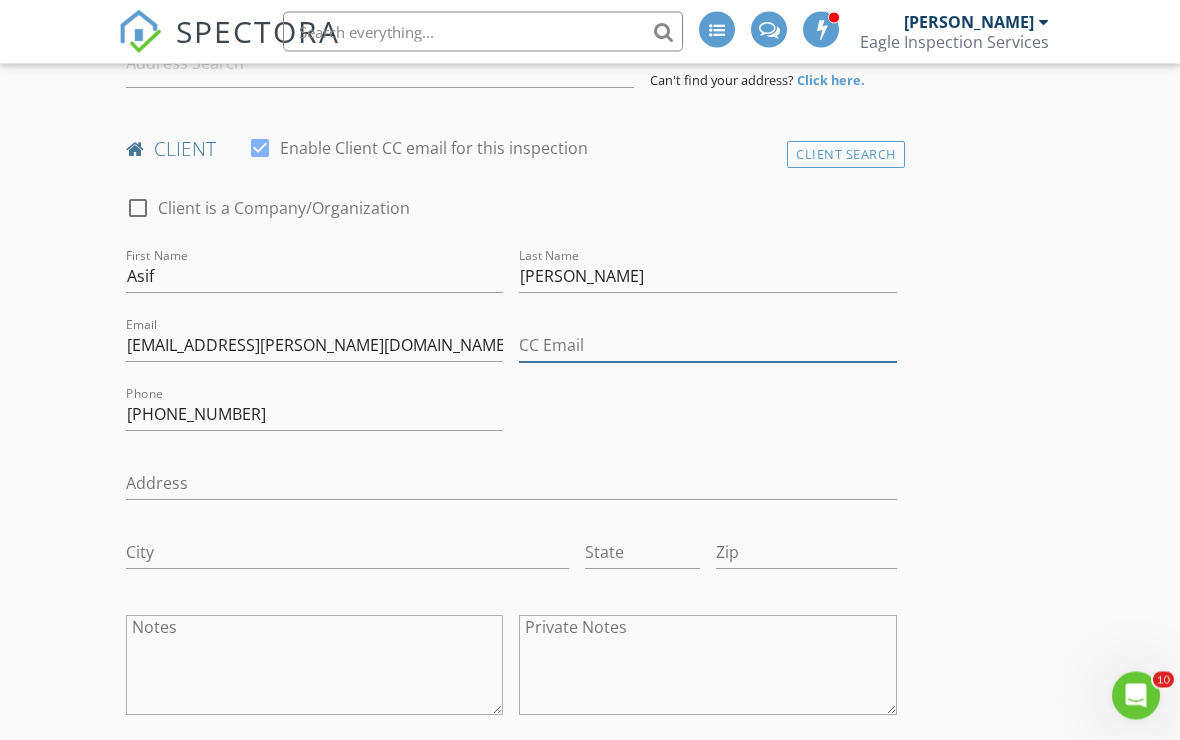 click on "CC Email" at bounding box center (707, 346) 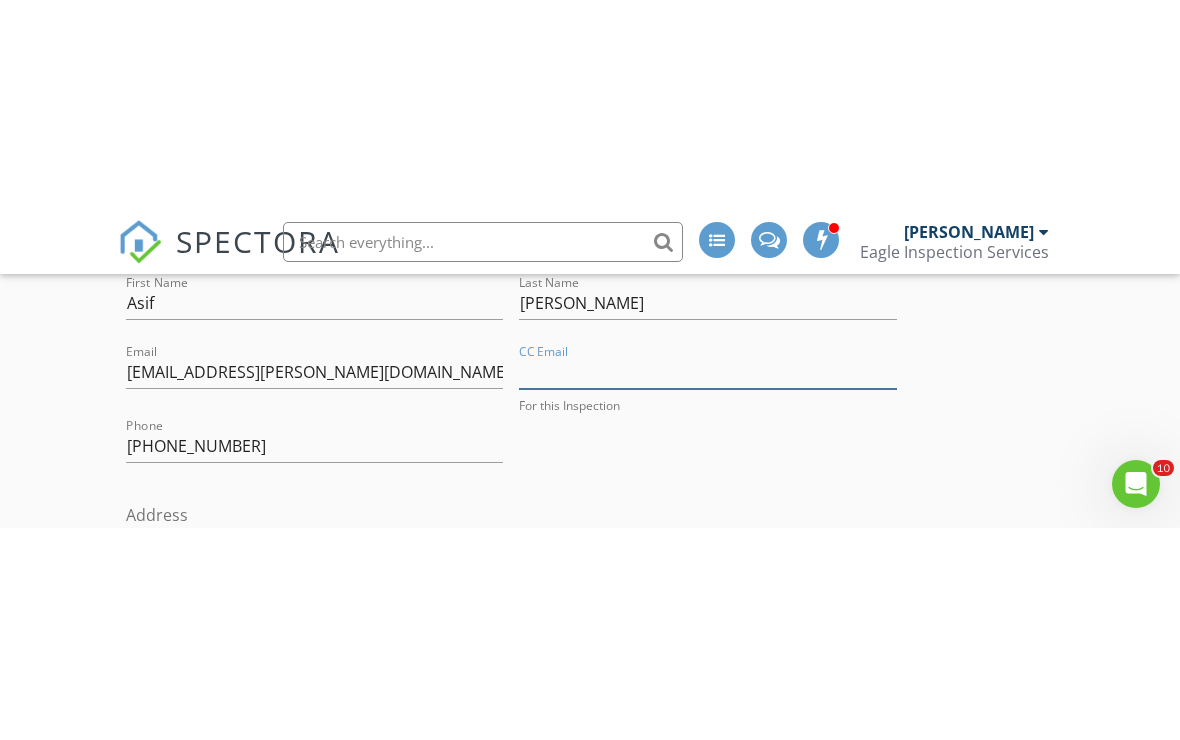 scroll, scrollTop: 732, scrollLeft: 0, axis: vertical 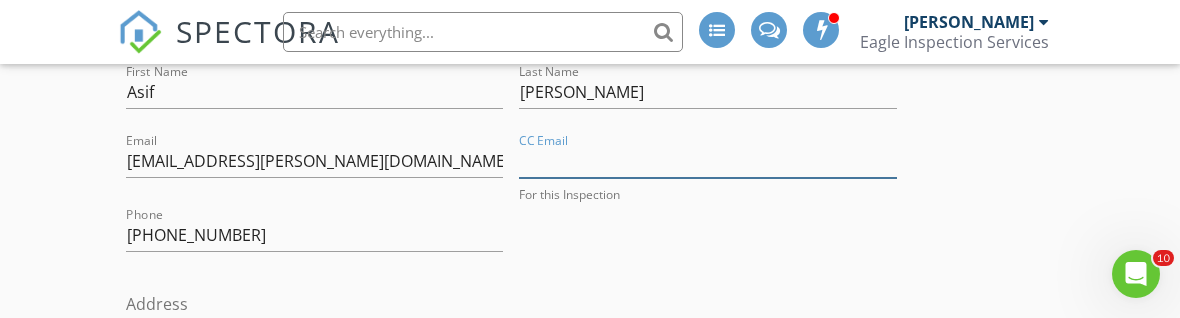 click on "CC Email" at bounding box center [707, 161] 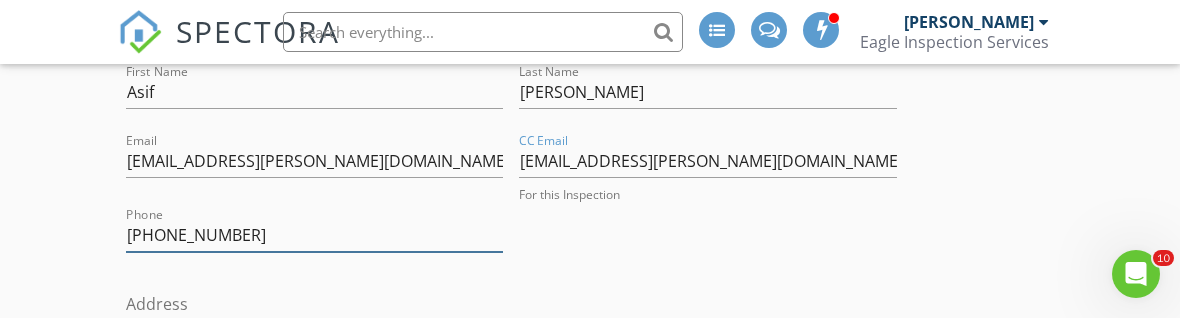 click on "[PHONE_NUMBER]" at bounding box center [314, 235] 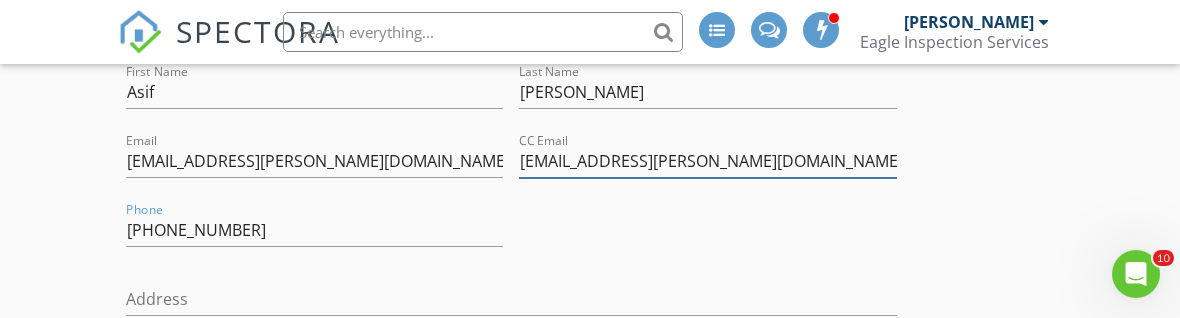 click on "[EMAIL_ADDRESS][PERSON_NAME][DOMAIN_NAME]" at bounding box center [707, 161] 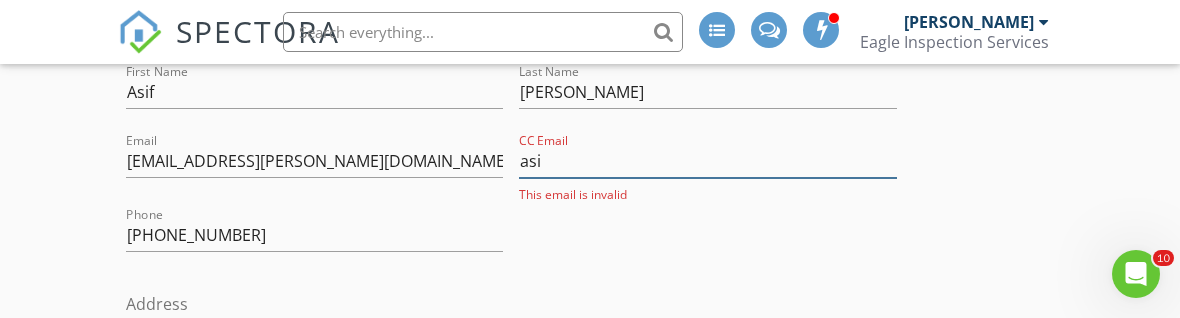 type on "as" 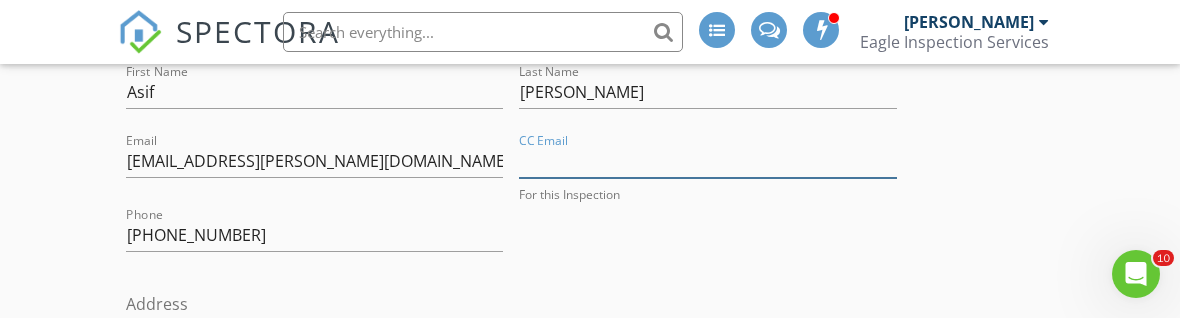 type 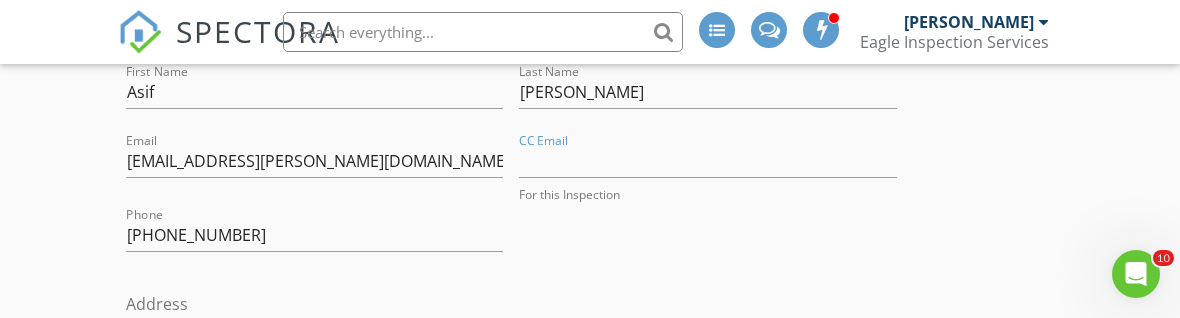 click on "New Inspection
INSPECTOR(S)
check_box   [PERSON_NAME]   PRIMARY   [PERSON_NAME] arrow_drop_down   check_box_outline_blank [PERSON_NAME] specifically requested
Date/Time
[DATE] 2:30 PM
Location
Address Form       Can't find your address?   Click here.
client
check_box Enable Client CC email for this inspection   Client Search     check_box_outline_blank Client is a Company/Organization     First Name [PERSON_NAME]   Last Name Akhtar   Email [PERSON_NAME][EMAIL_ADDRESS][PERSON_NAME][DOMAIN_NAME]   CC Email For this Inspection   Phone [PHONE_NUMBER]   Address   City   State   Zip       Notes   Private Notes
ADD ADDITIONAL client
SERVICES
check_box_outline_blank   Pool    Pool Inspection check_box_outline_blank   Outbuilding 1   non liveable out building check_box_outline_blank   Commercial Inspection   Vacant unfinished" at bounding box center [590, 1348] 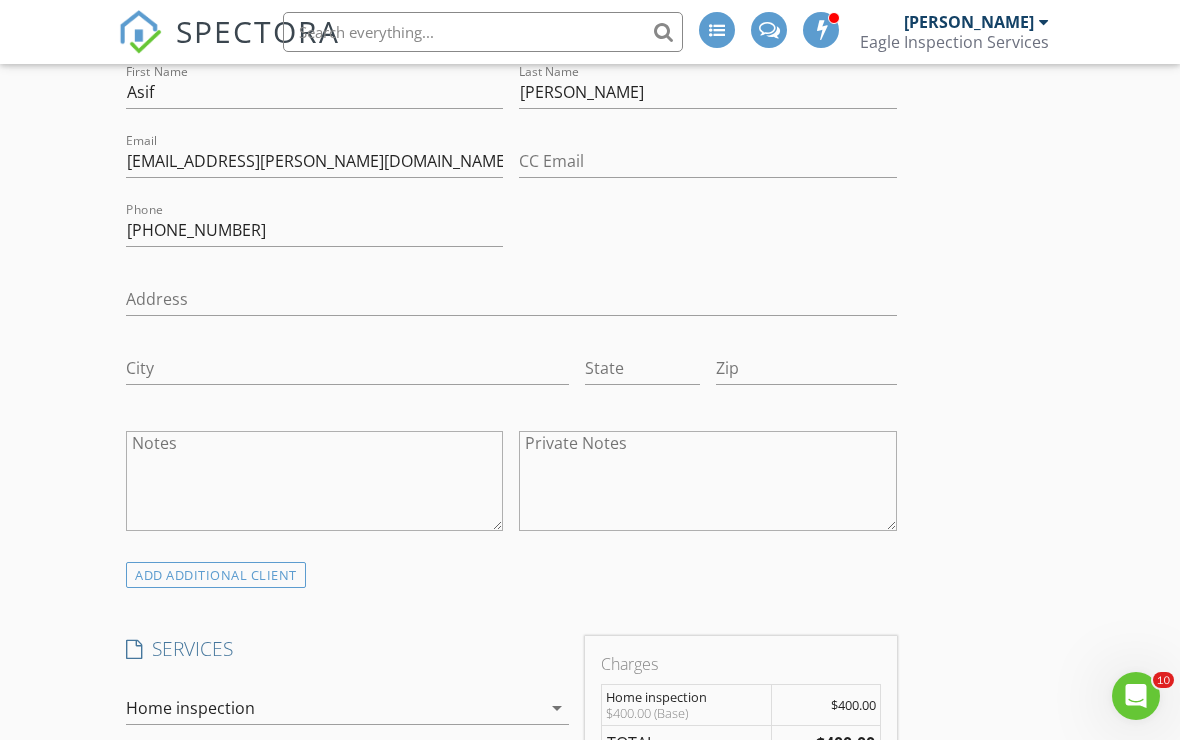 click on "Email [EMAIL_ADDRESS][PERSON_NAME][DOMAIN_NAME]" at bounding box center [314, 163] 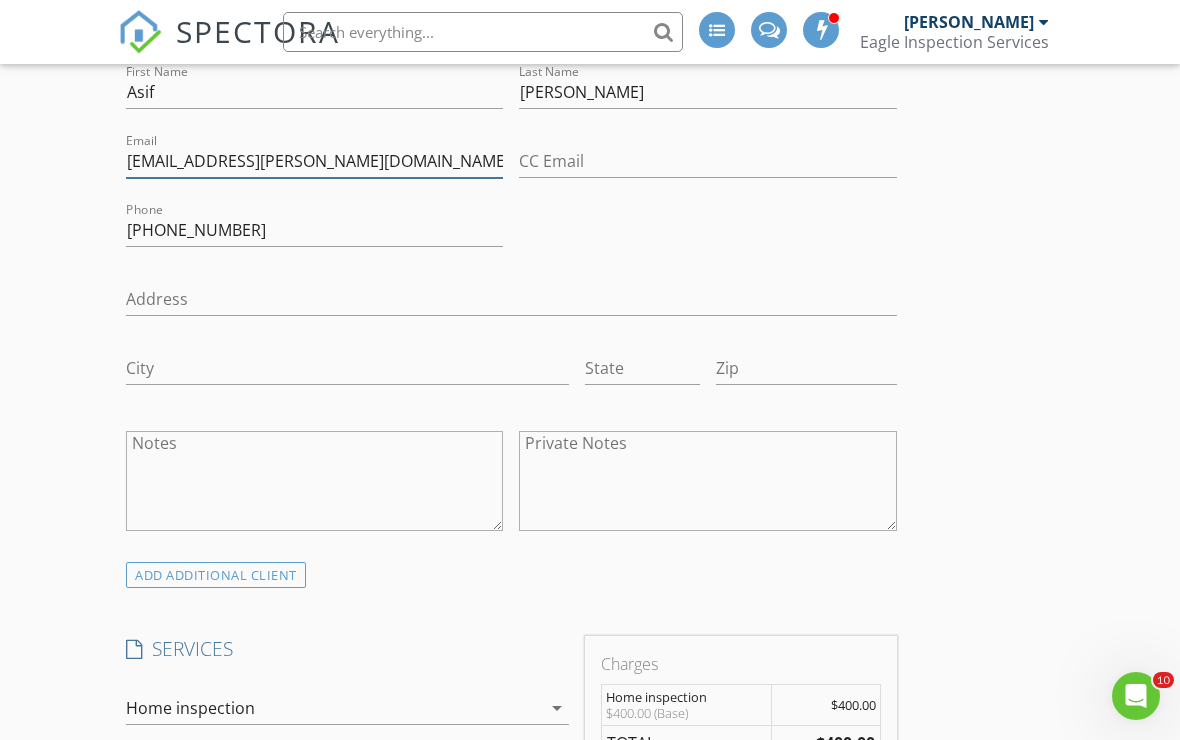 click on "[EMAIL_ADDRESS][PERSON_NAME][DOMAIN_NAME]" at bounding box center (314, 161) 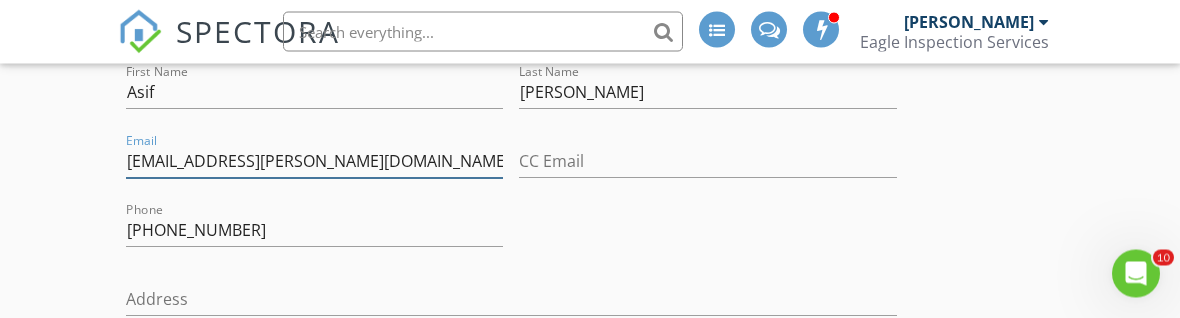 scroll, scrollTop: 732, scrollLeft: 0, axis: vertical 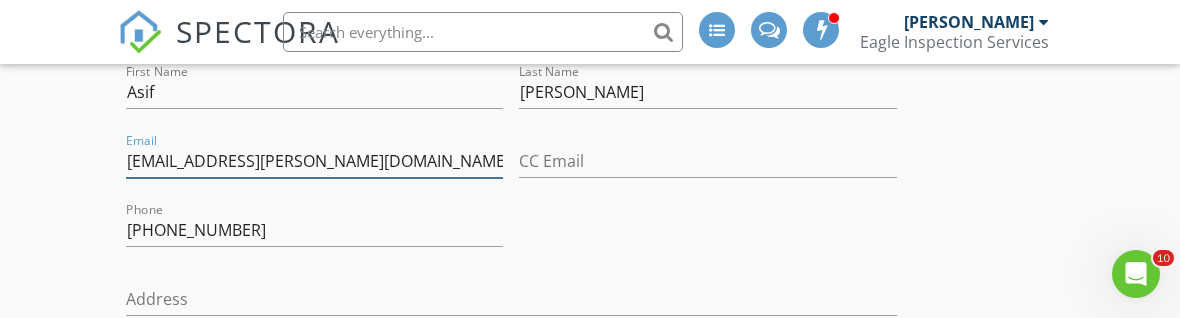 click on "[EMAIL_ADDRESS][PERSON_NAME][DOMAIN_NAME]" at bounding box center (314, 161) 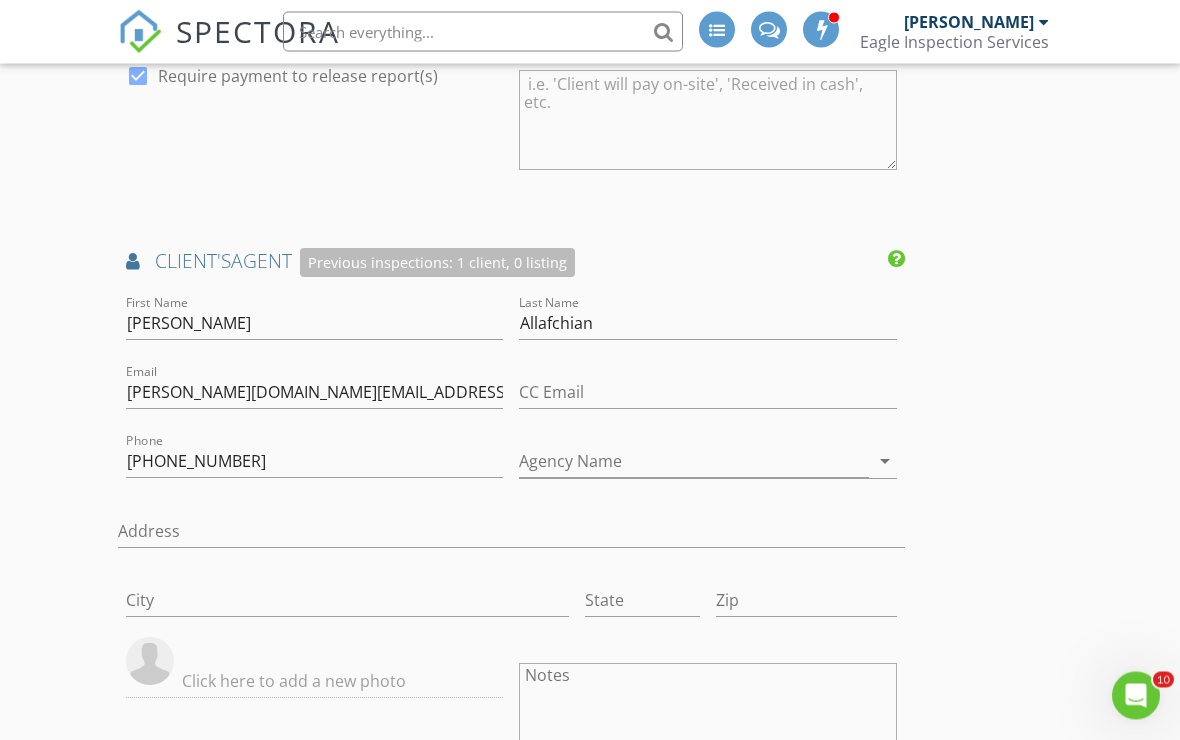 scroll, scrollTop: 1926, scrollLeft: 0, axis: vertical 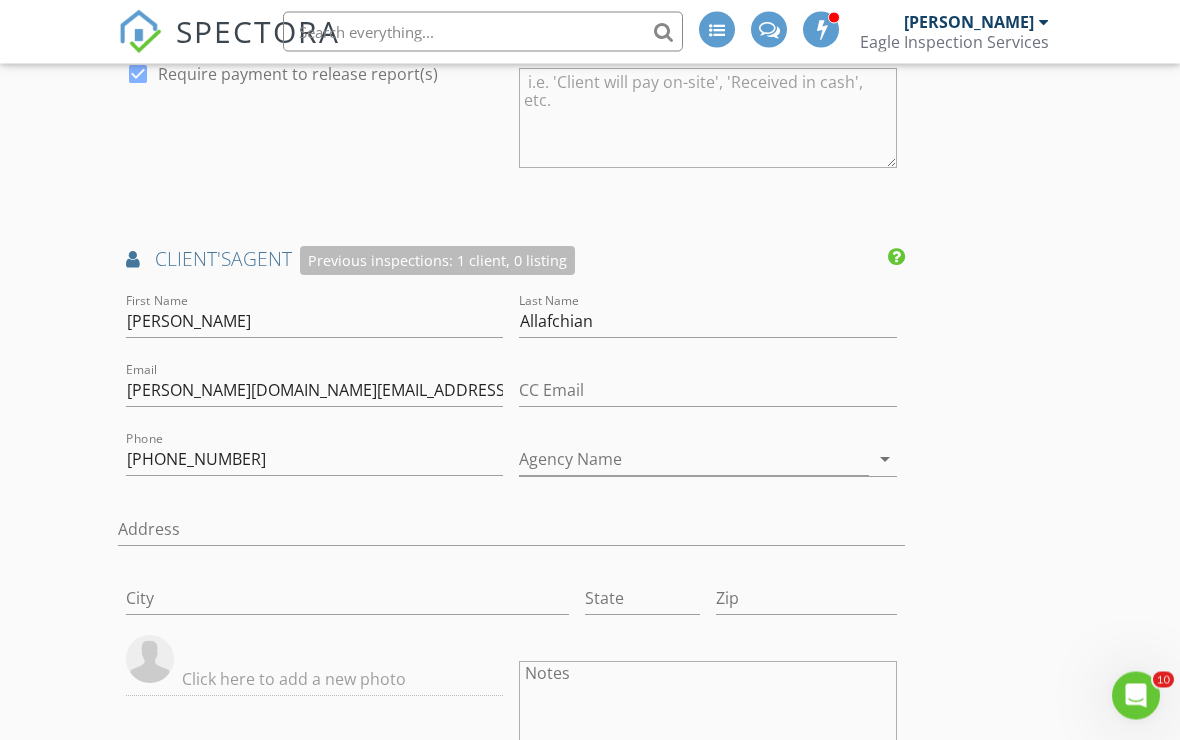 type on "[EMAIL_ADDRESS][PERSON_NAME][DOMAIN_NAME]" 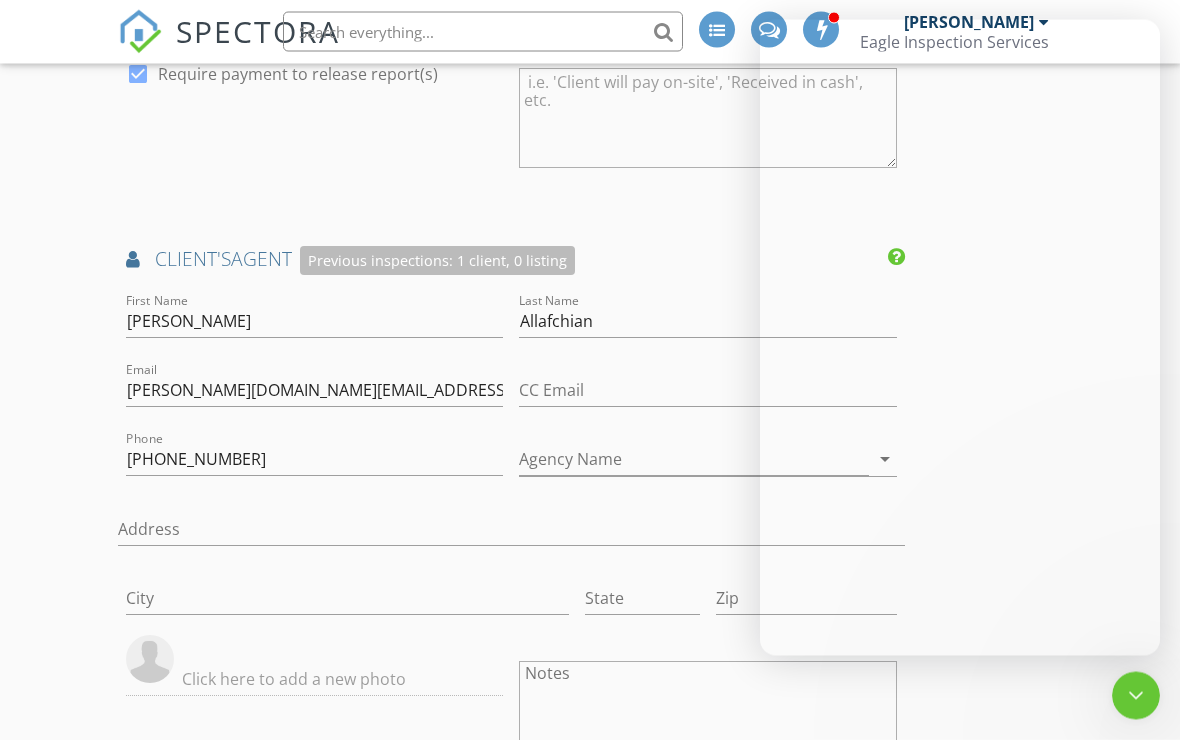 scroll, scrollTop: 1927, scrollLeft: 0, axis: vertical 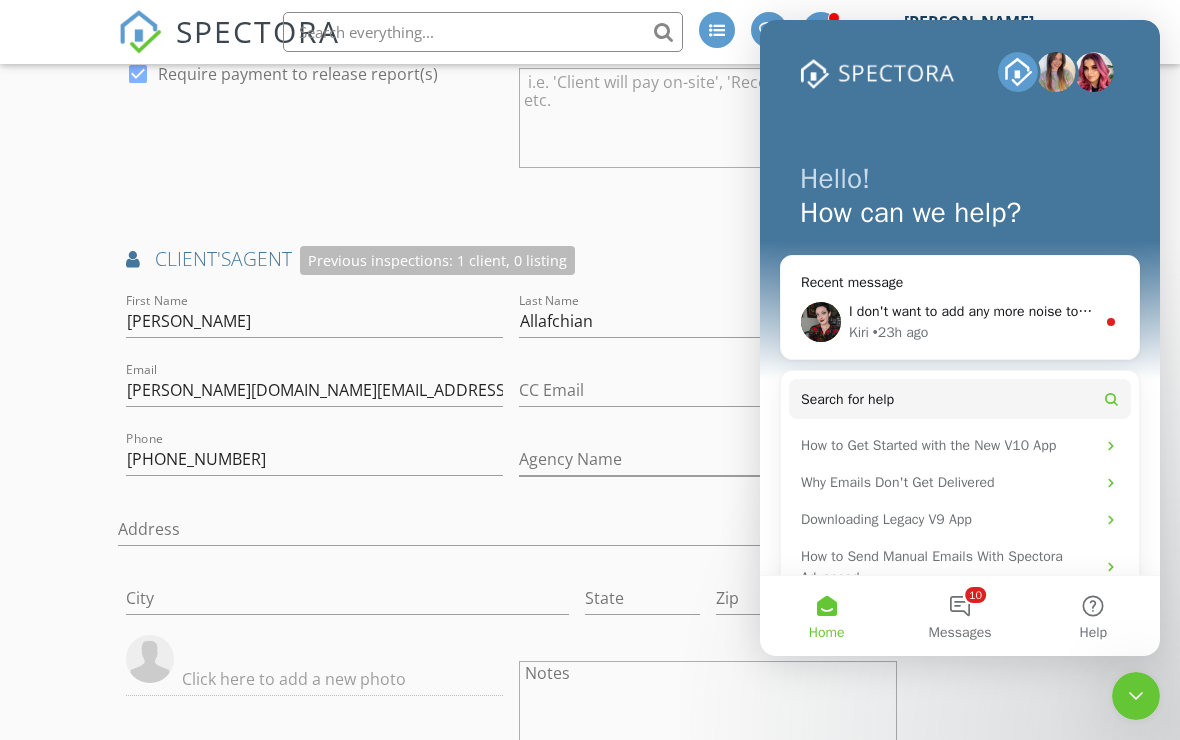 click on "Kiri •  23h ago" at bounding box center [972, 332] 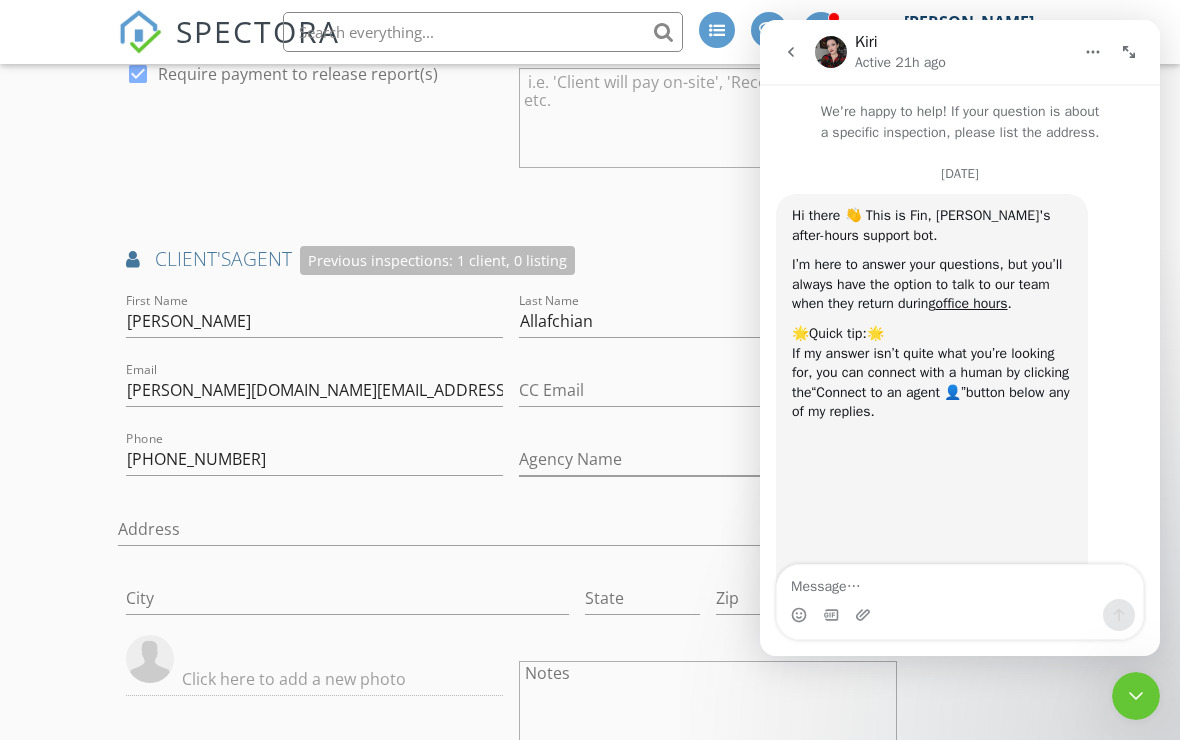 scroll, scrollTop: 2070, scrollLeft: 0, axis: vertical 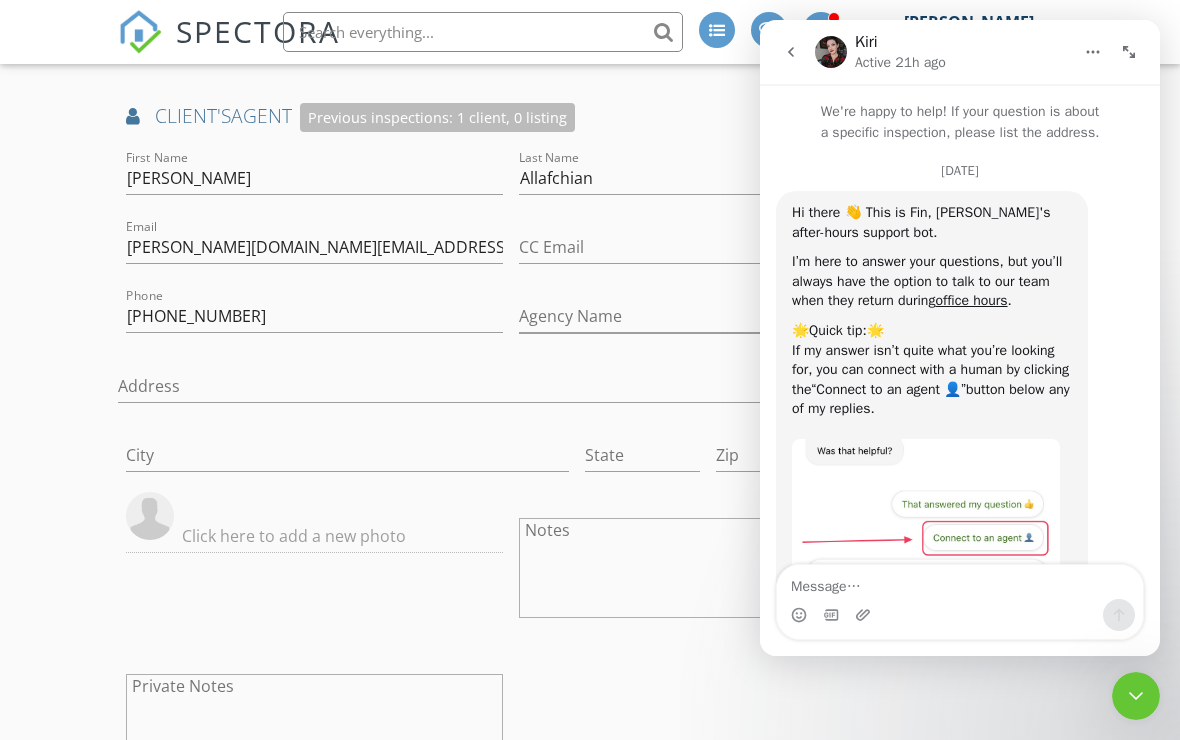 click at bounding box center [960, 582] 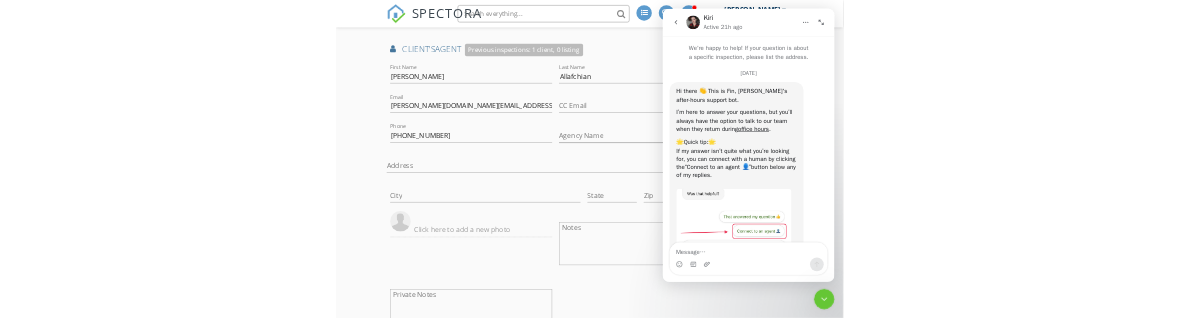 scroll, scrollTop: 2493, scrollLeft: 0, axis: vertical 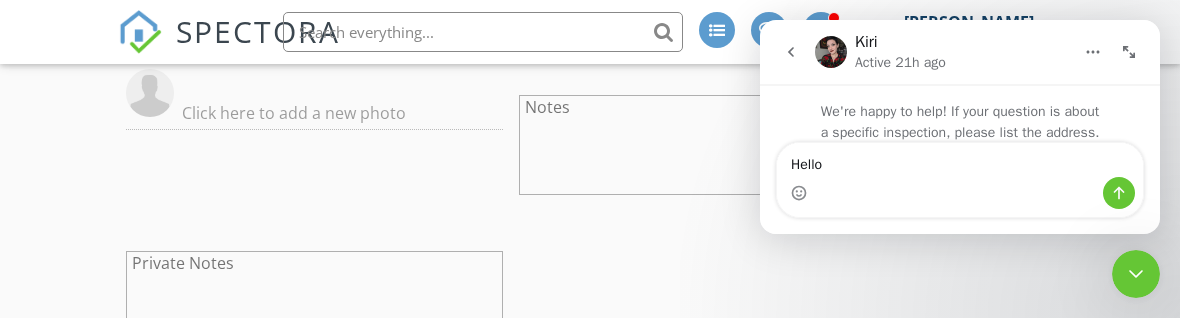 type on "Hello" 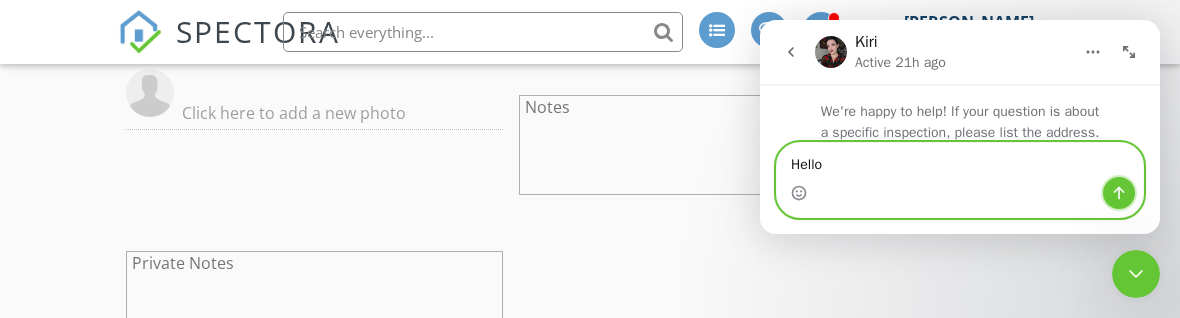 click at bounding box center [1119, 193] 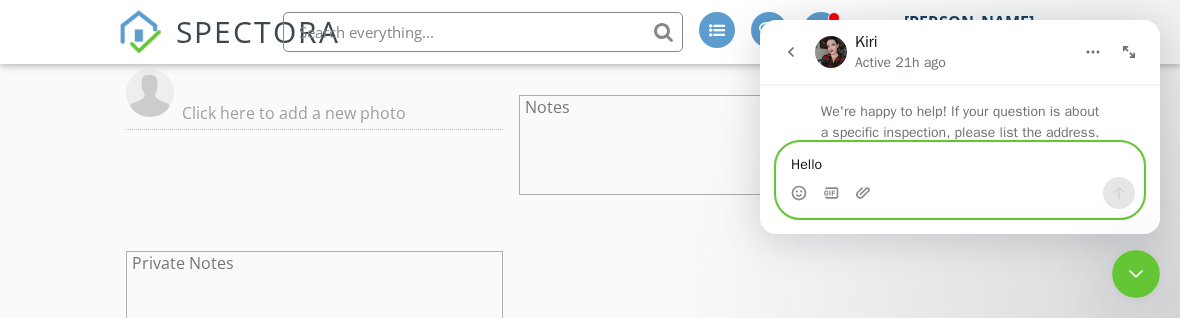 type 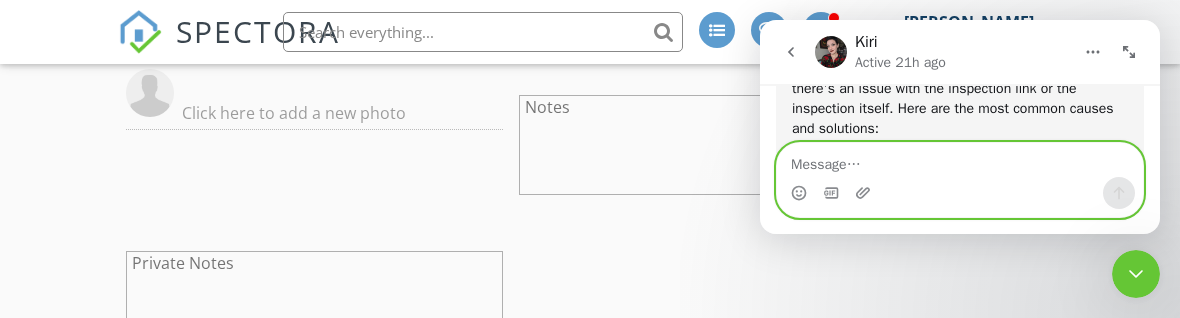 scroll, scrollTop: 2487, scrollLeft: 0, axis: vertical 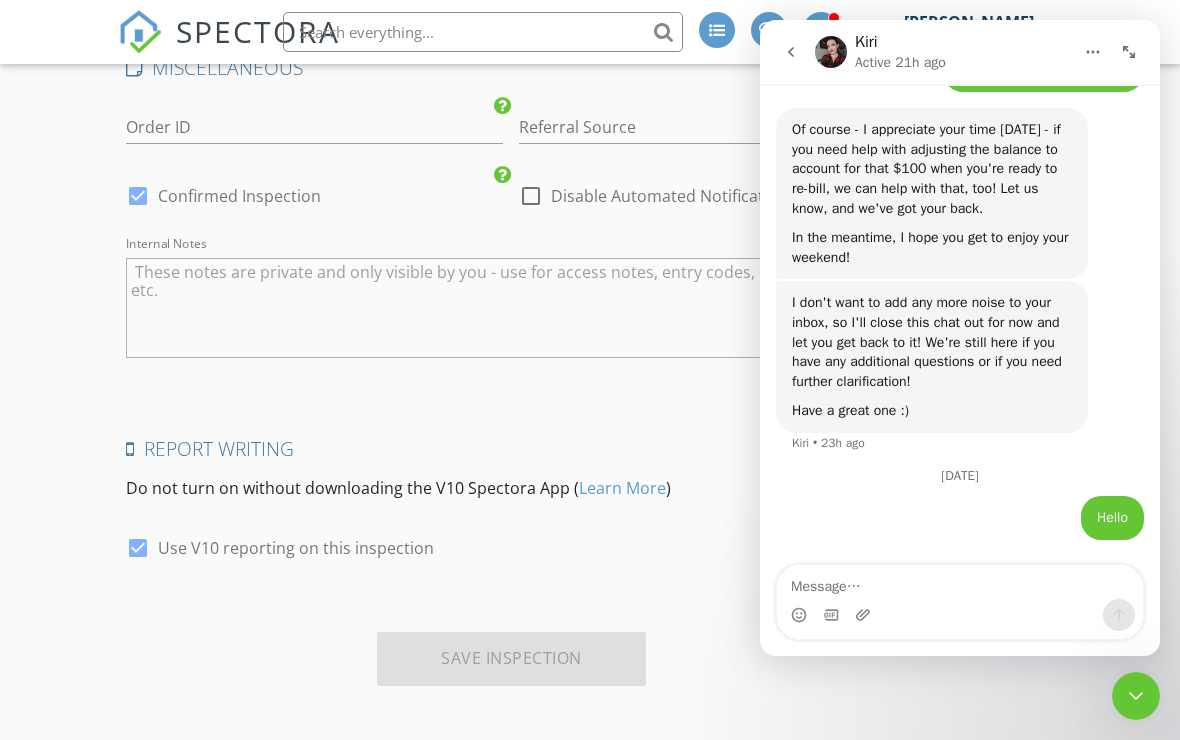 click 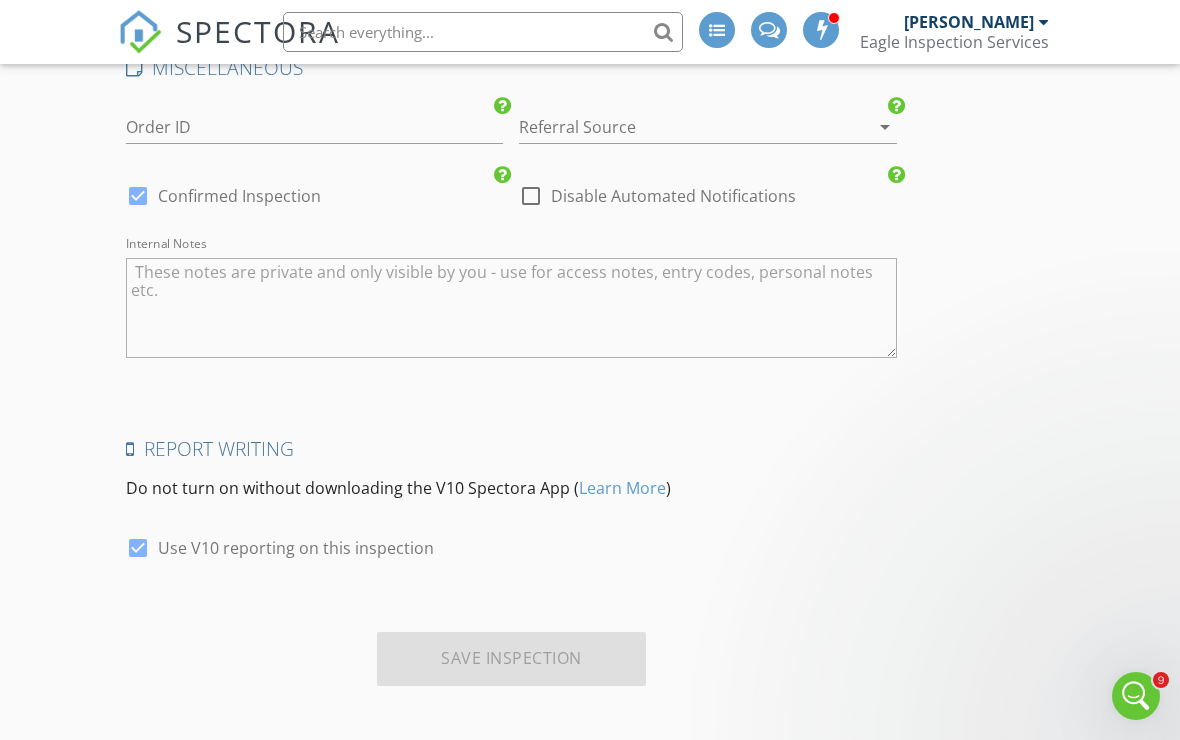 scroll, scrollTop: 3146, scrollLeft: 0, axis: vertical 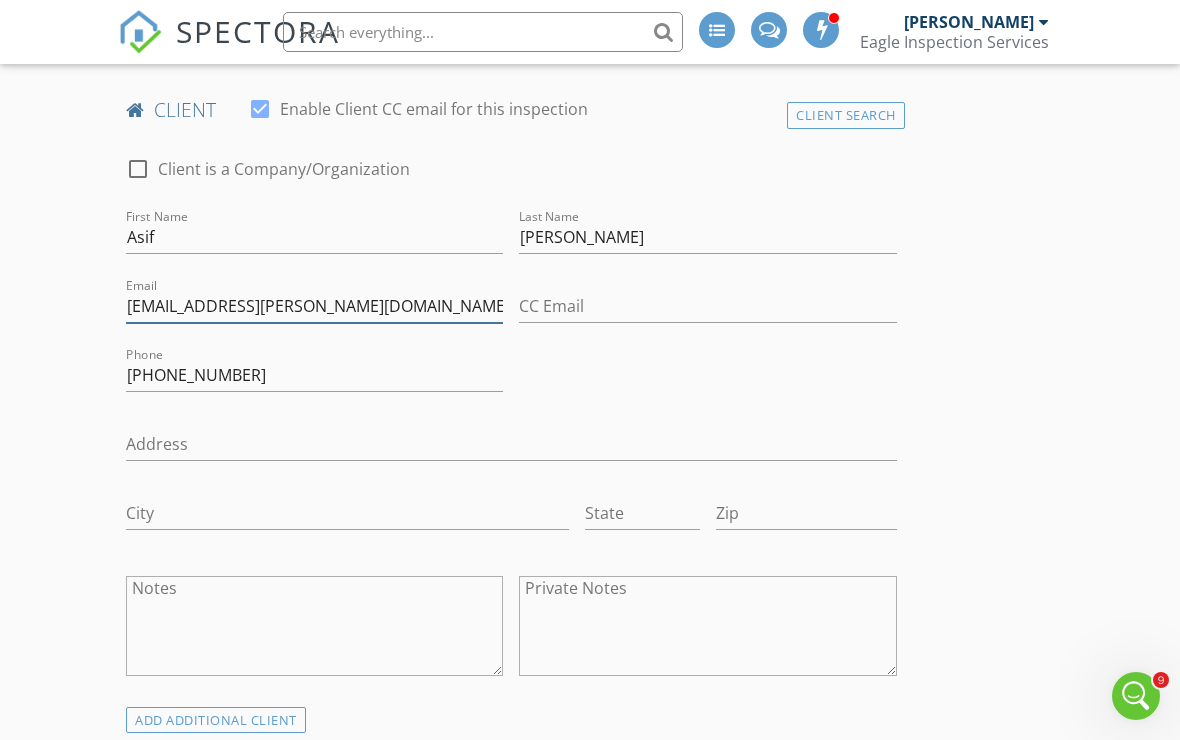 click on "[EMAIL_ADDRESS][PERSON_NAME][DOMAIN_NAME]" at bounding box center (314, 306) 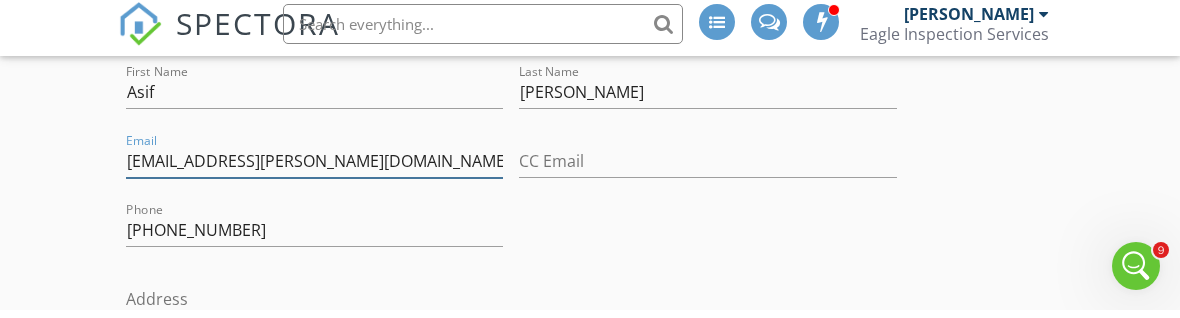 scroll, scrollTop: 732, scrollLeft: 0, axis: vertical 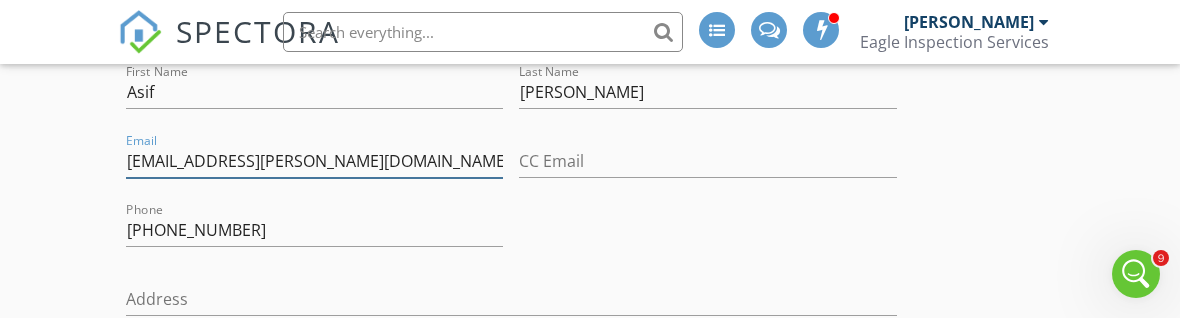click on "[EMAIL_ADDRESS][PERSON_NAME][DOMAIN_NAME]" at bounding box center (314, 161) 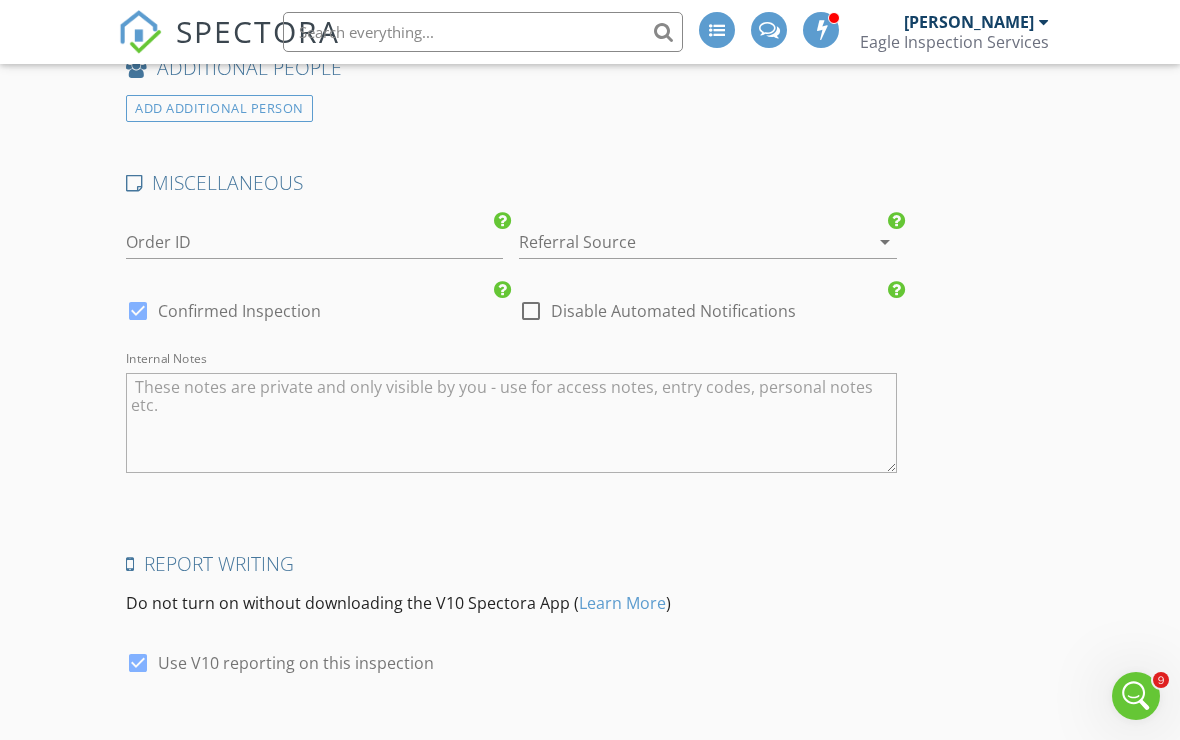 scroll, scrollTop: 3270, scrollLeft: 0, axis: vertical 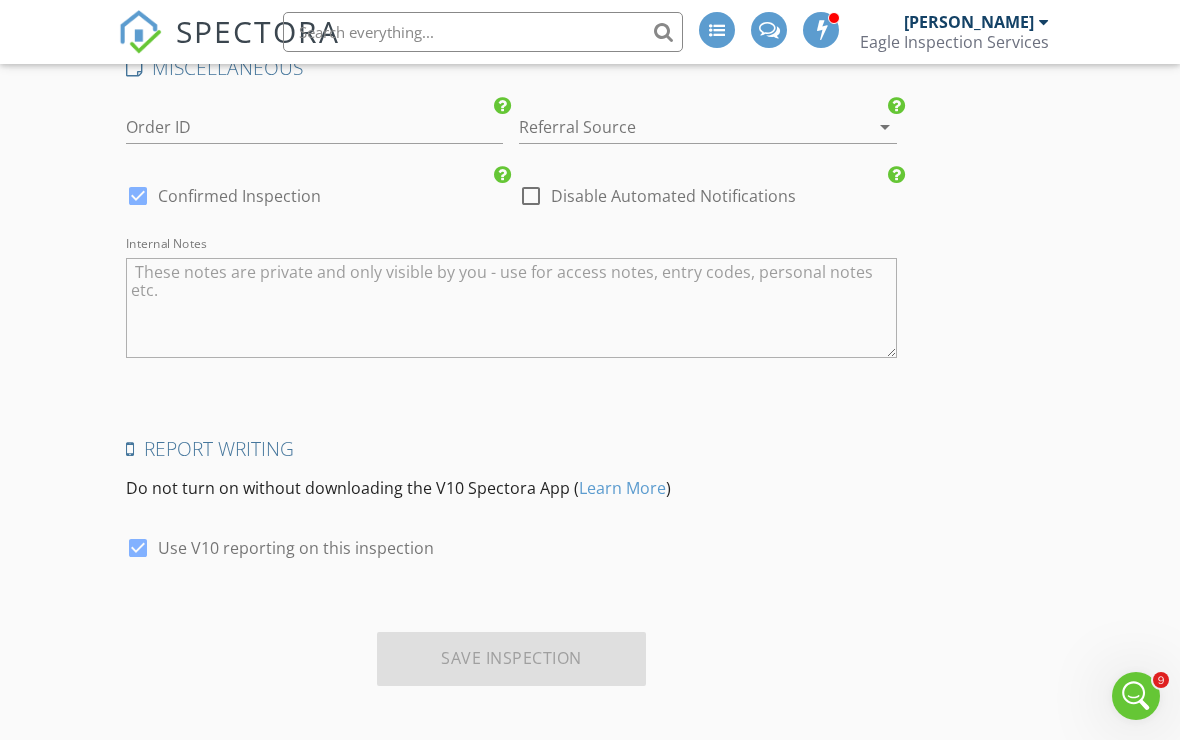 click on "Save Inspection" at bounding box center [511, 659] 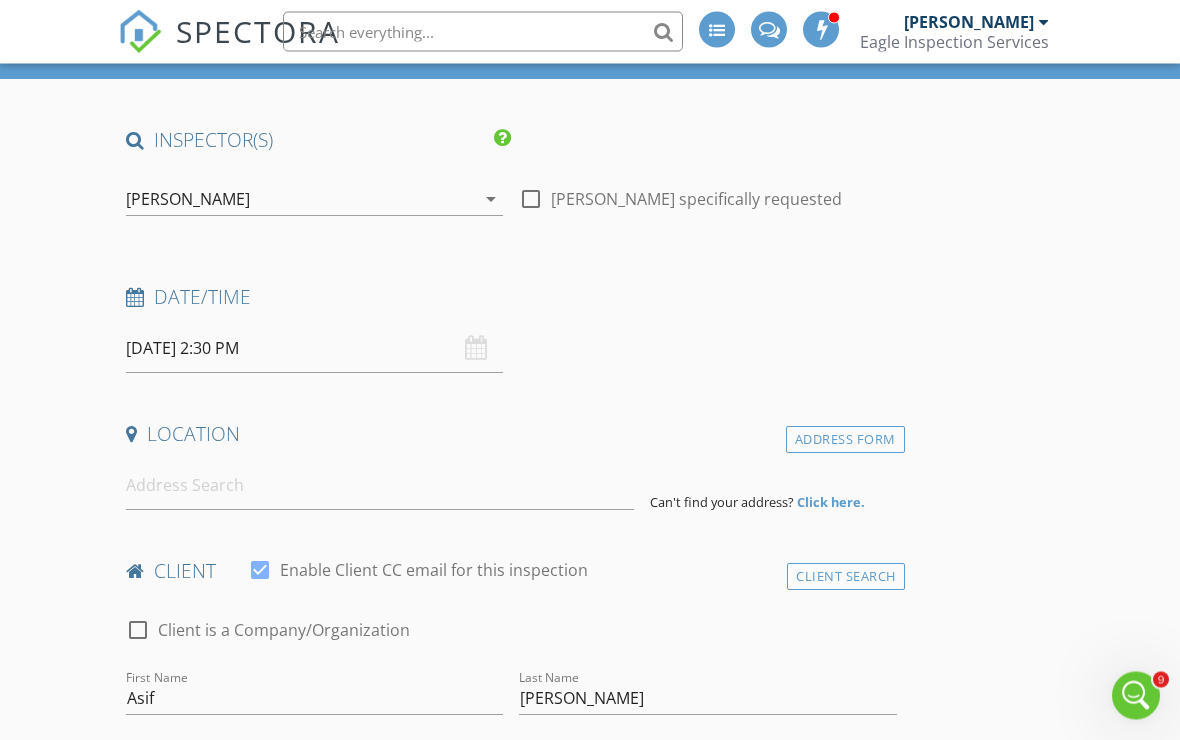 scroll, scrollTop: 126, scrollLeft: 0, axis: vertical 